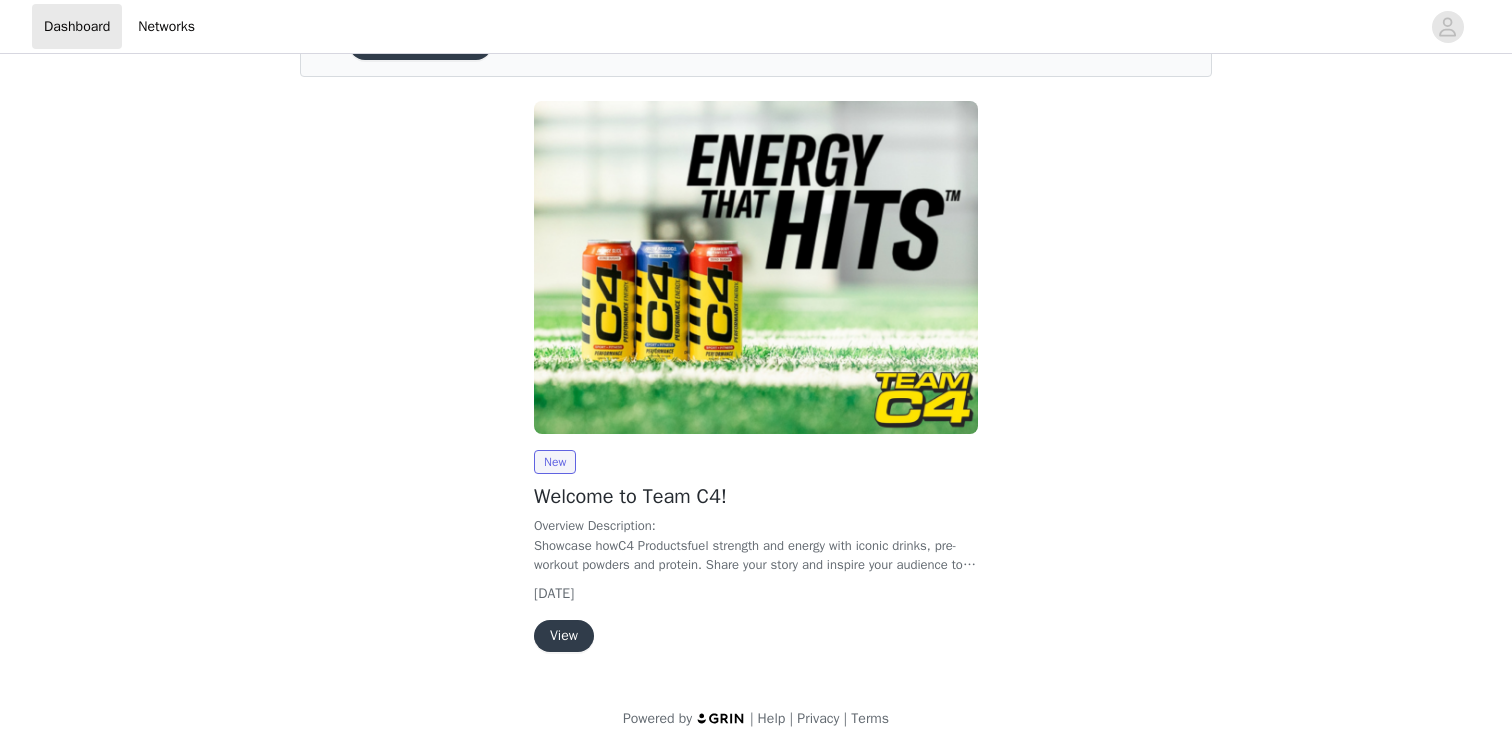 scroll, scrollTop: 124, scrollLeft: 0, axis: vertical 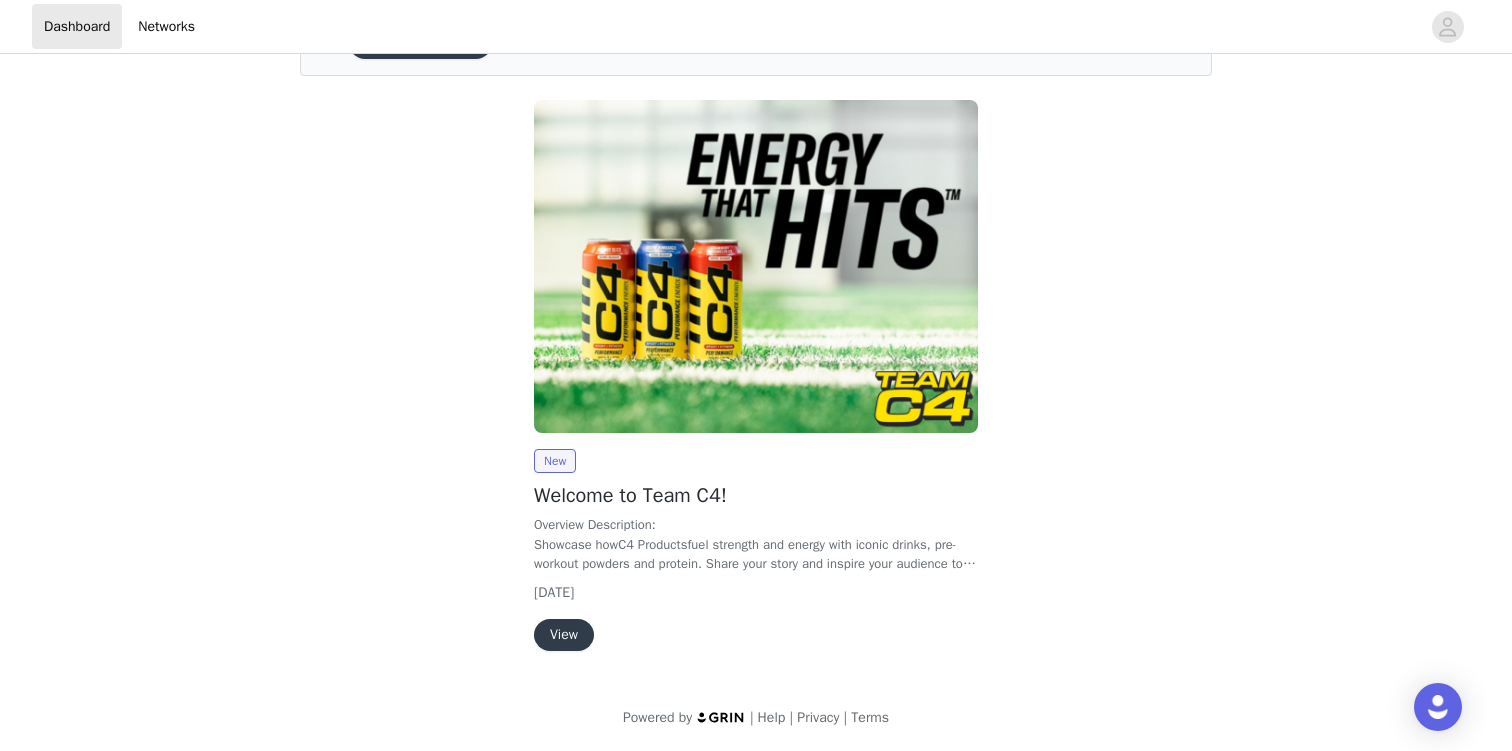 click on "View" at bounding box center (564, 635) 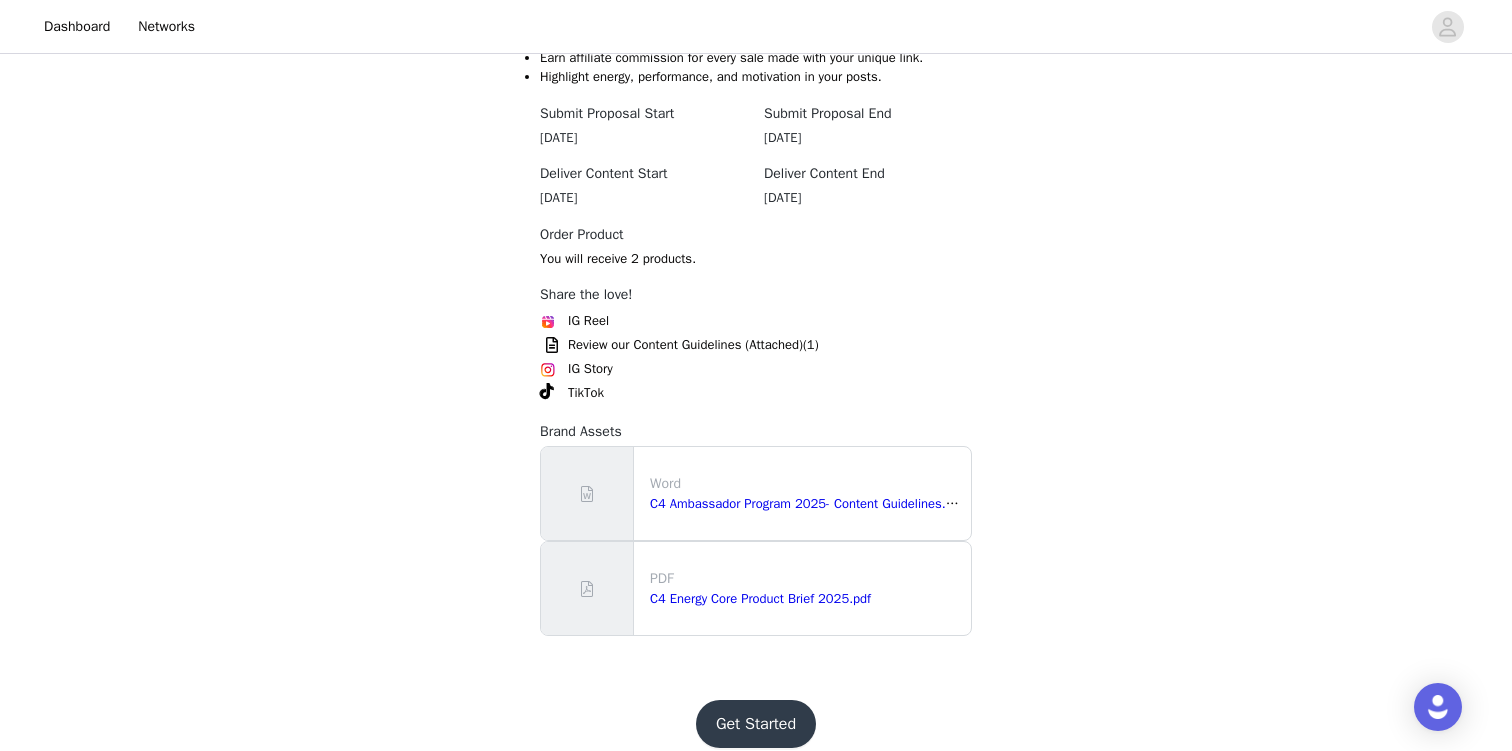 scroll, scrollTop: 643, scrollLeft: 0, axis: vertical 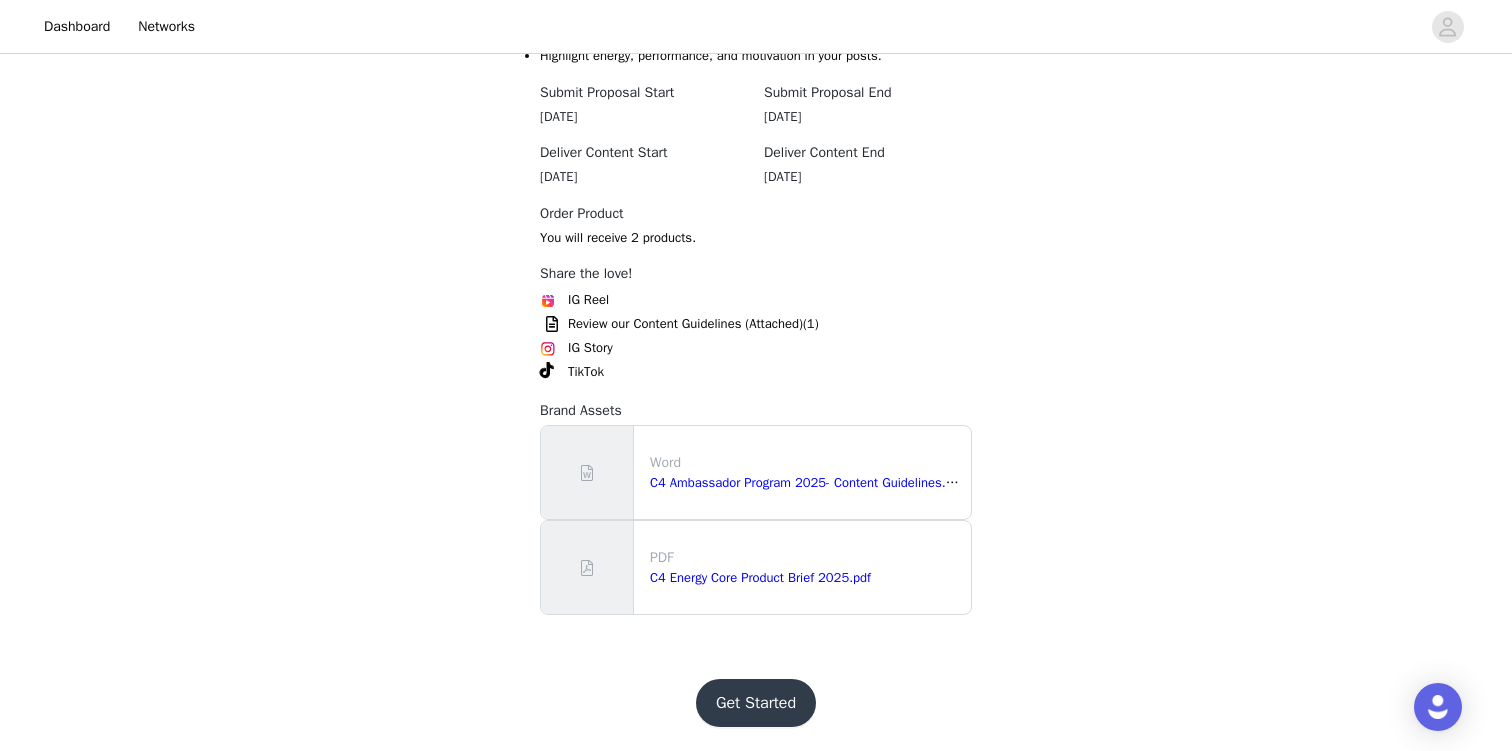 click on "Get Started" at bounding box center [756, 703] 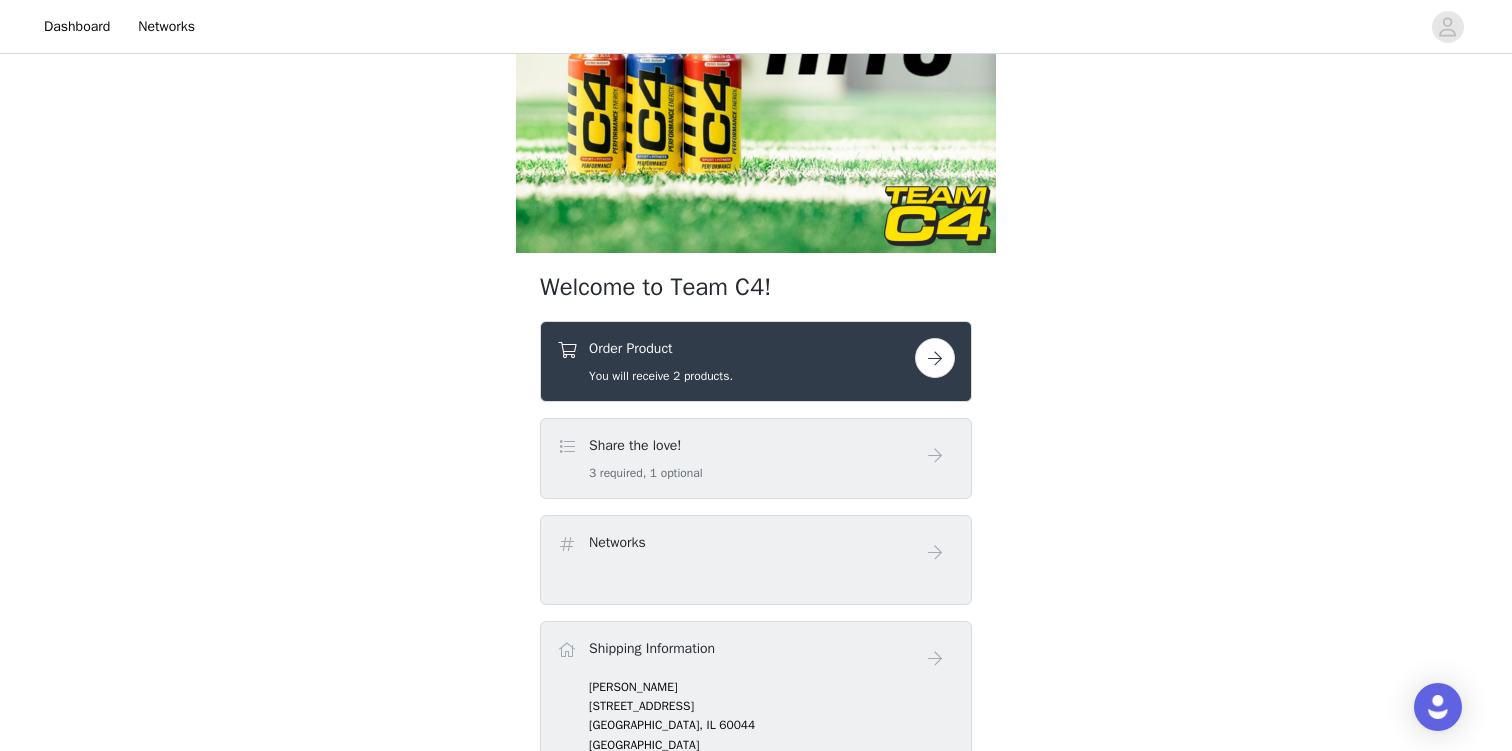 scroll, scrollTop: 171, scrollLeft: 0, axis: vertical 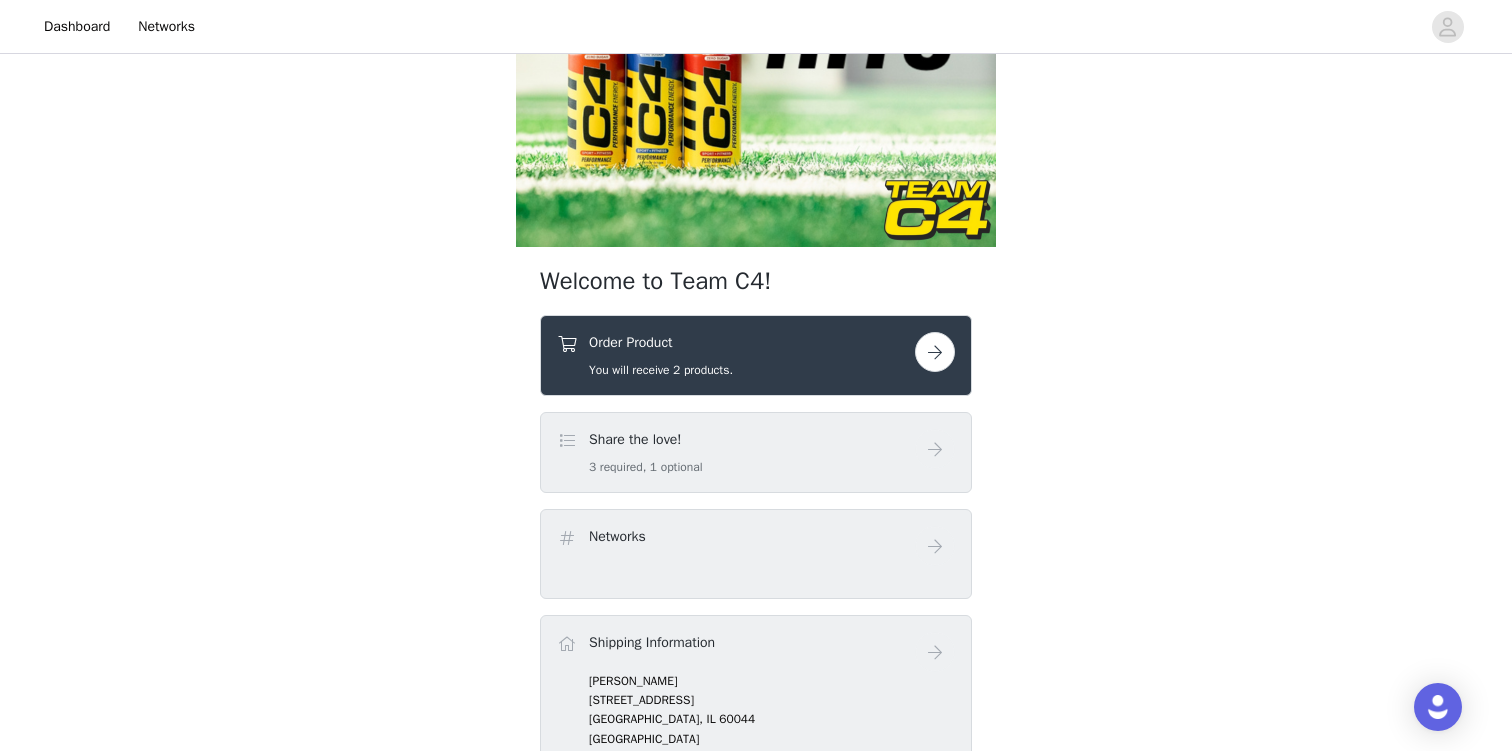 click on "Order Product   You will receive 2 products." at bounding box center (736, 355) 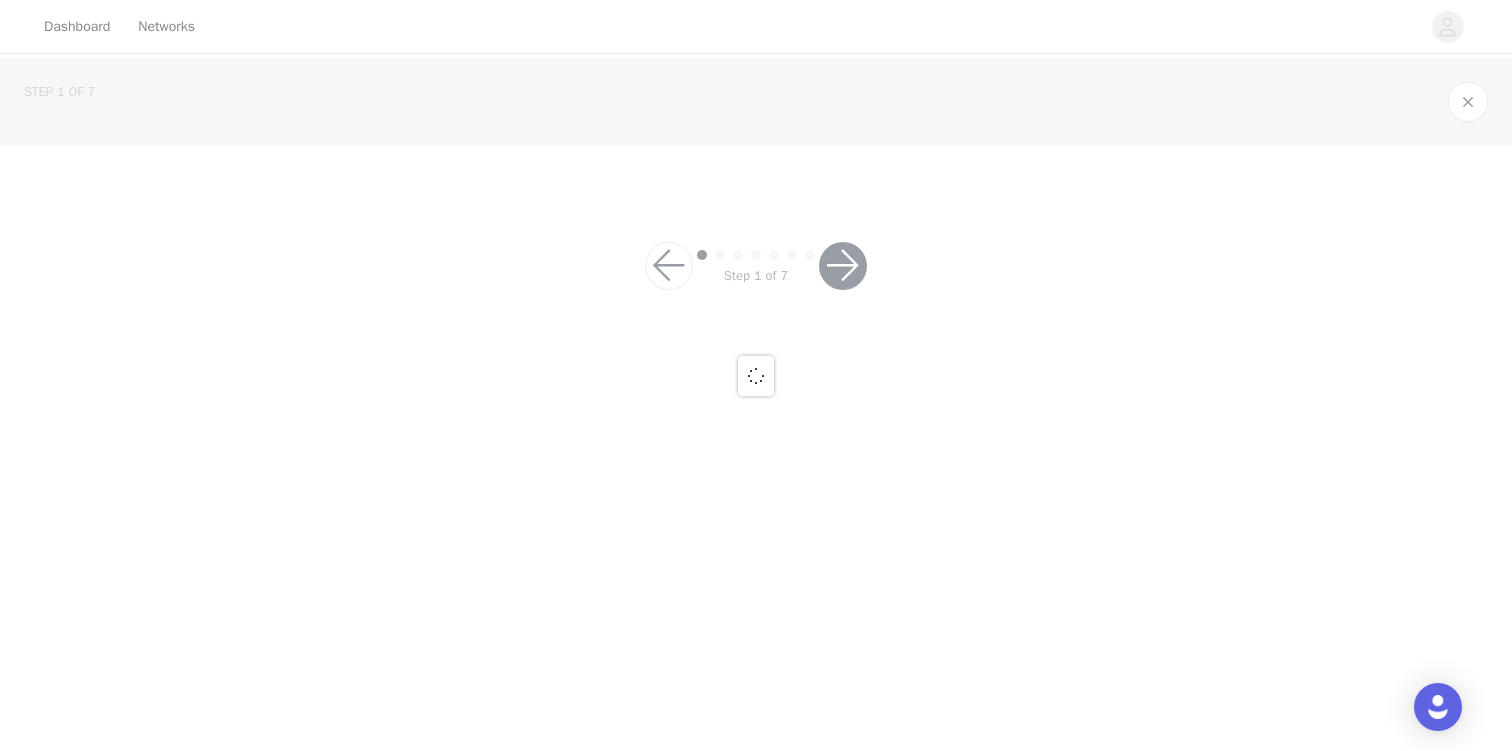 scroll, scrollTop: 0, scrollLeft: 0, axis: both 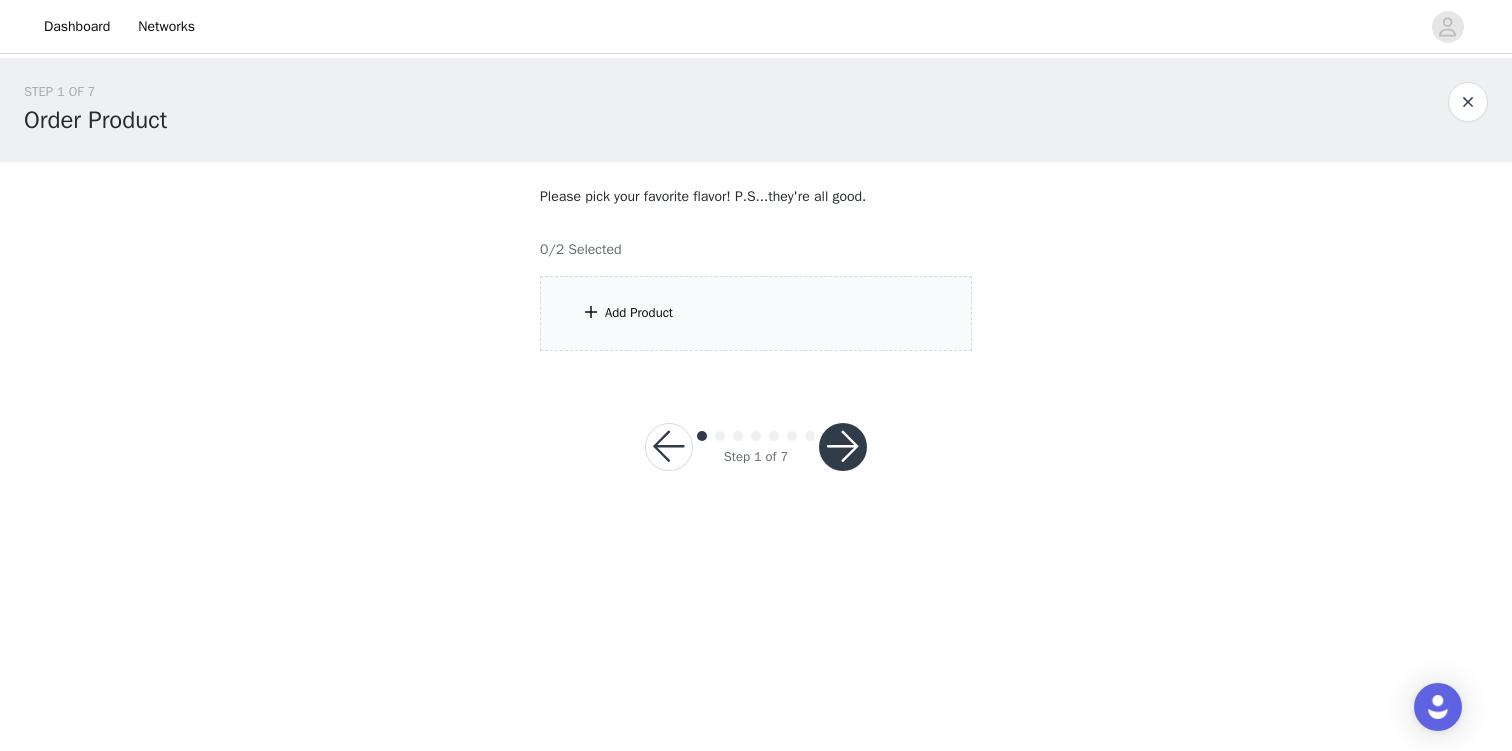 click on "Add Product" at bounding box center [756, 313] 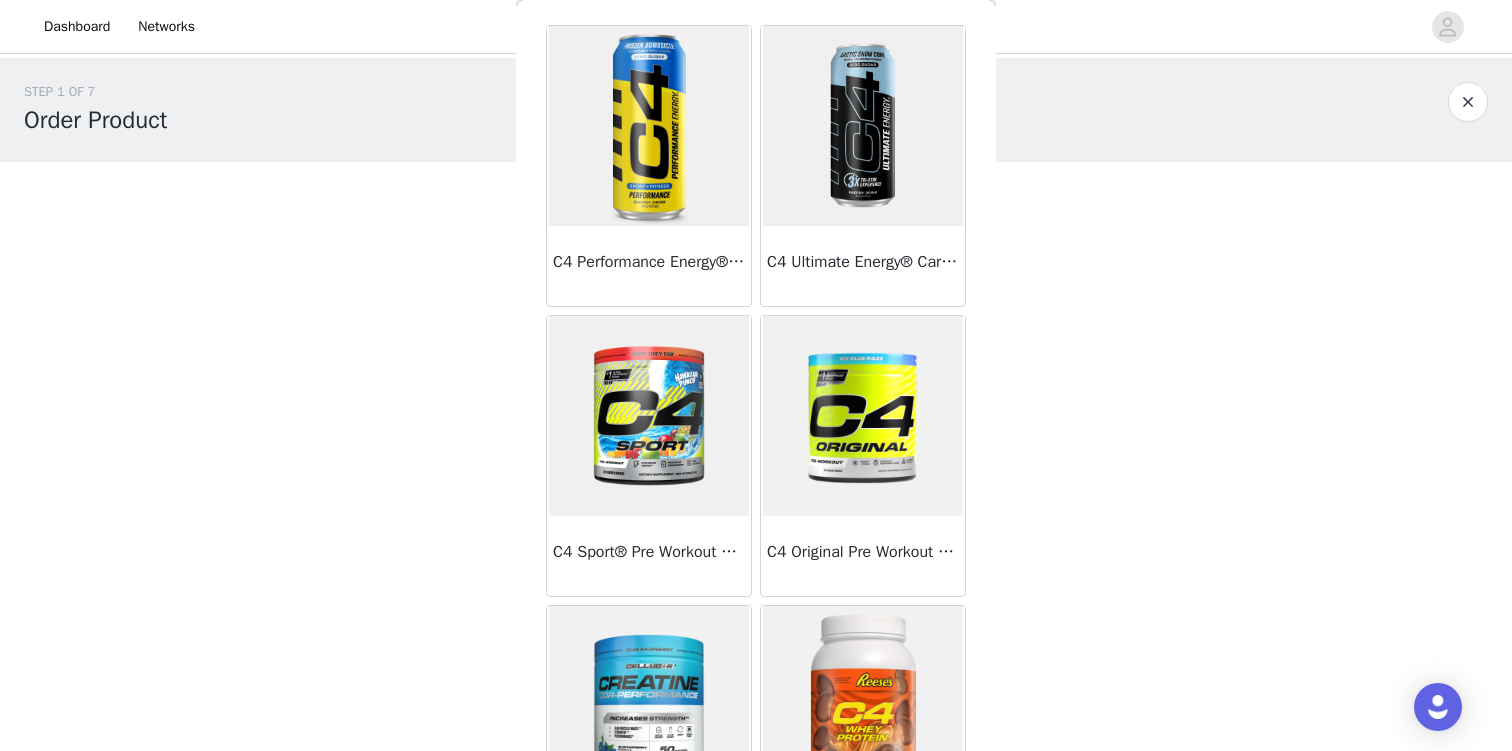 scroll, scrollTop: 65, scrollLeft: 0, axis: vertical 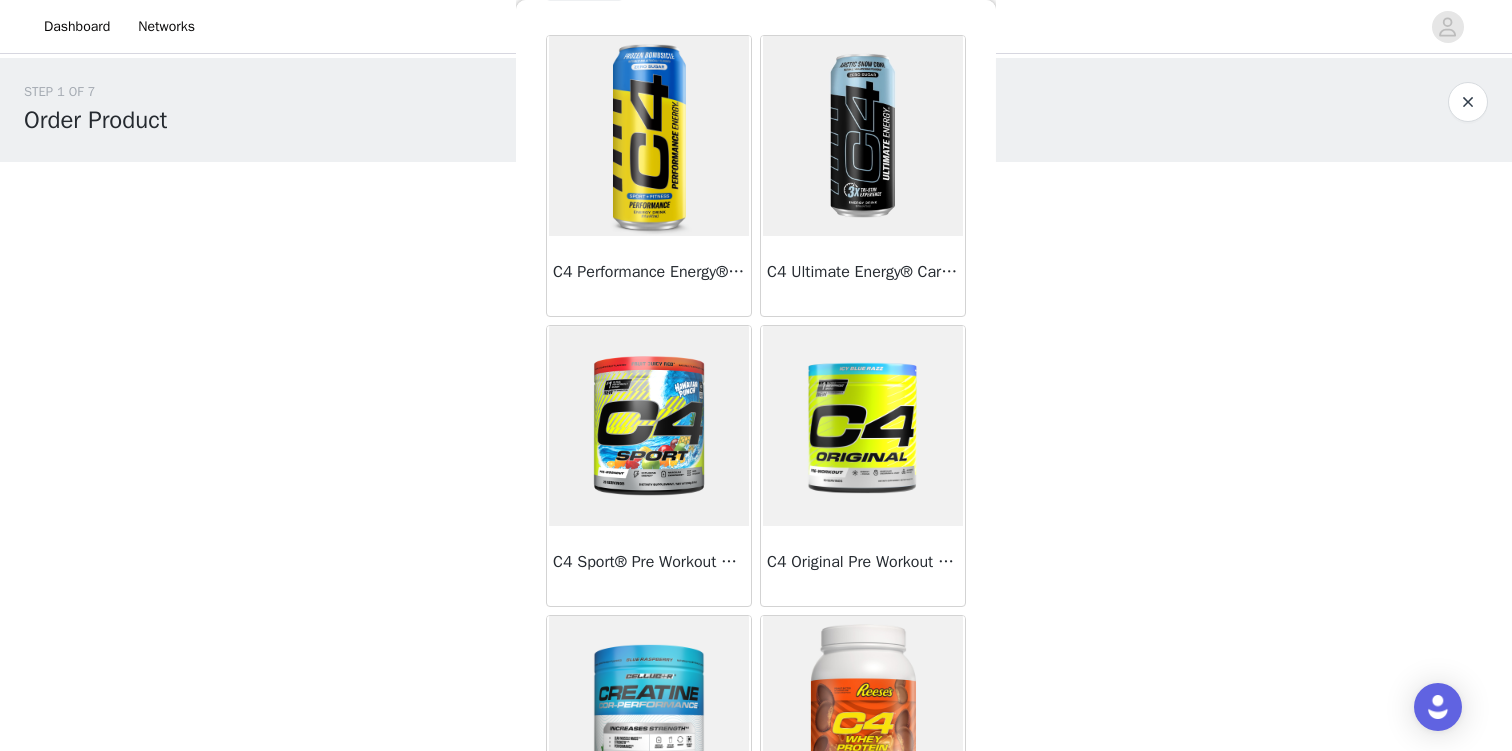 click at bounding box center [649, 136] 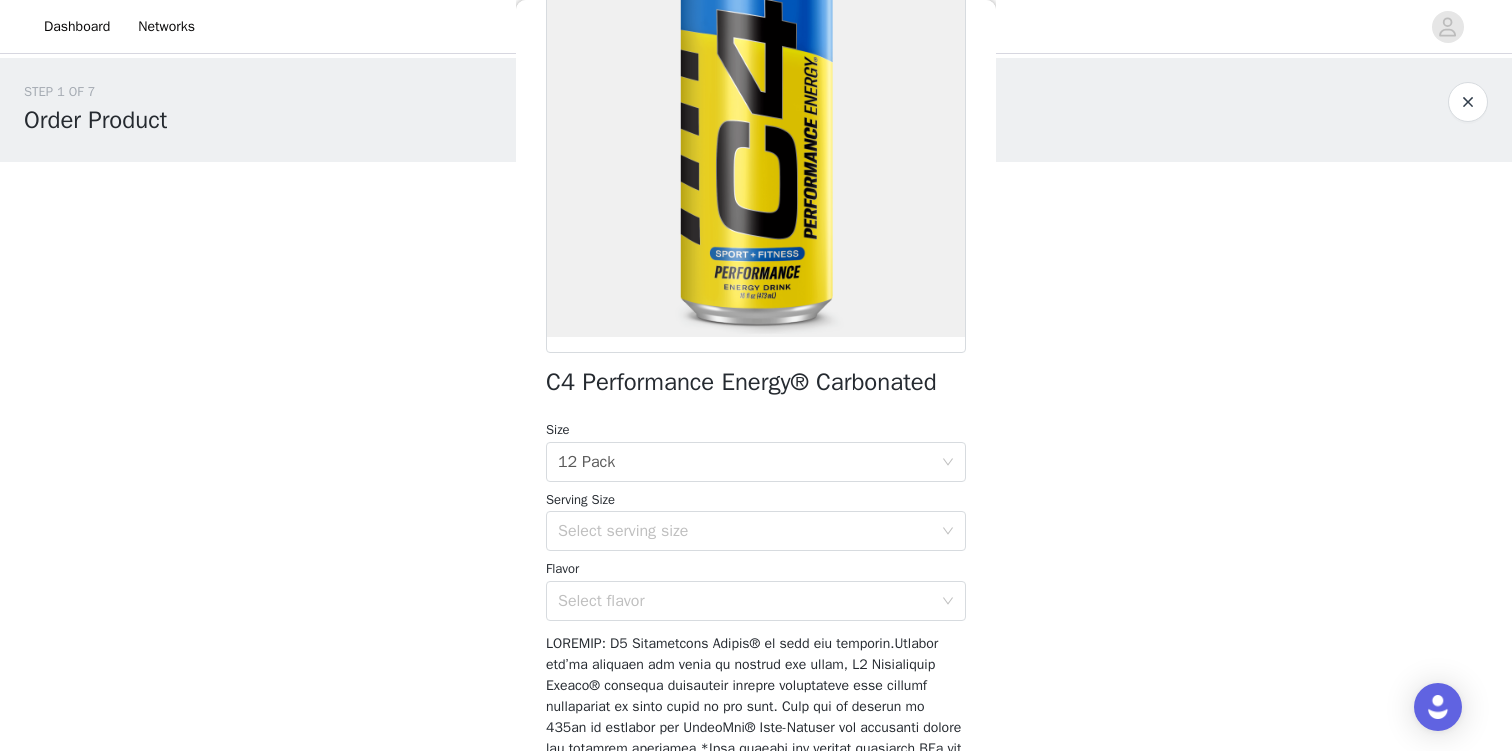 scroll, scrollTop: 209, scrollLeft: 0, axis: vertical 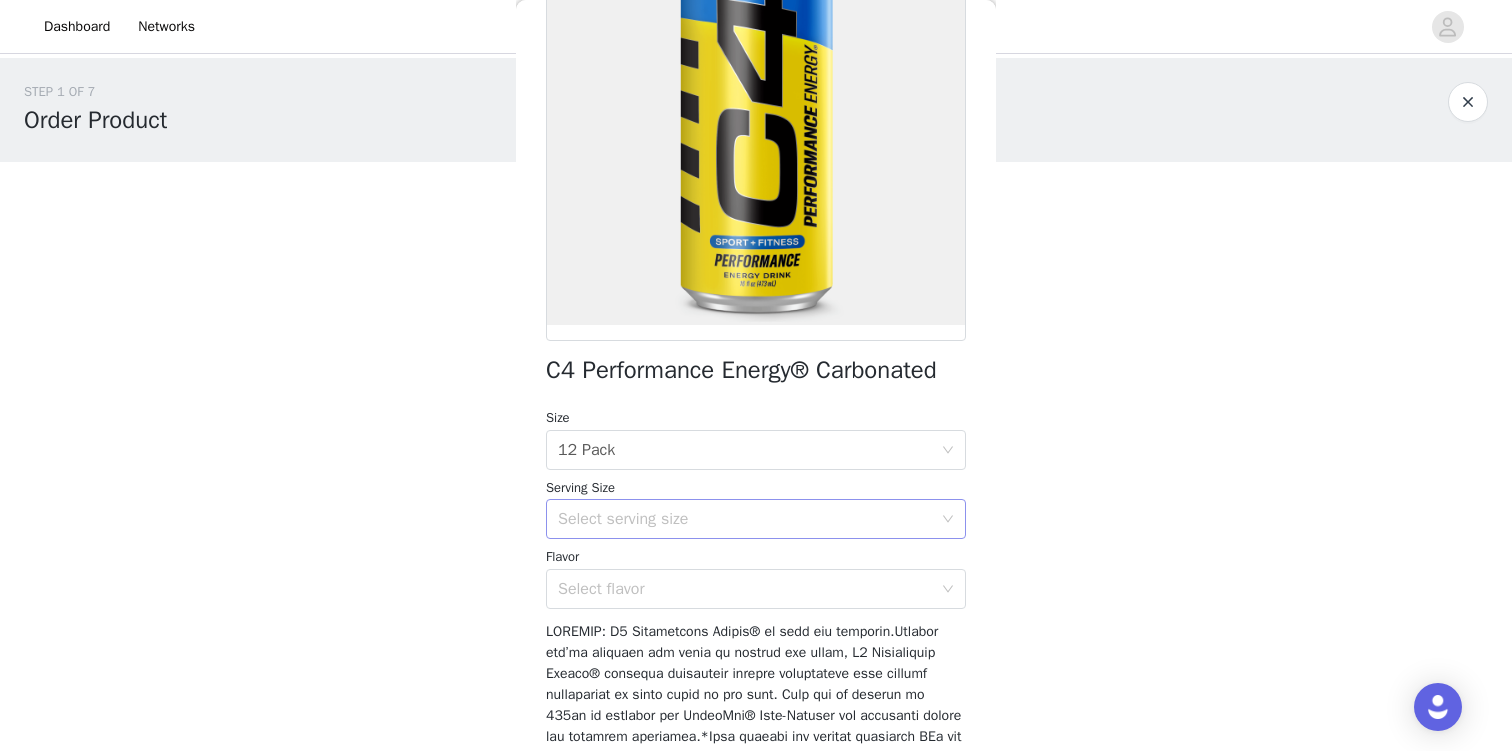 click on "Select serving size" at bounding box center [745, 519] 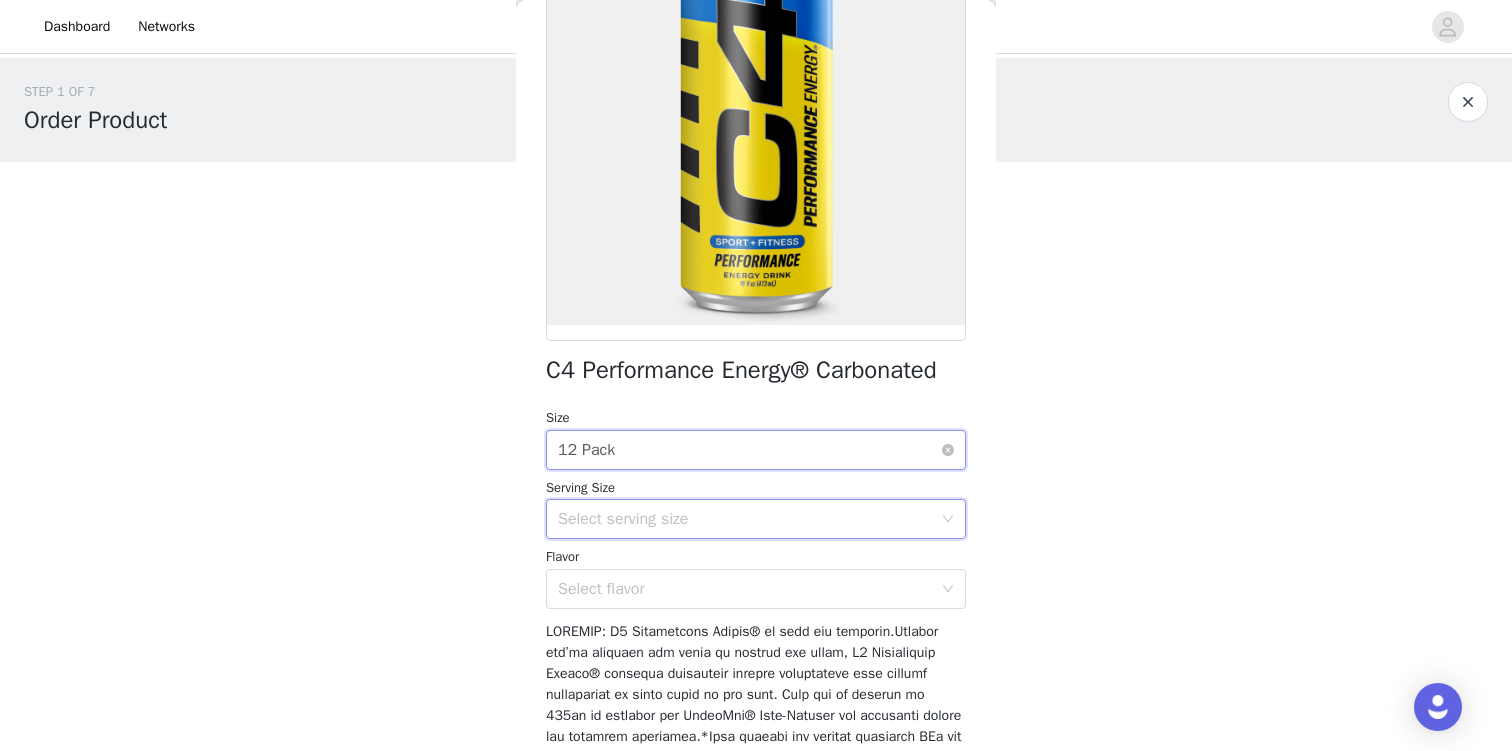 click on "Select size 12 Pack" at bounding box center (749, 450) 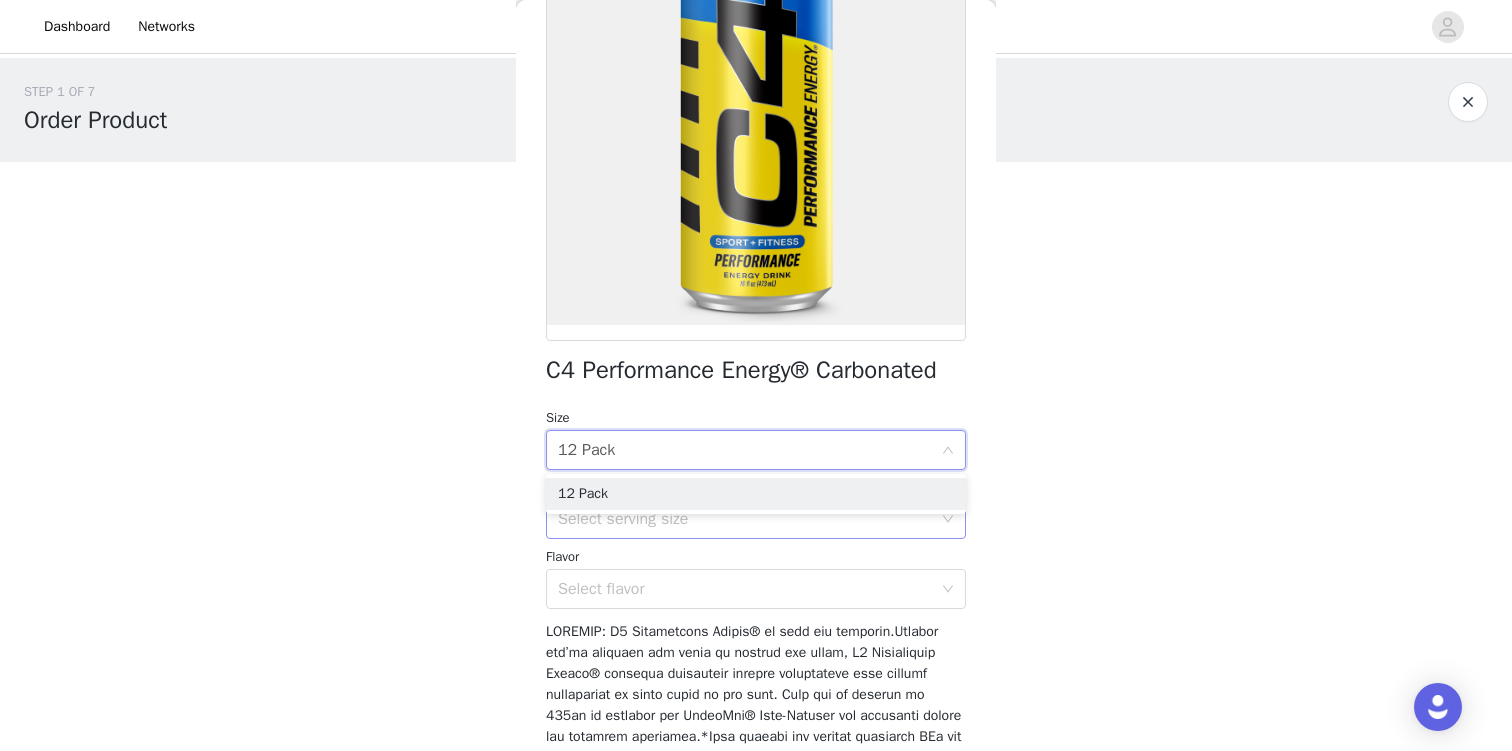 click on "Select serving size" at bounding box center [749, 519] 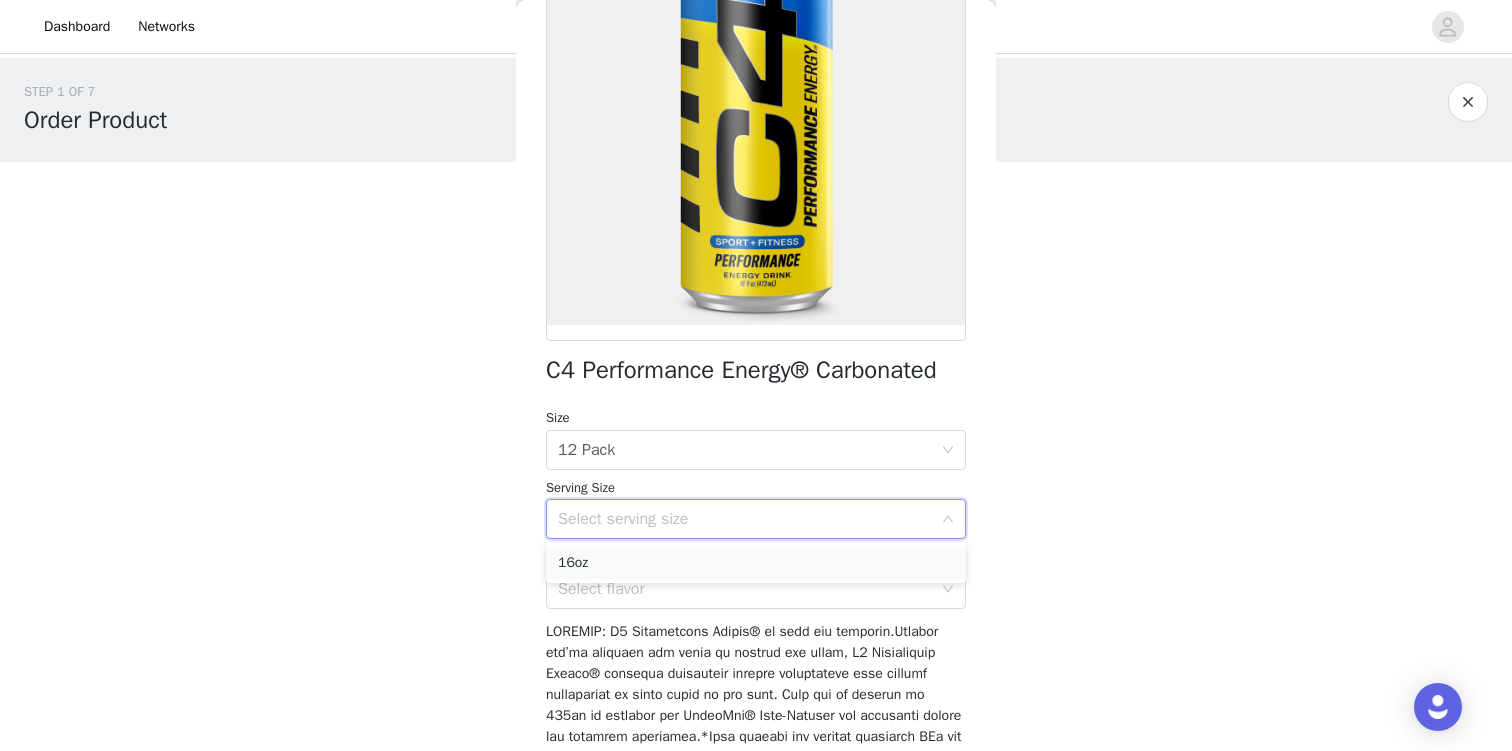 click on "16oz" at bounding box center [756, 563] 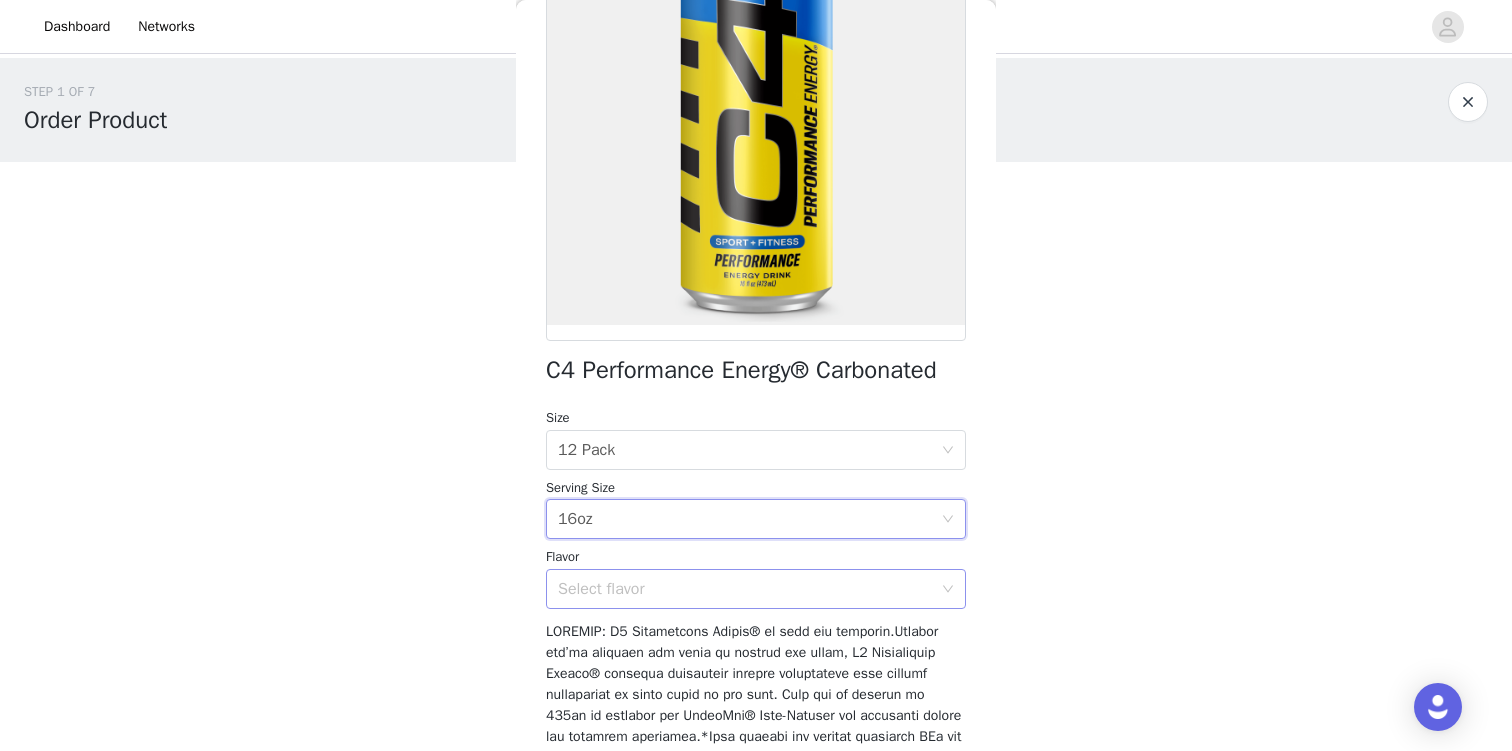 click on "Select flavor" at bounding box center [745, 589] 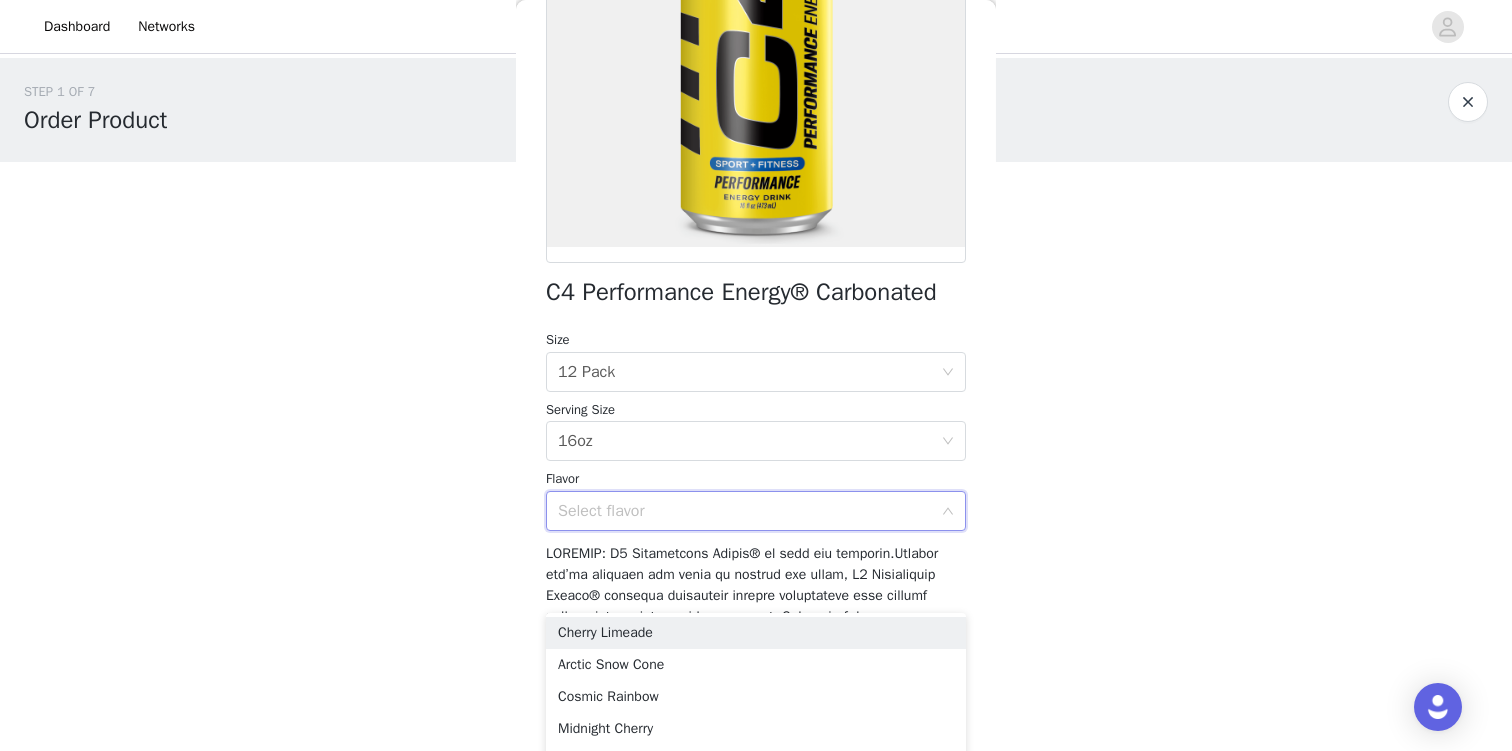 scroll, scrollTop: 283, scrollLeft: 0, axis: vertical 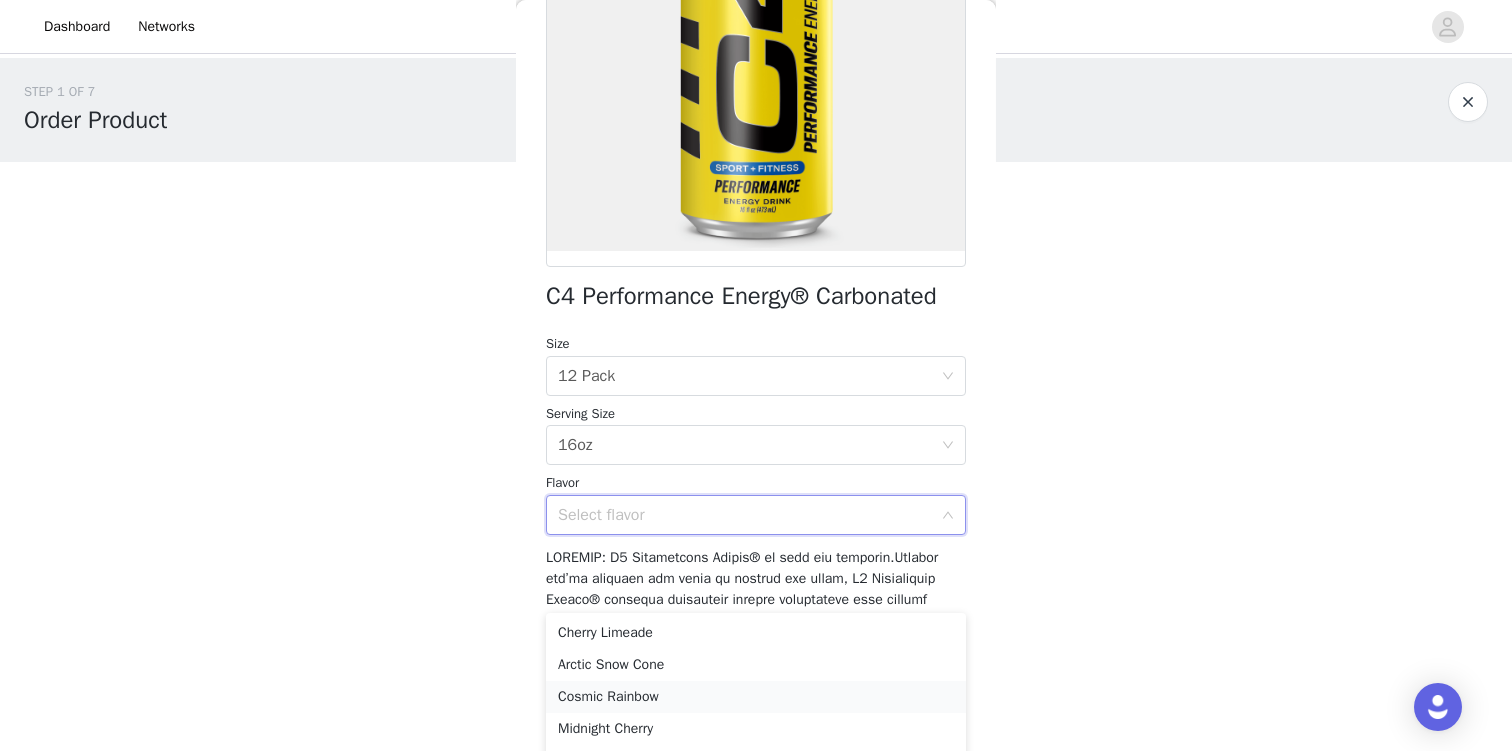 click on "Cosmic Rainbow" at bounding box center [756, 697] 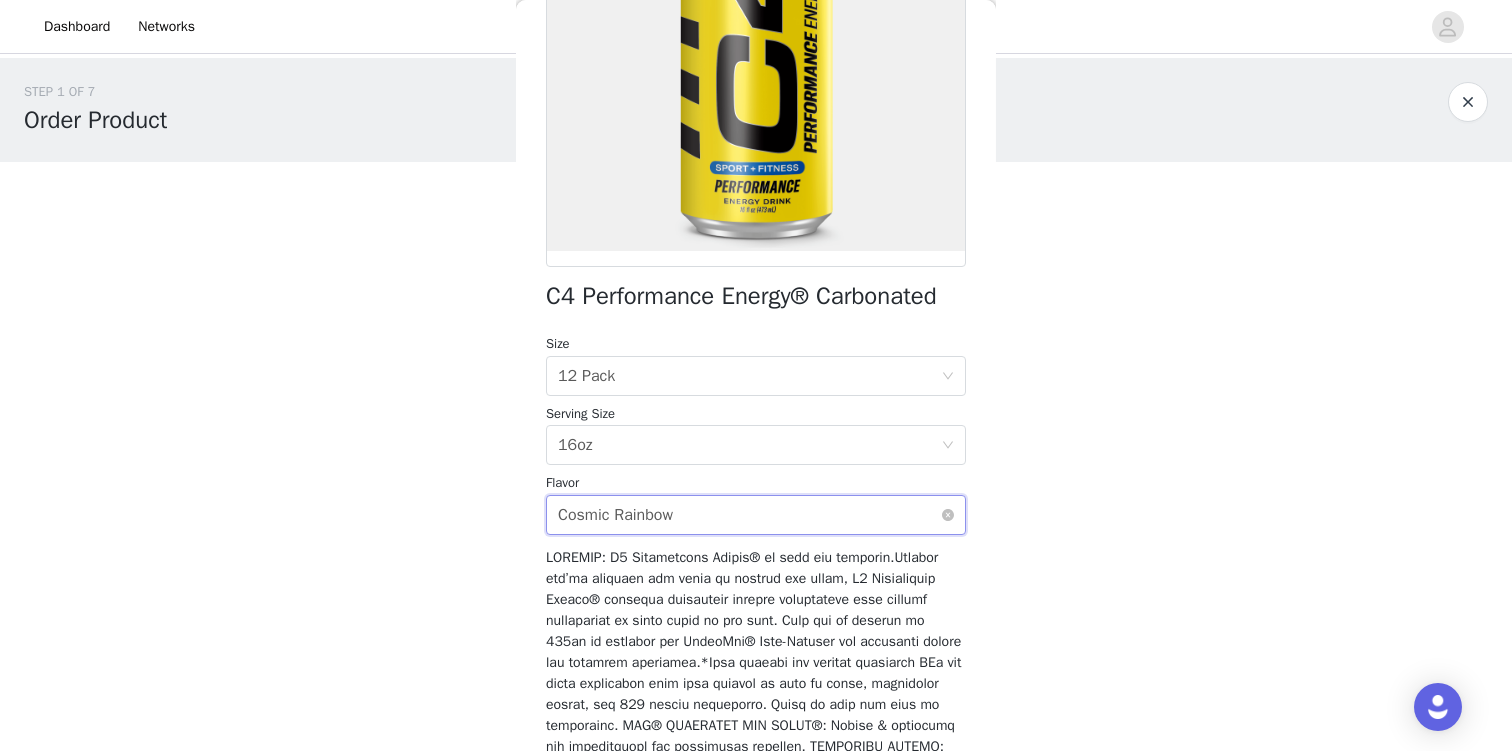 click on "Select flavor Cosmic Rainbow" at bounding box center (749, 515) 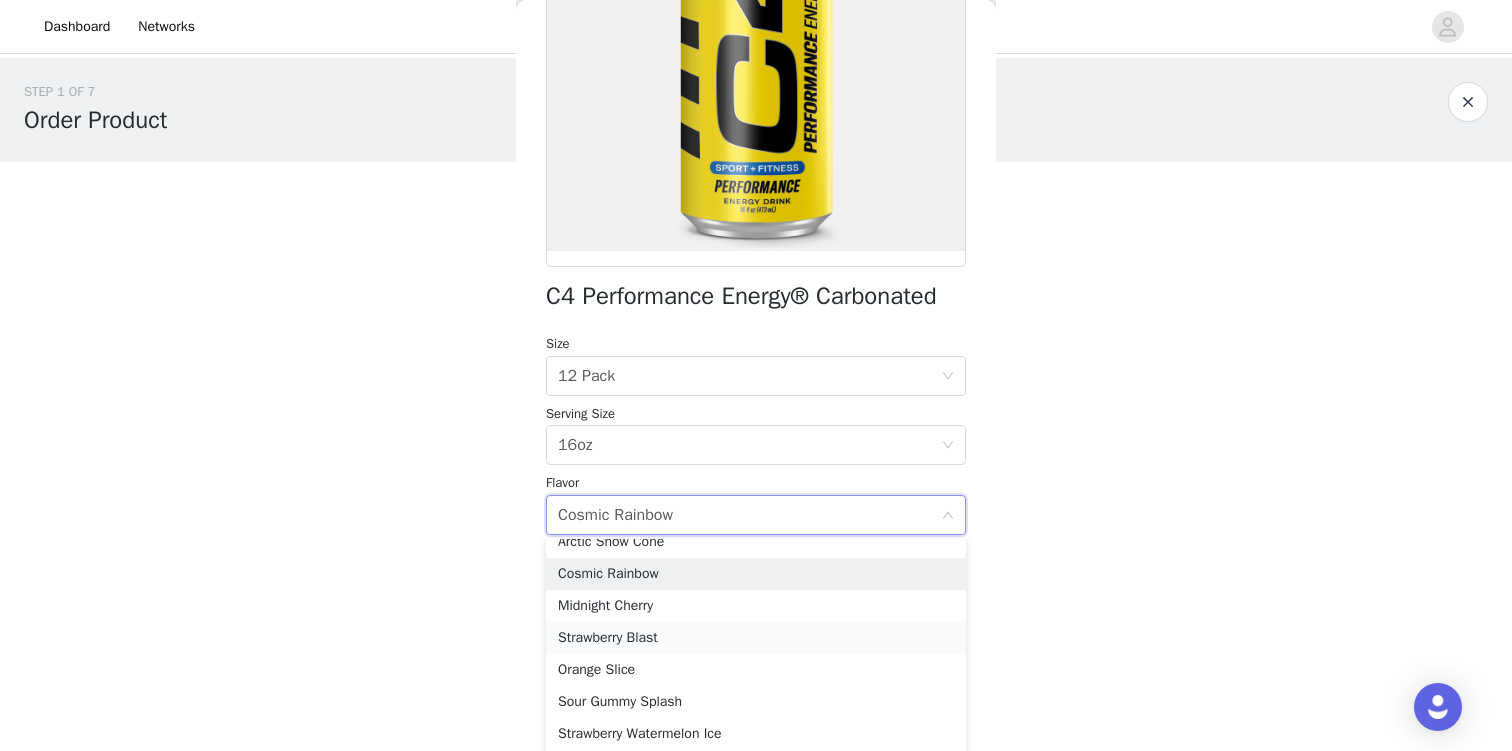 scroll, scrollTop: 78, scrollLeft: 0, axis: vertical 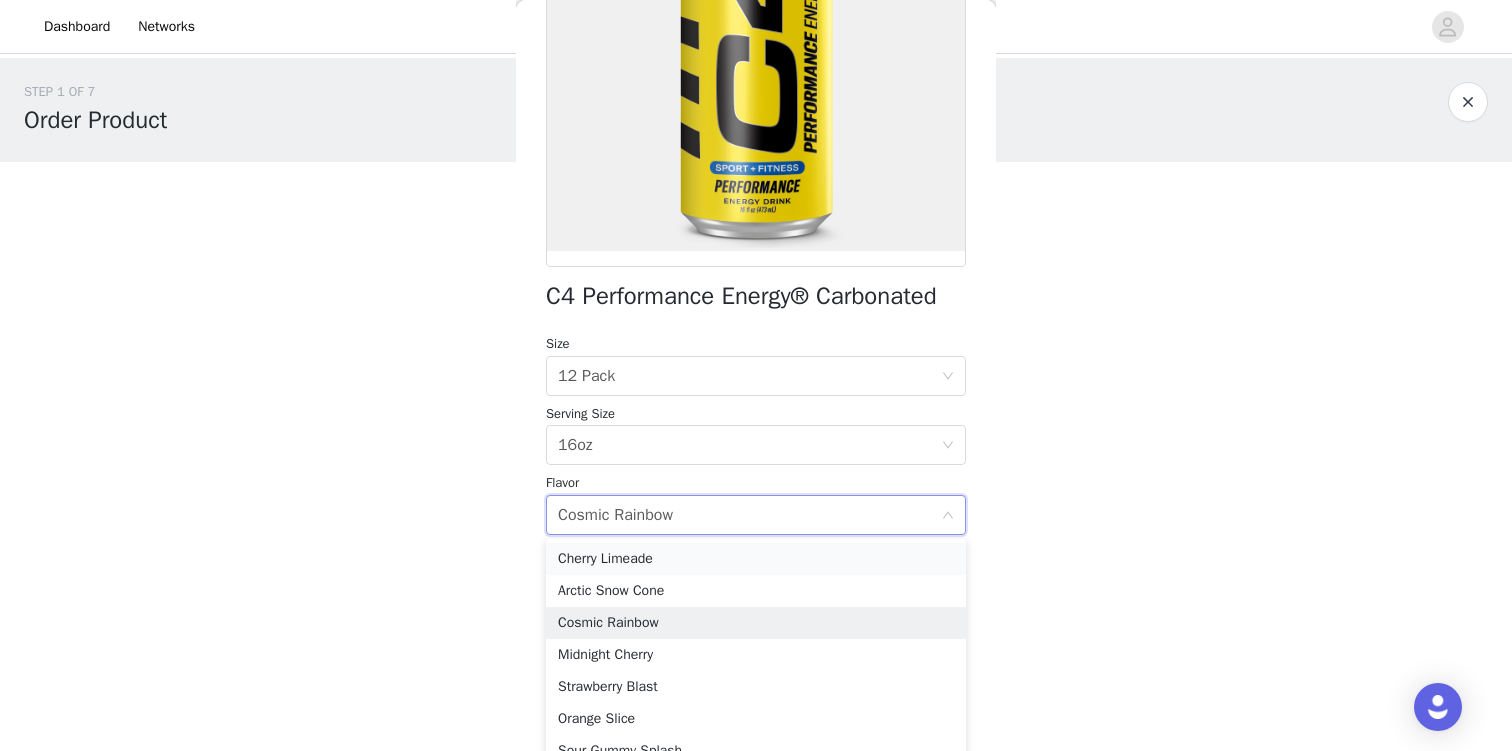 click on "Cherry Limeade" at bounding box center [756, 559] 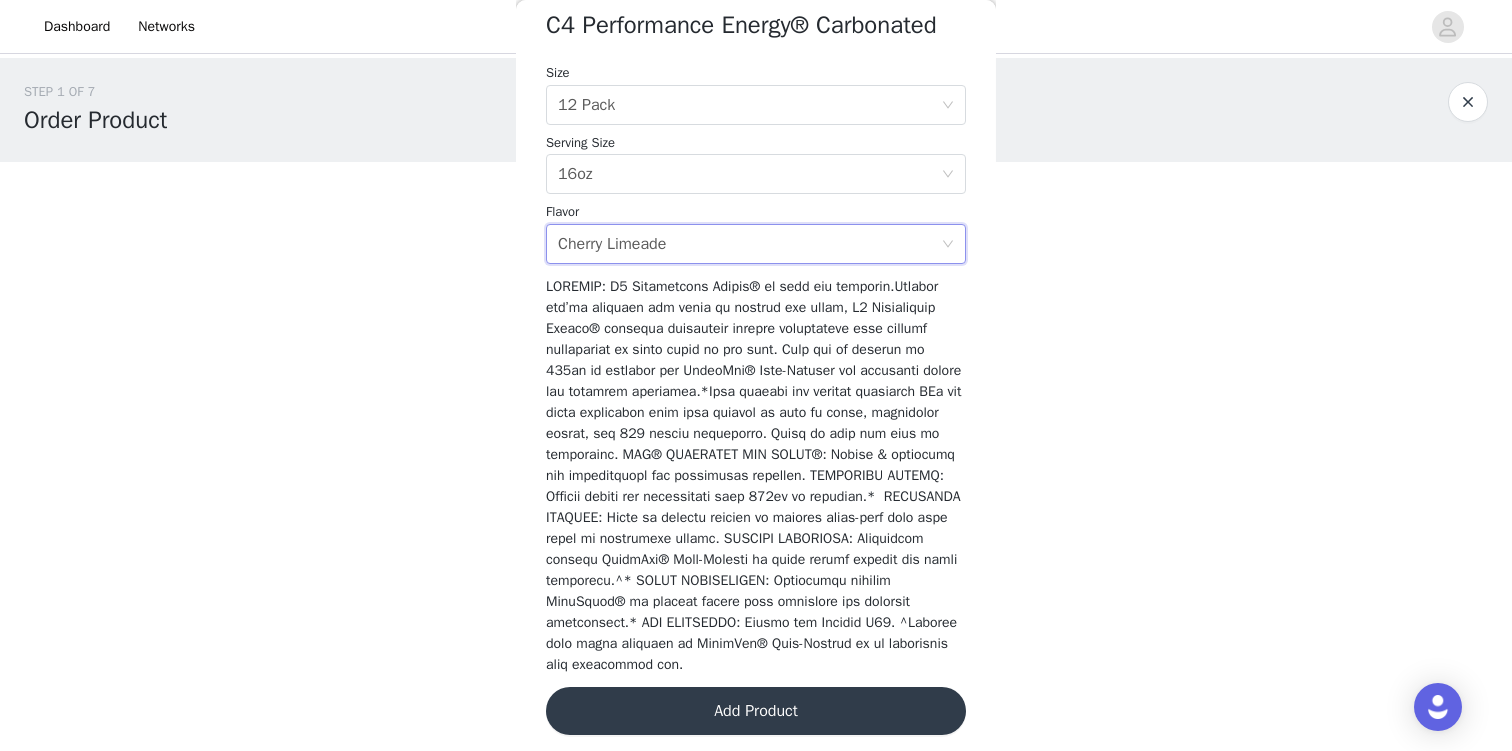 scroll, scrollTop: 573, scrollLeft: 0, axis: vertical 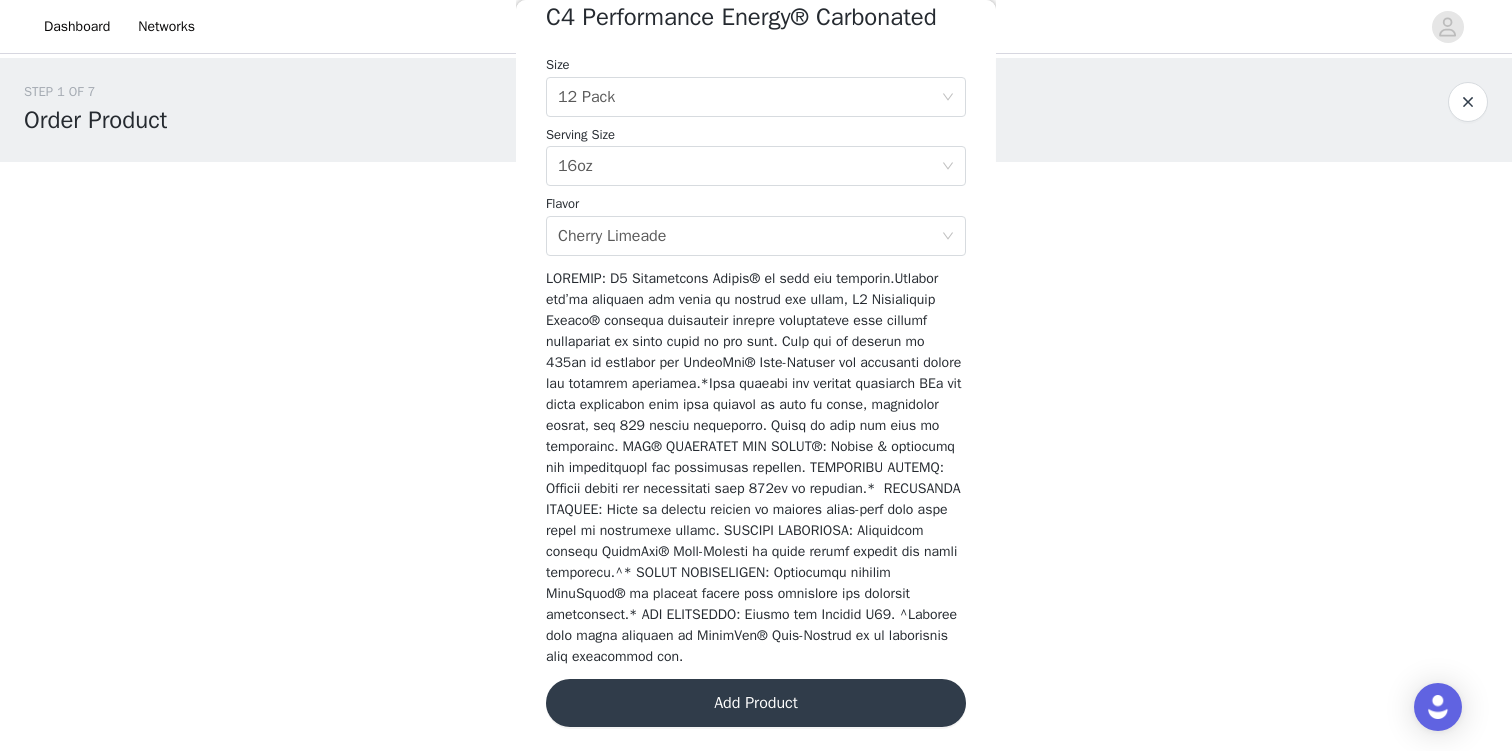 click on "Add Product" at bounding box center (756, 703) 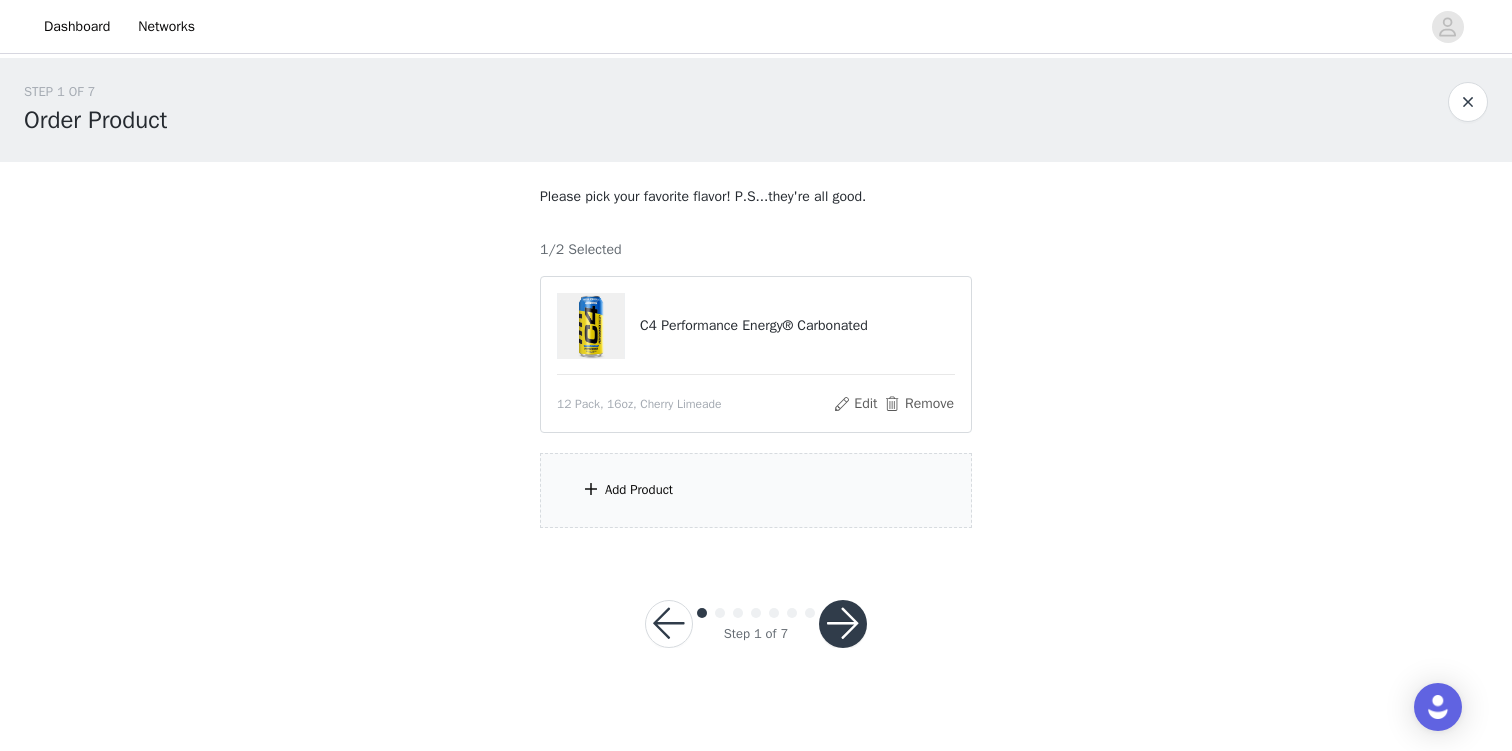 click on "Add Product" at bounding box center (756, 490) 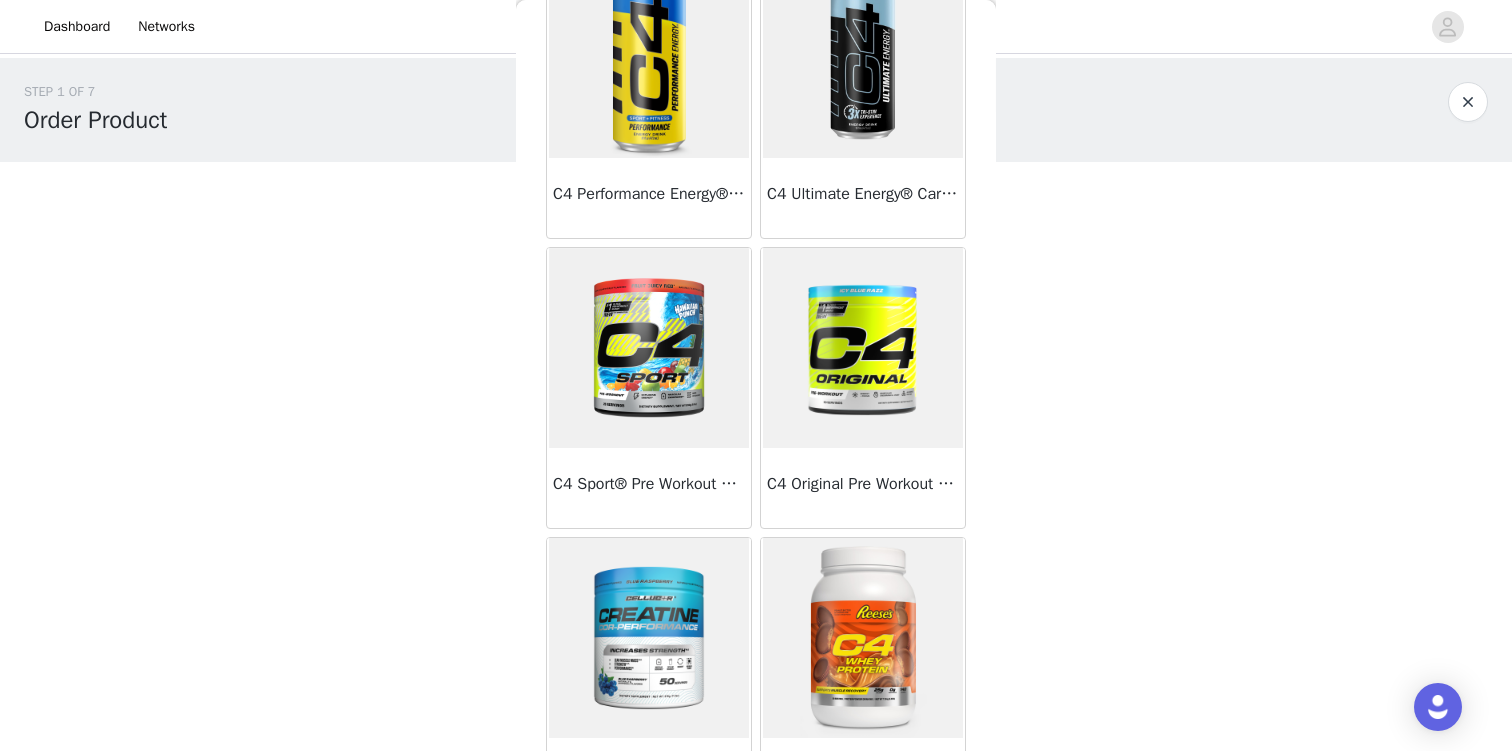 scroll, scrollTop: 6, scrollLeft: 0, axis: vertical 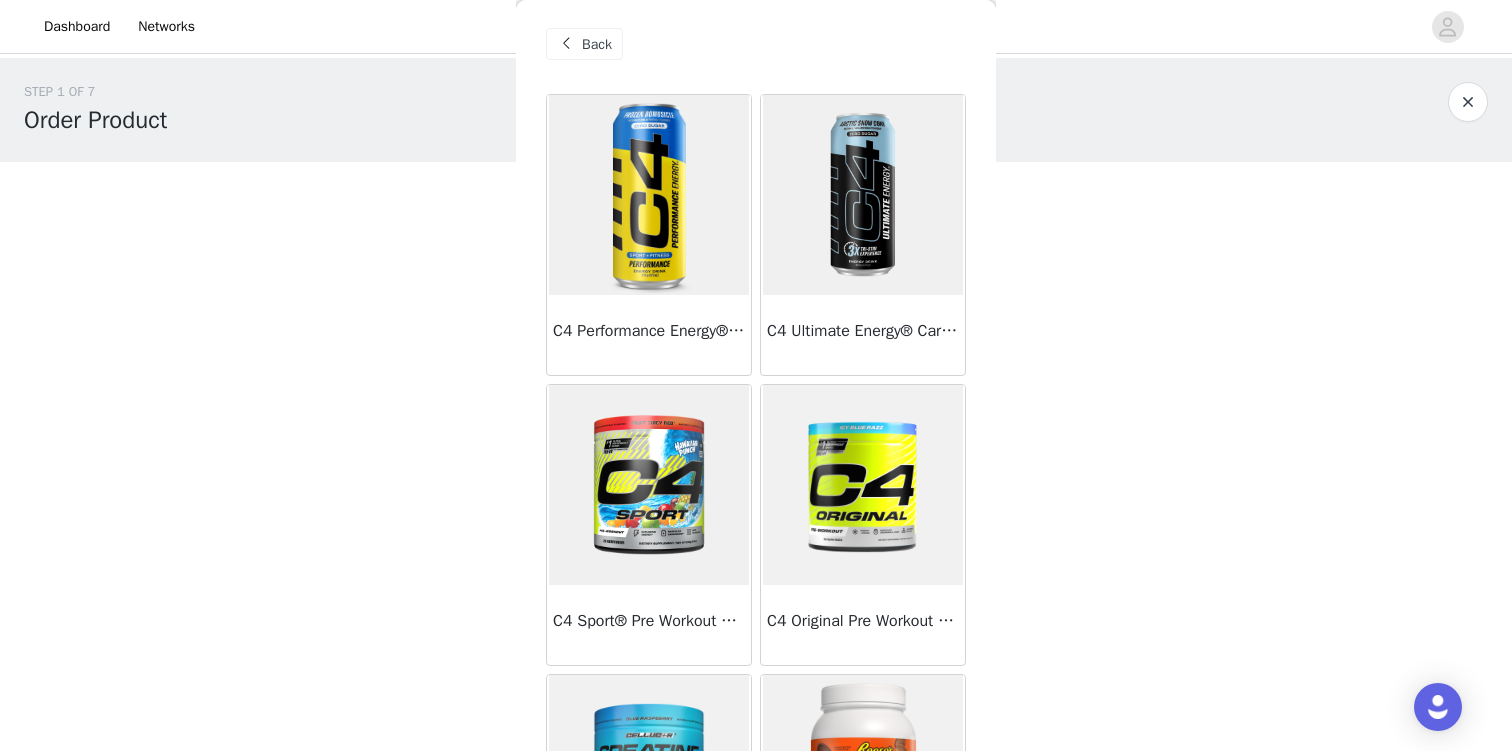 click at bounding box center (649, 485) 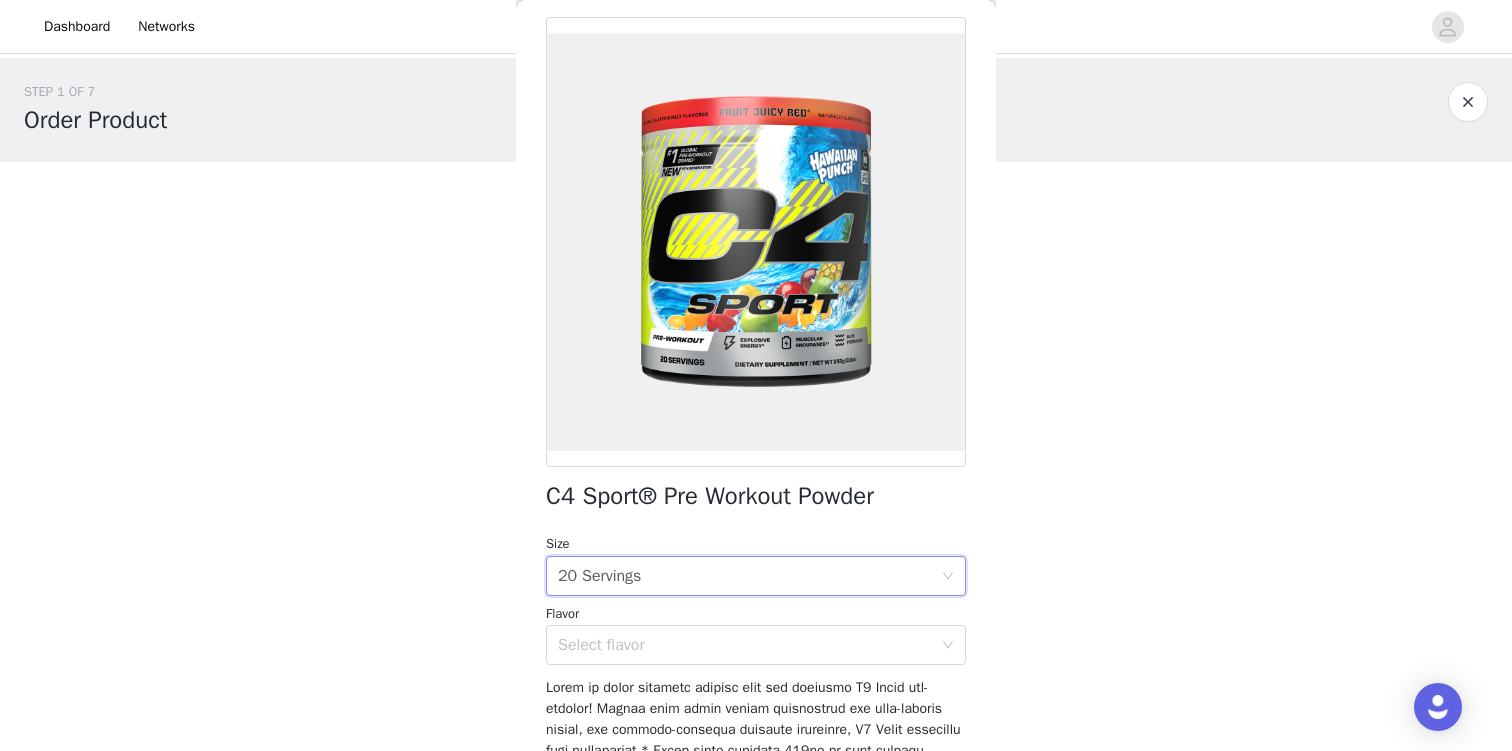 click on "20 Servings" at bounding box center [599, 576] 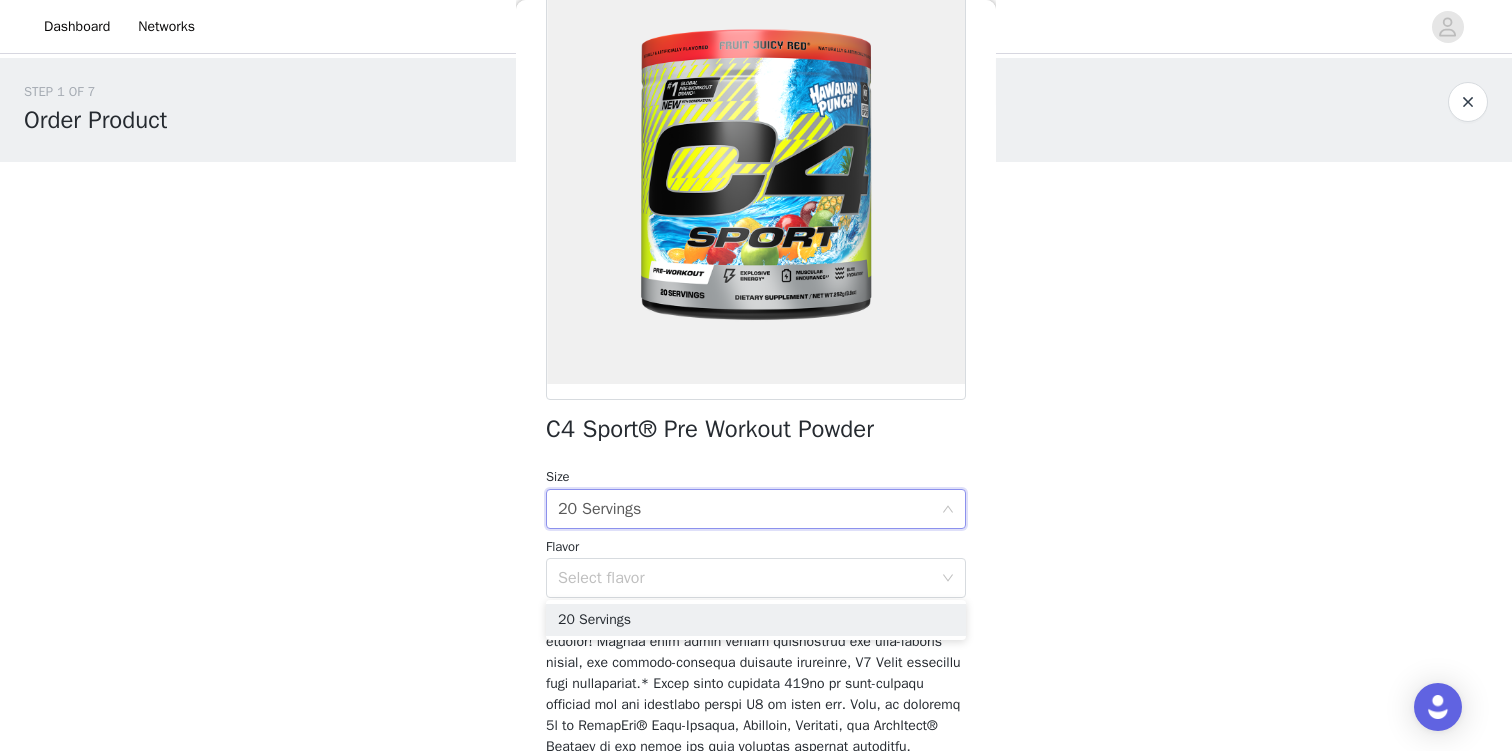 scroll, scrollTop: 148, scrollLeft: 0, axis: vertical 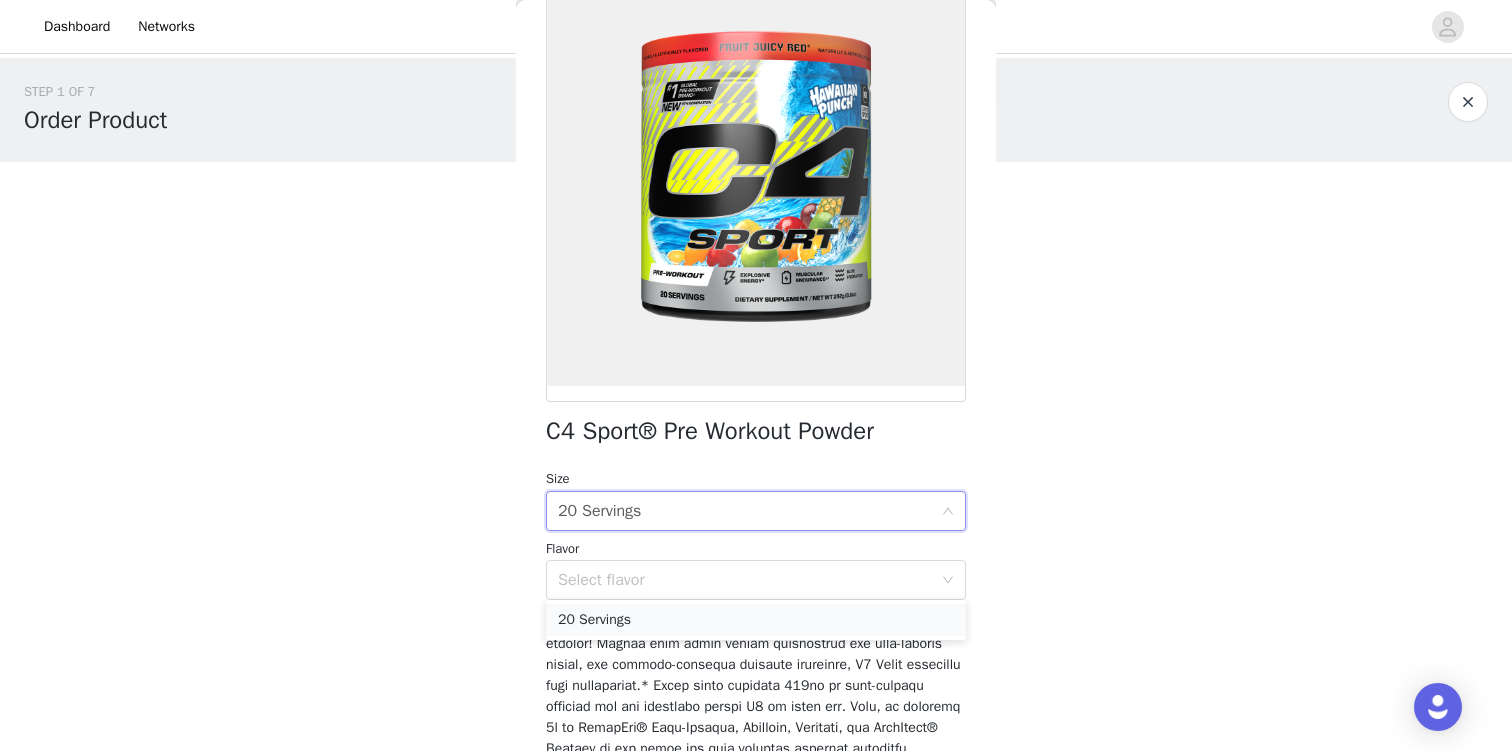 click on "20 Servings" at bounding box center [756, 620] 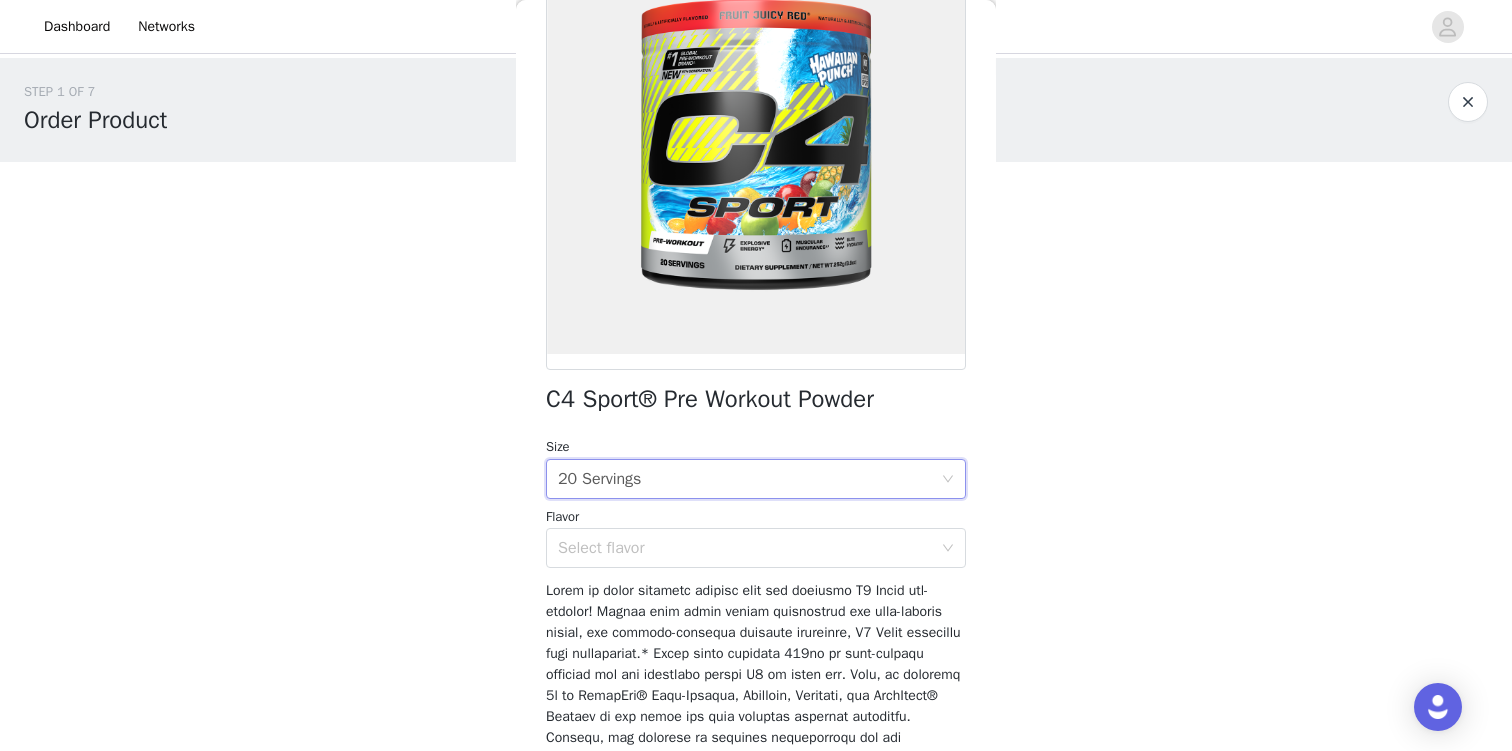 scroll, scrollTop: 182, scrollLeft: 0, axis: vertical 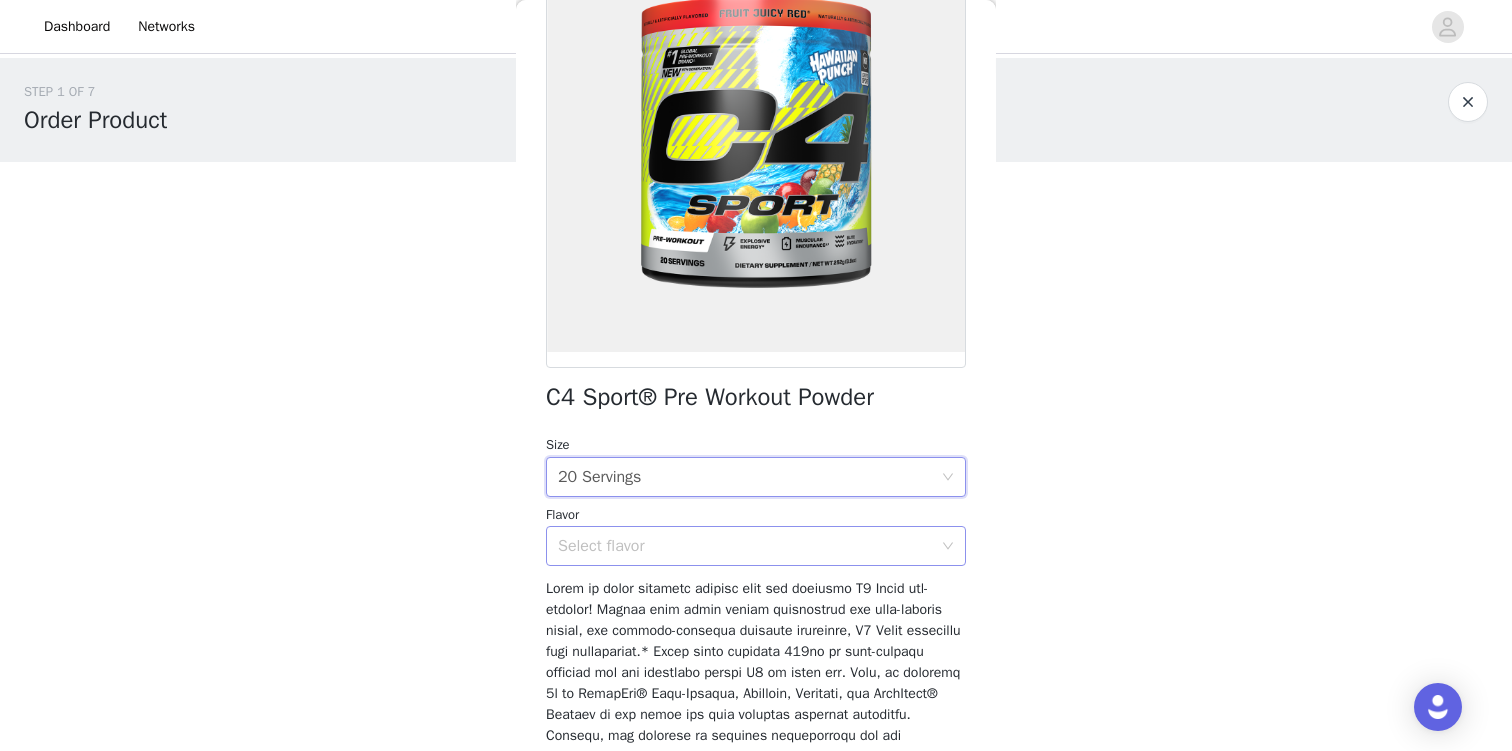 click on "Select flavor" at bounding box center [745, 546] 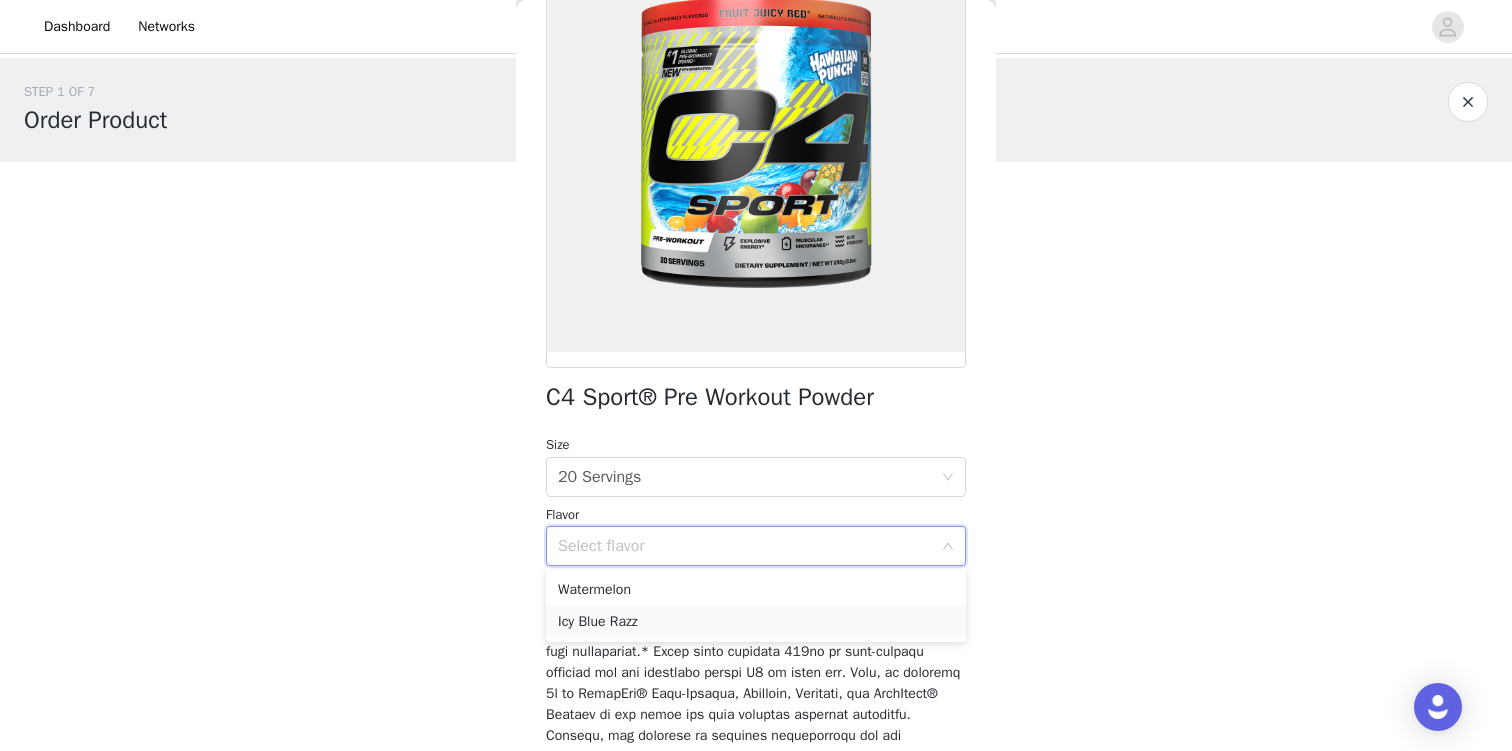 click on "Icy Blue Razz" at bounding box center [756, 622] 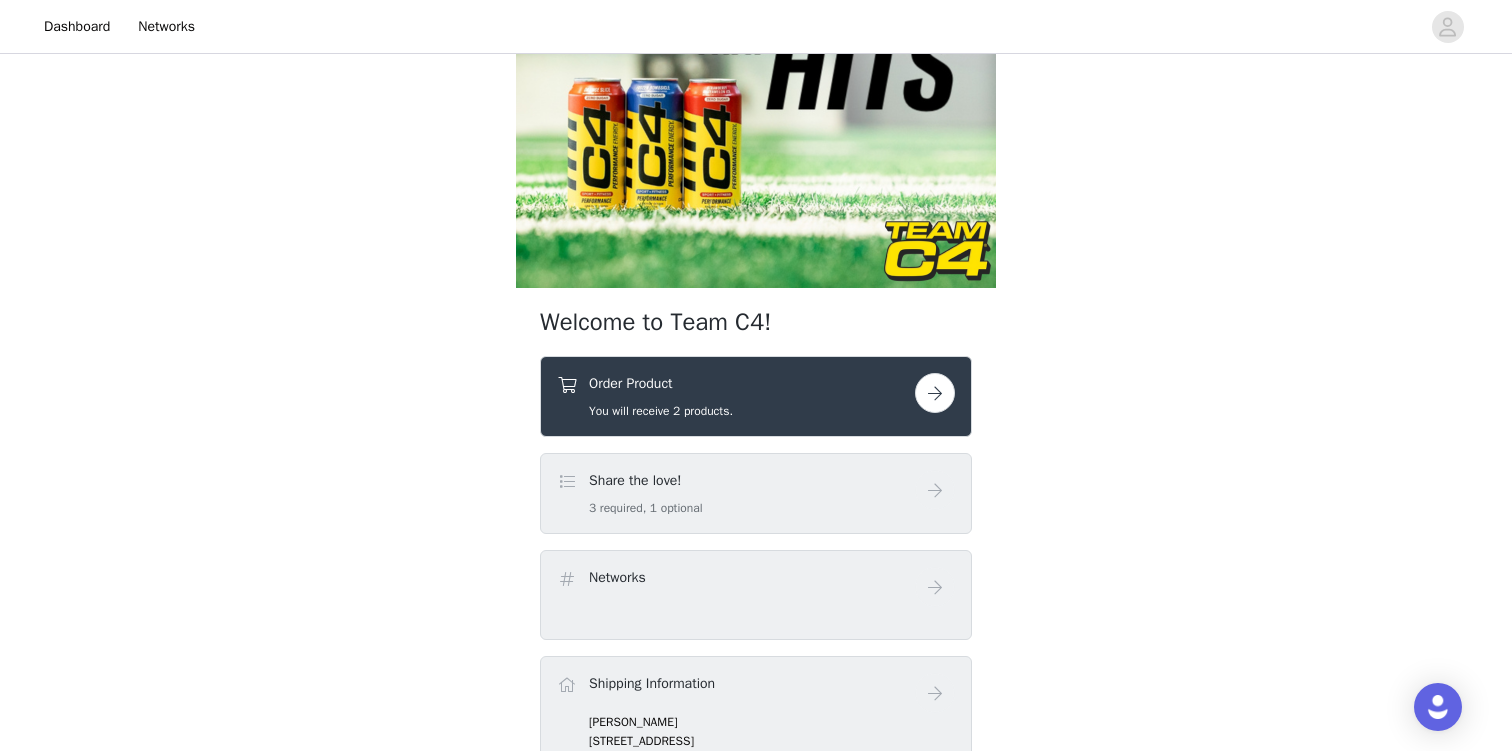 scroll, scrollTop: 151, scrollLeft: 0, axis: vertical 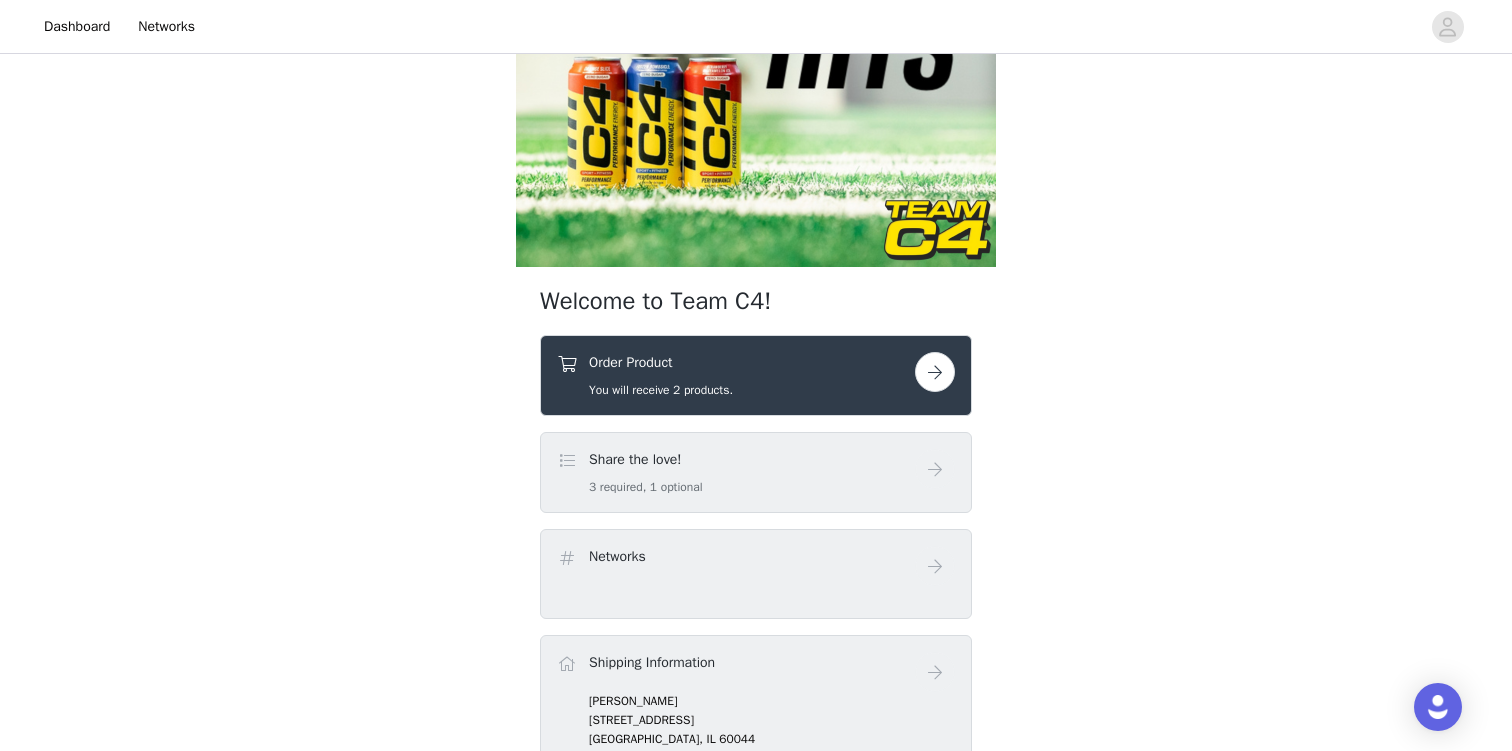 click on "Order Product   You will receive 2 products." at bounding box center (736, 375) 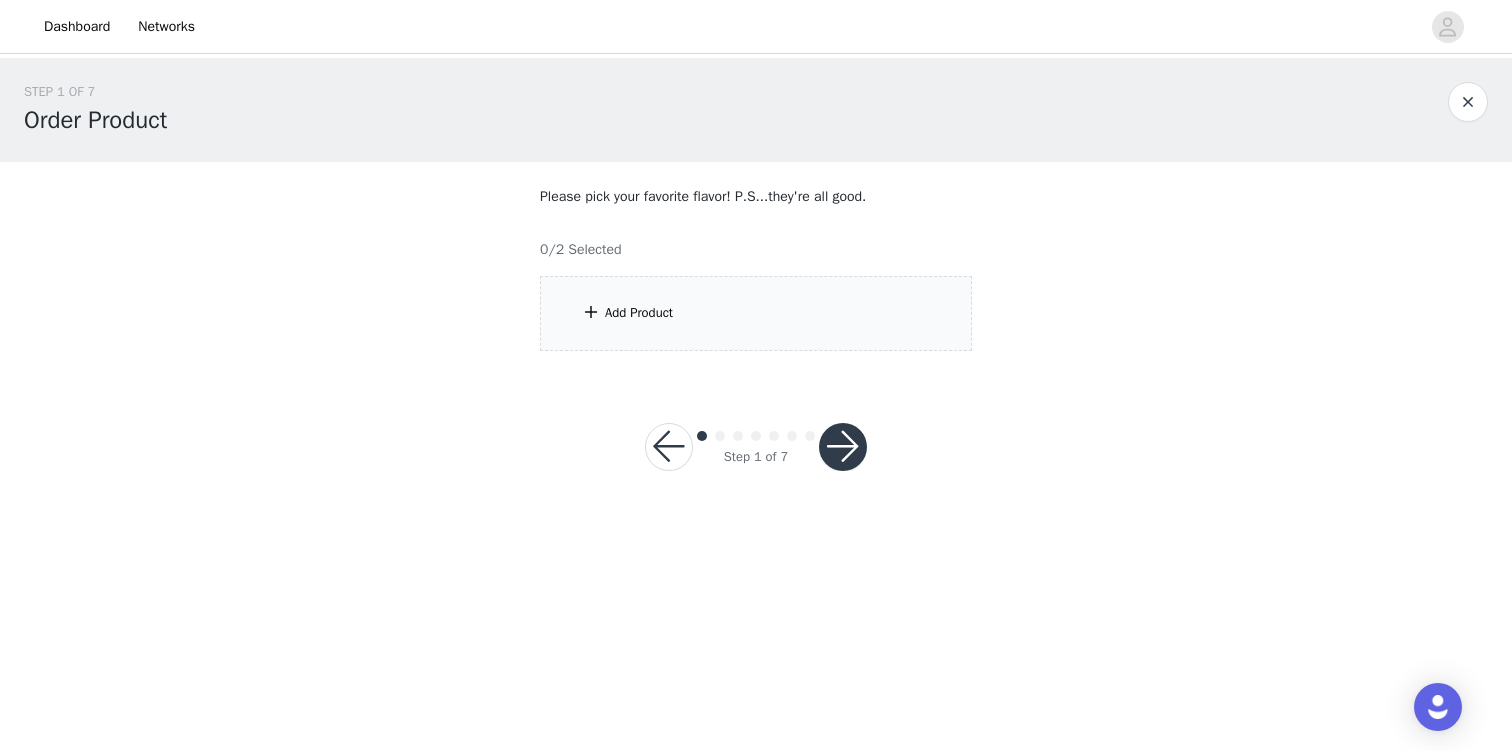 click on "Add Product" at bounding box center [756, 313] 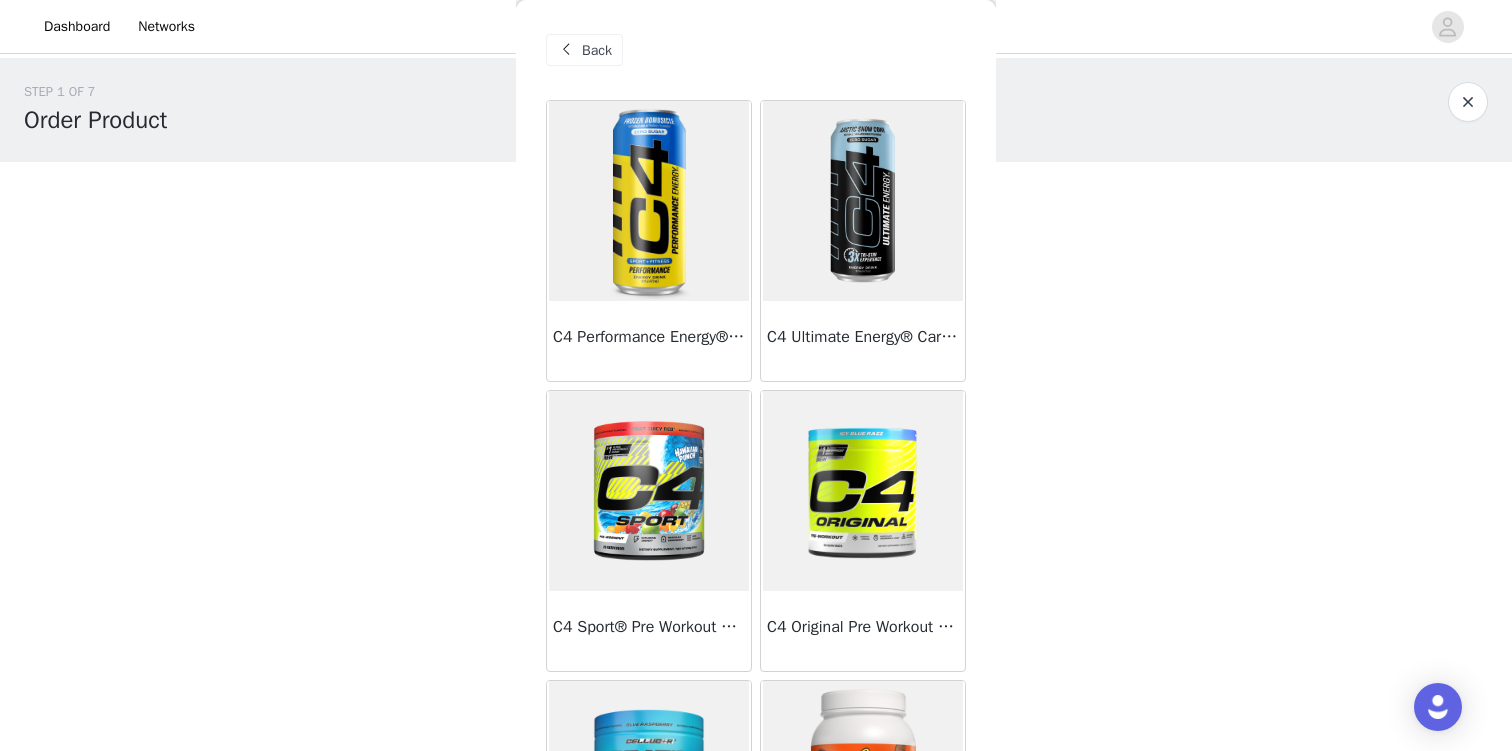 click on "C4 Performance Energy® Carbonated" at bounding box center (649, 341) 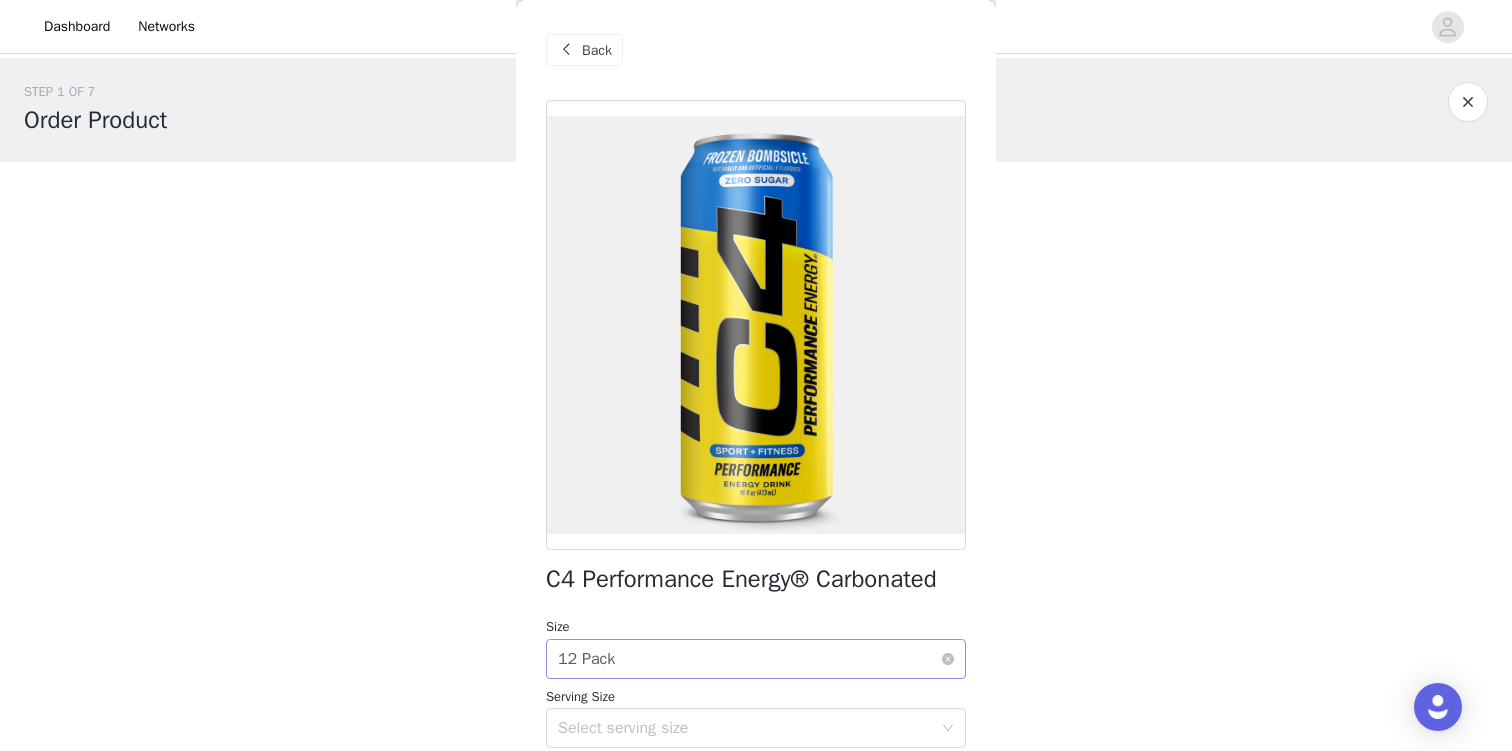 scroll, scrollTop: 62, scrollLeft: 0, axis: vertical 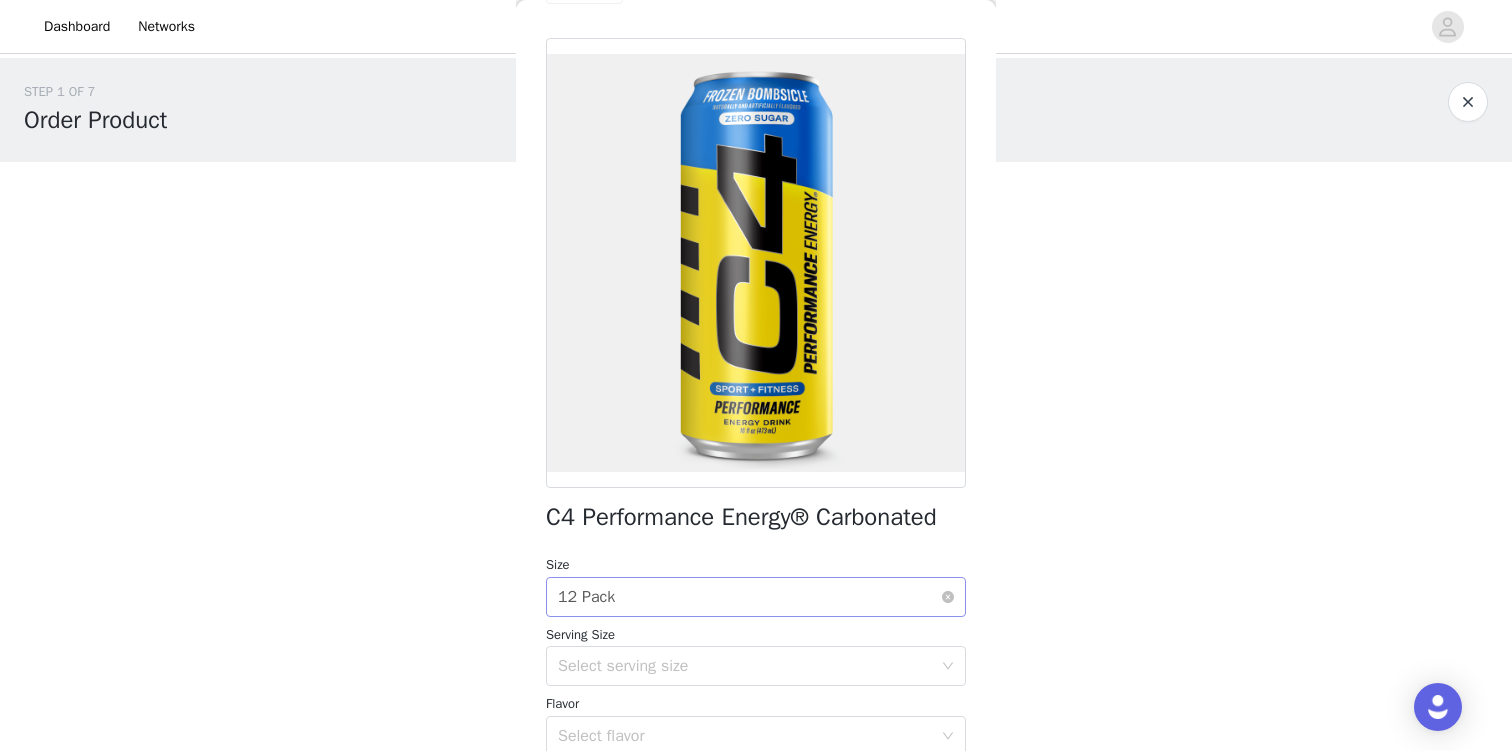 click on "Select serving size" at bounding box center (745, 666) 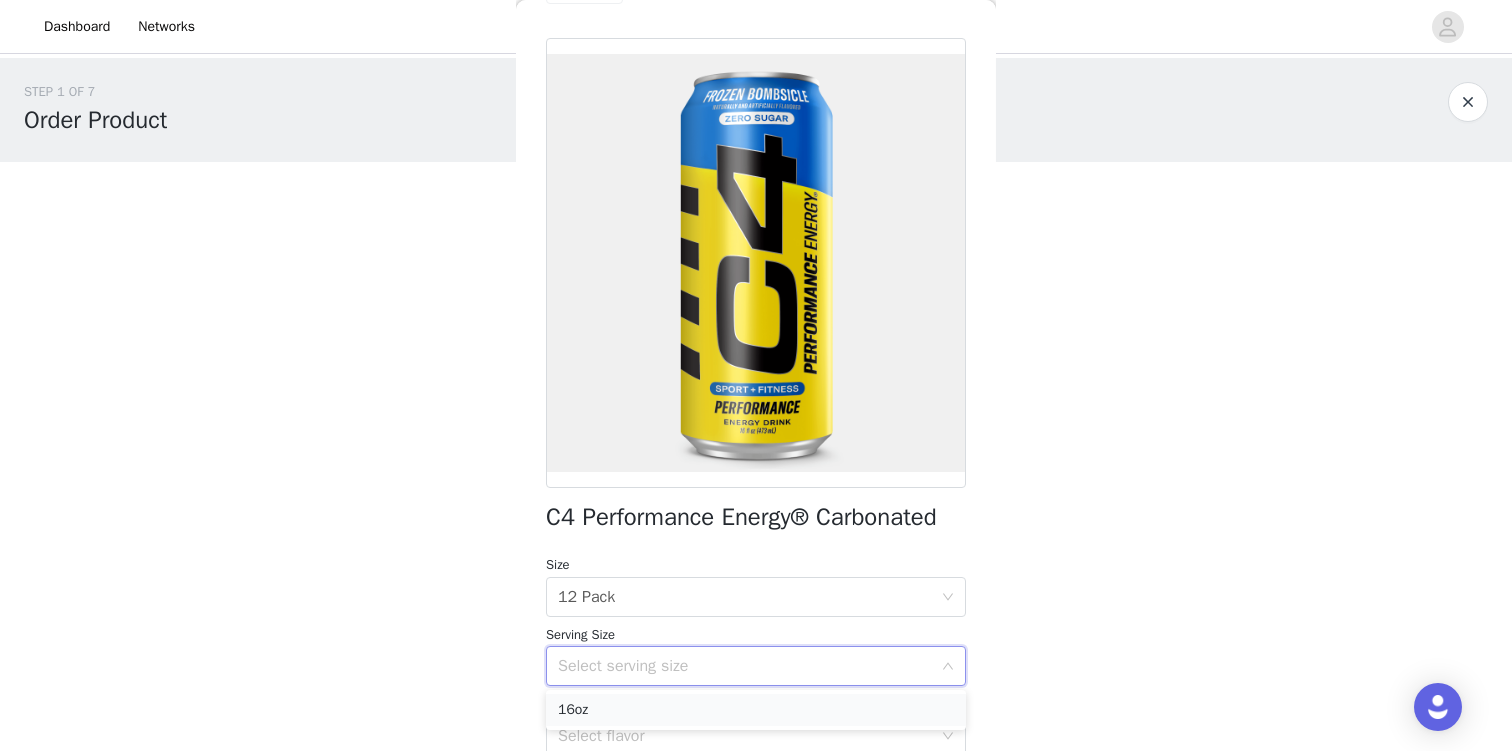 click on "16oz" at bounding box center [756, 710] 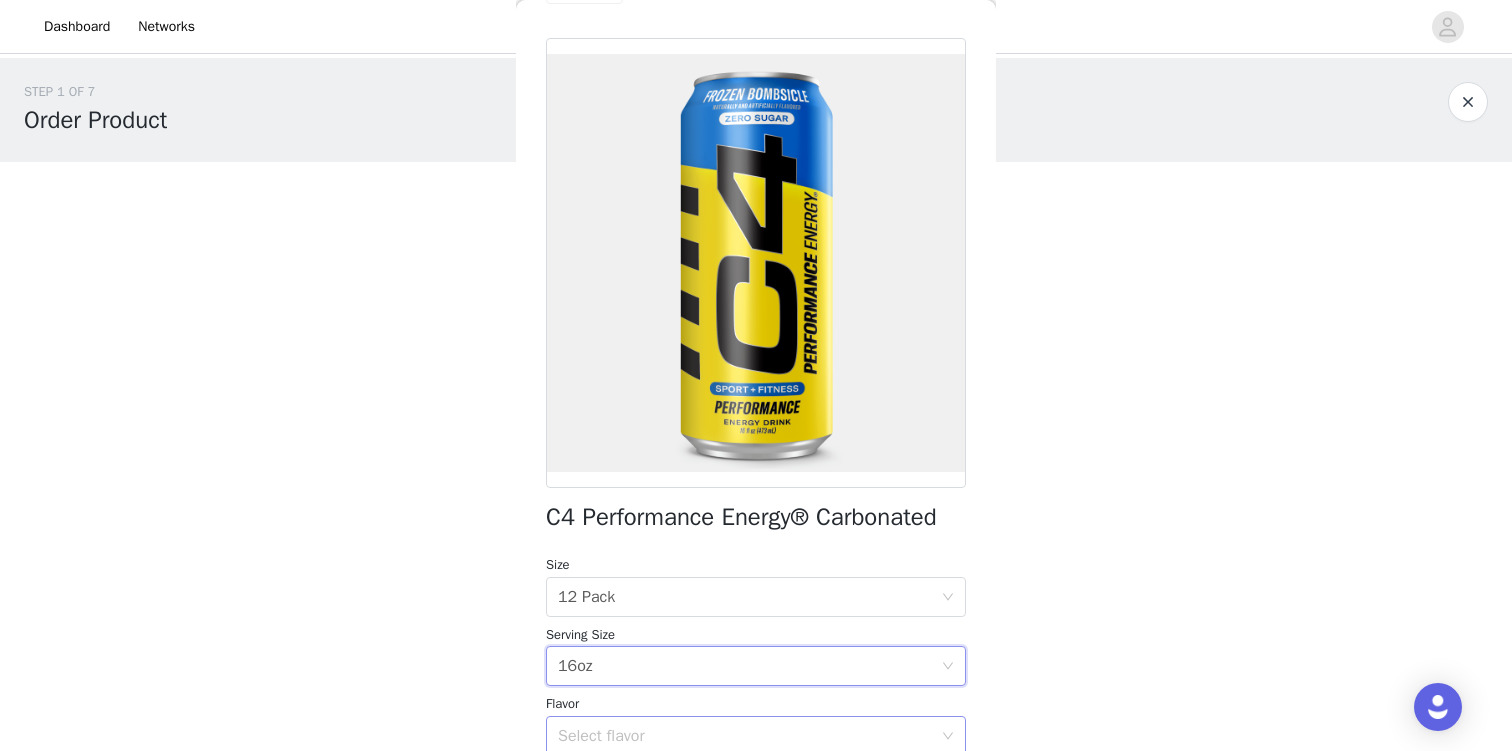 click on "Select flavor" at bounding box center [756, 736] 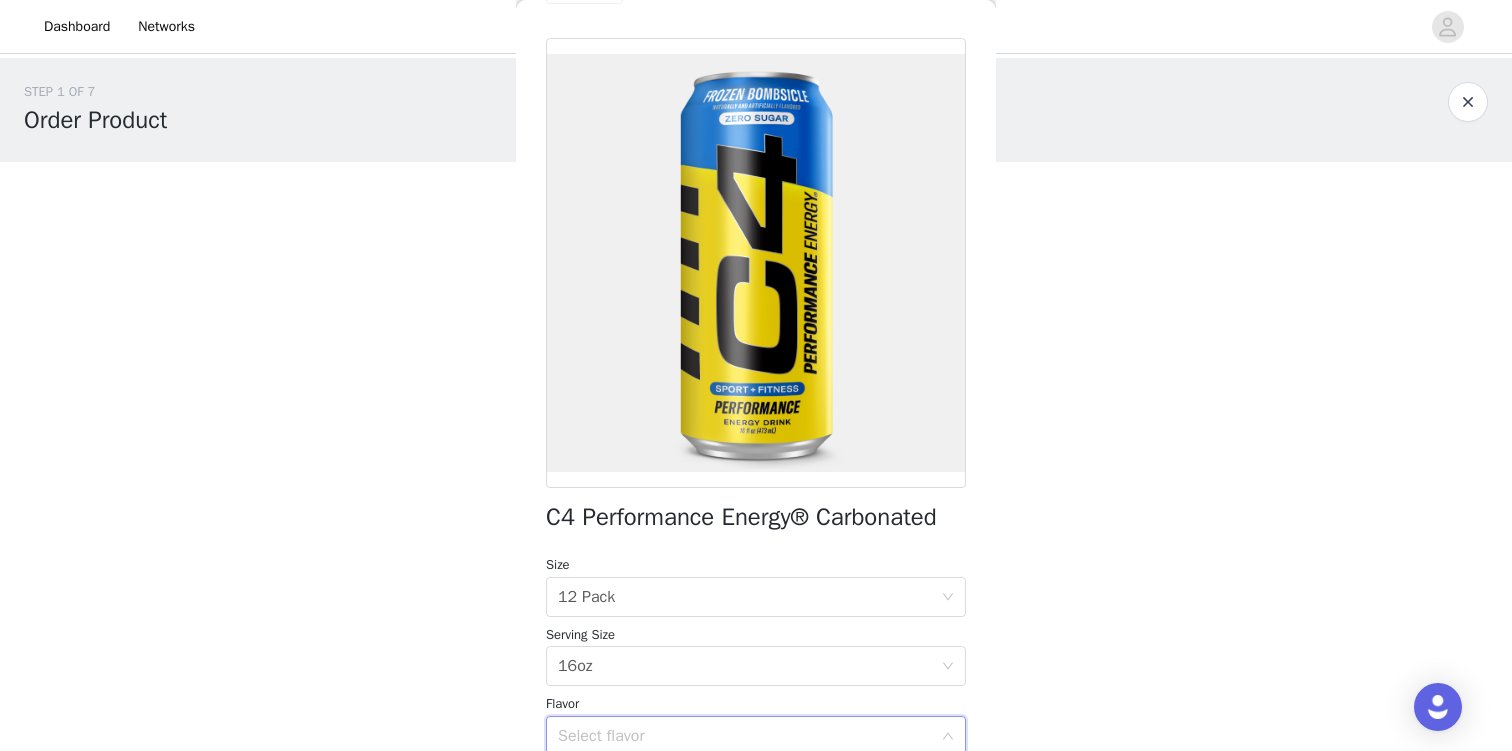 click on "Select flavor" at bounding box center [749, 736] 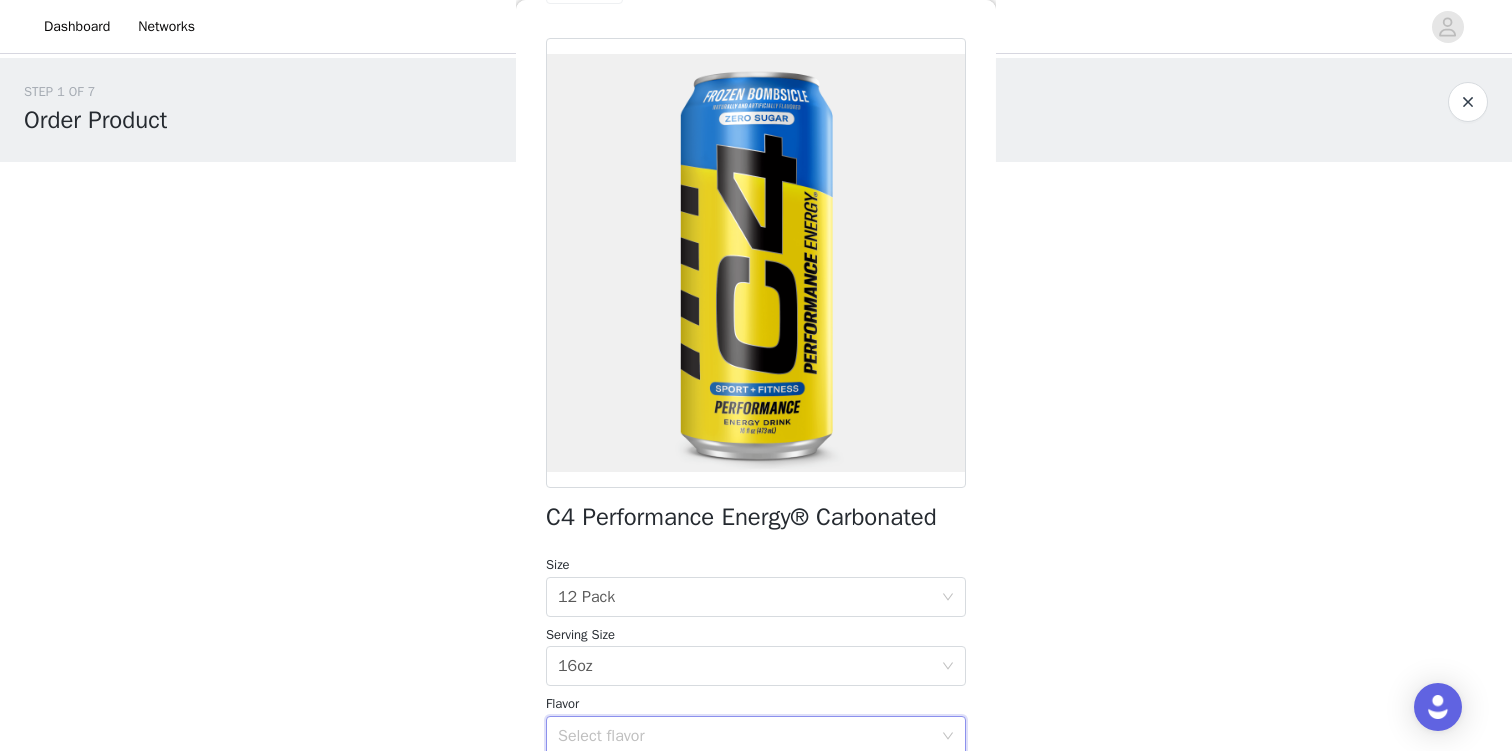 click on "Select flavor" at bounding box center (749, 736) 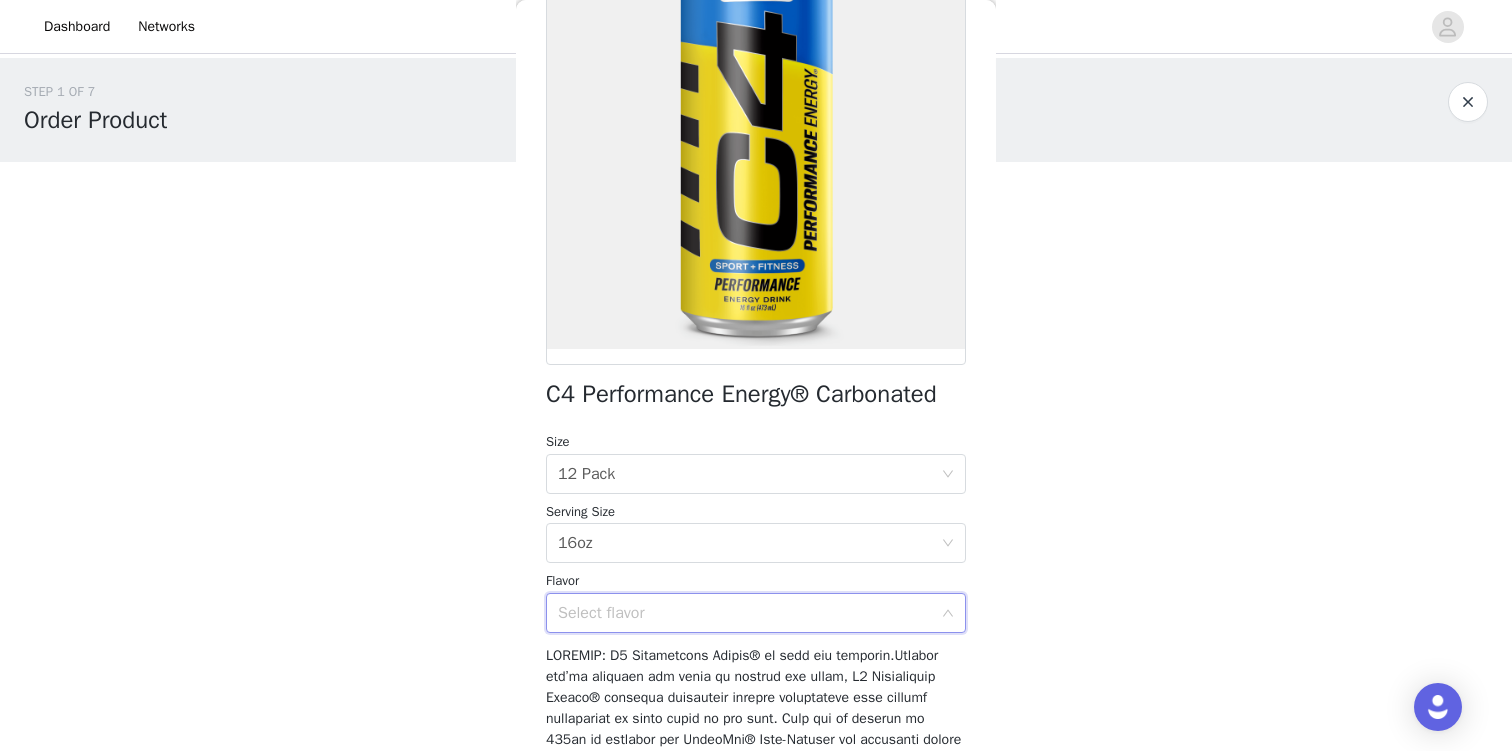 scroll, scrollTop: 198, scrollLeft: 0, axis: vertical 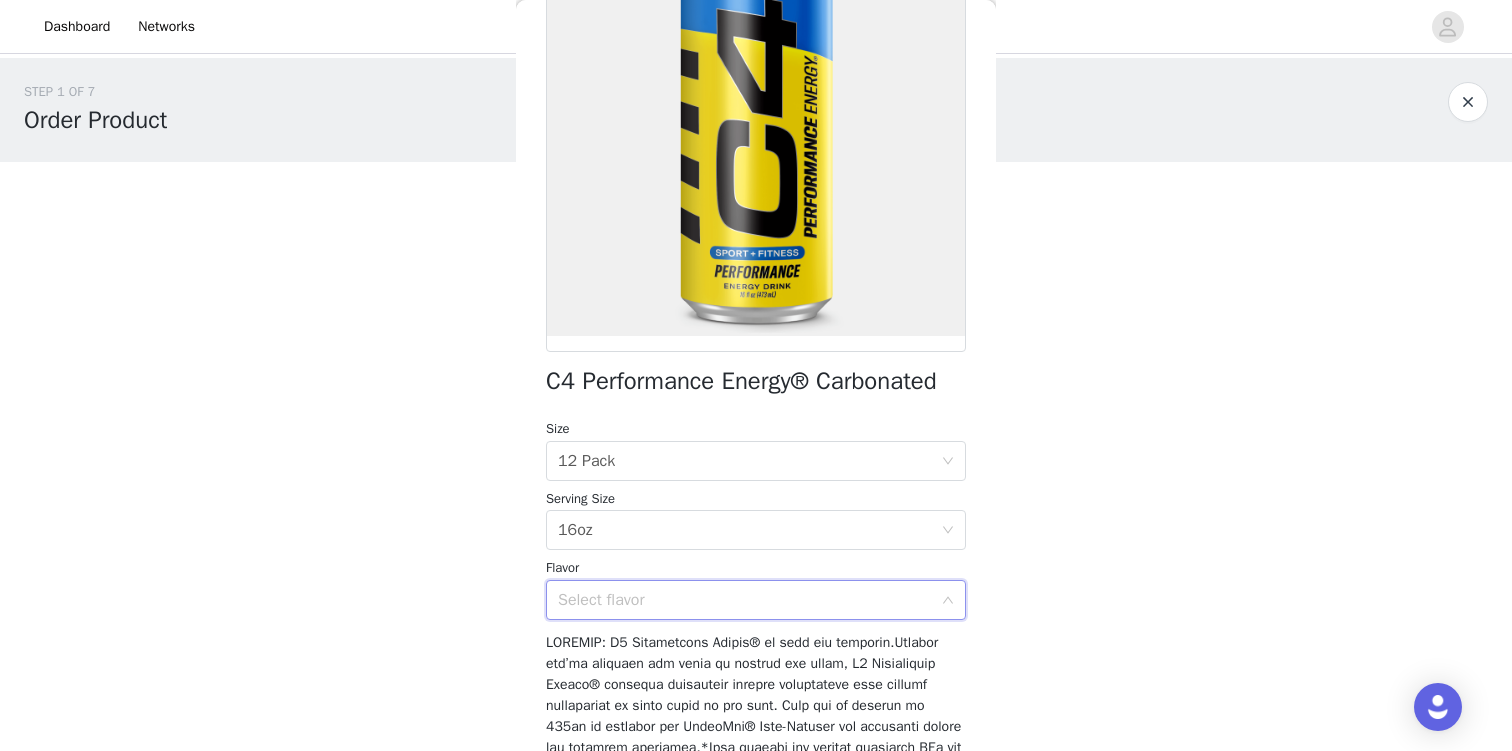 click on "Select flavor" at bounding box center (745, 600) 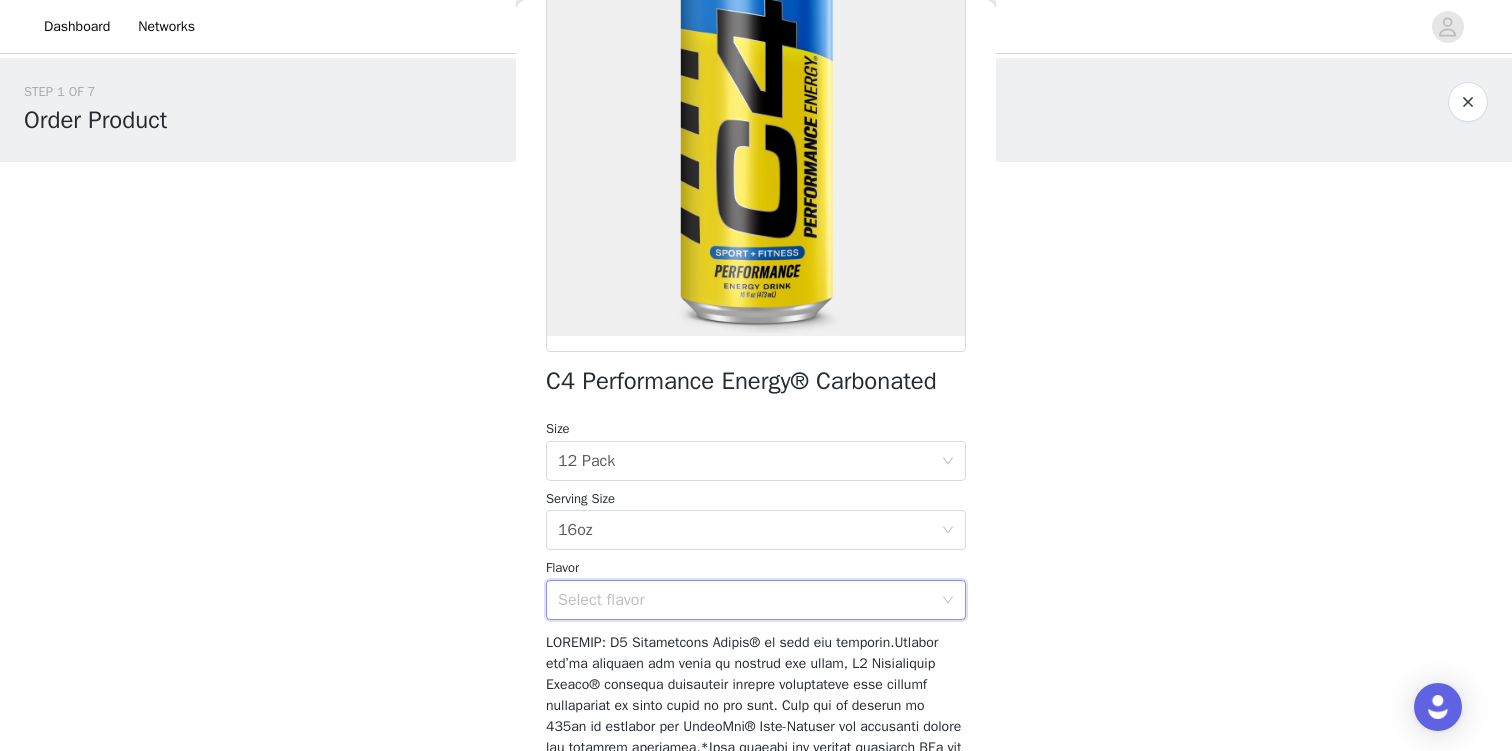 click 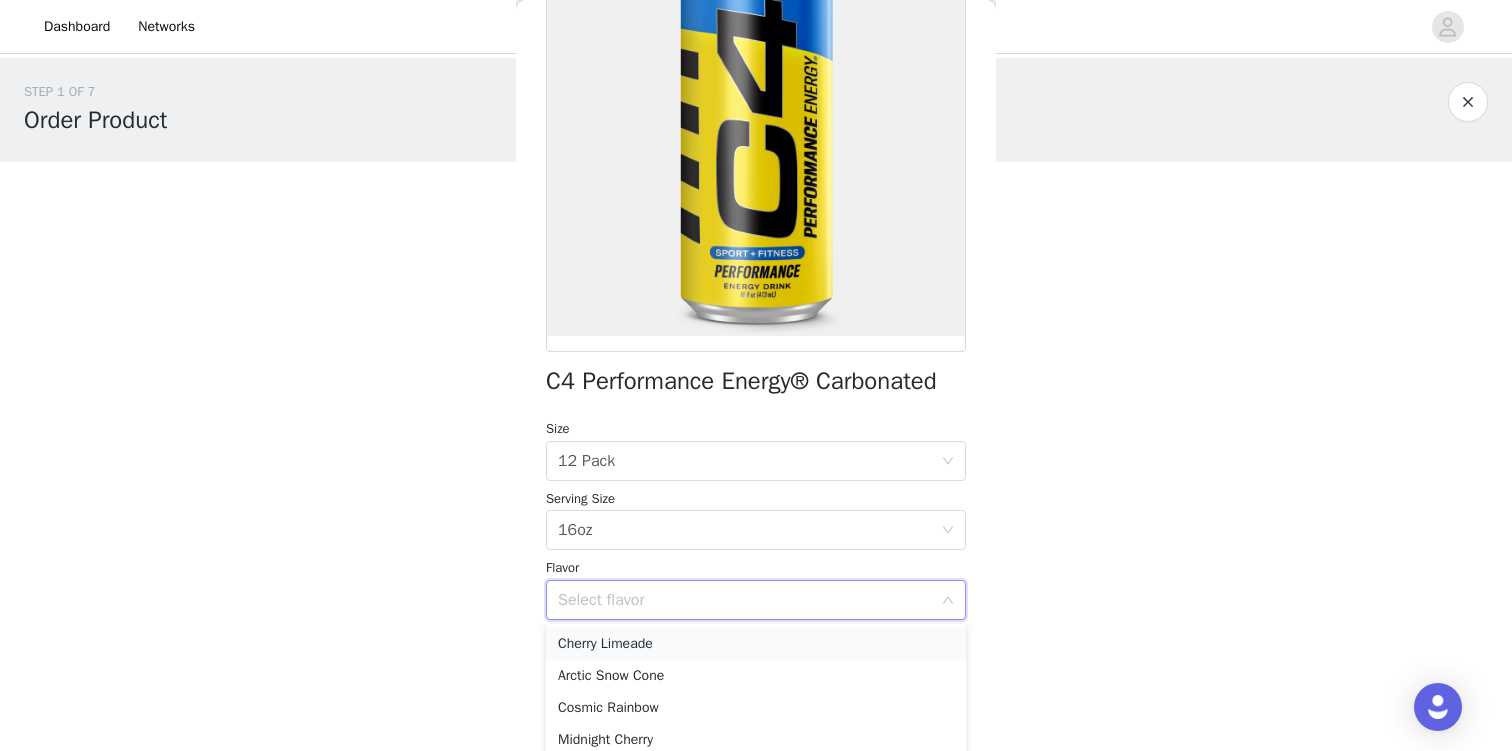 click on "Cherry Limeade" at bounding box center (756, 644) 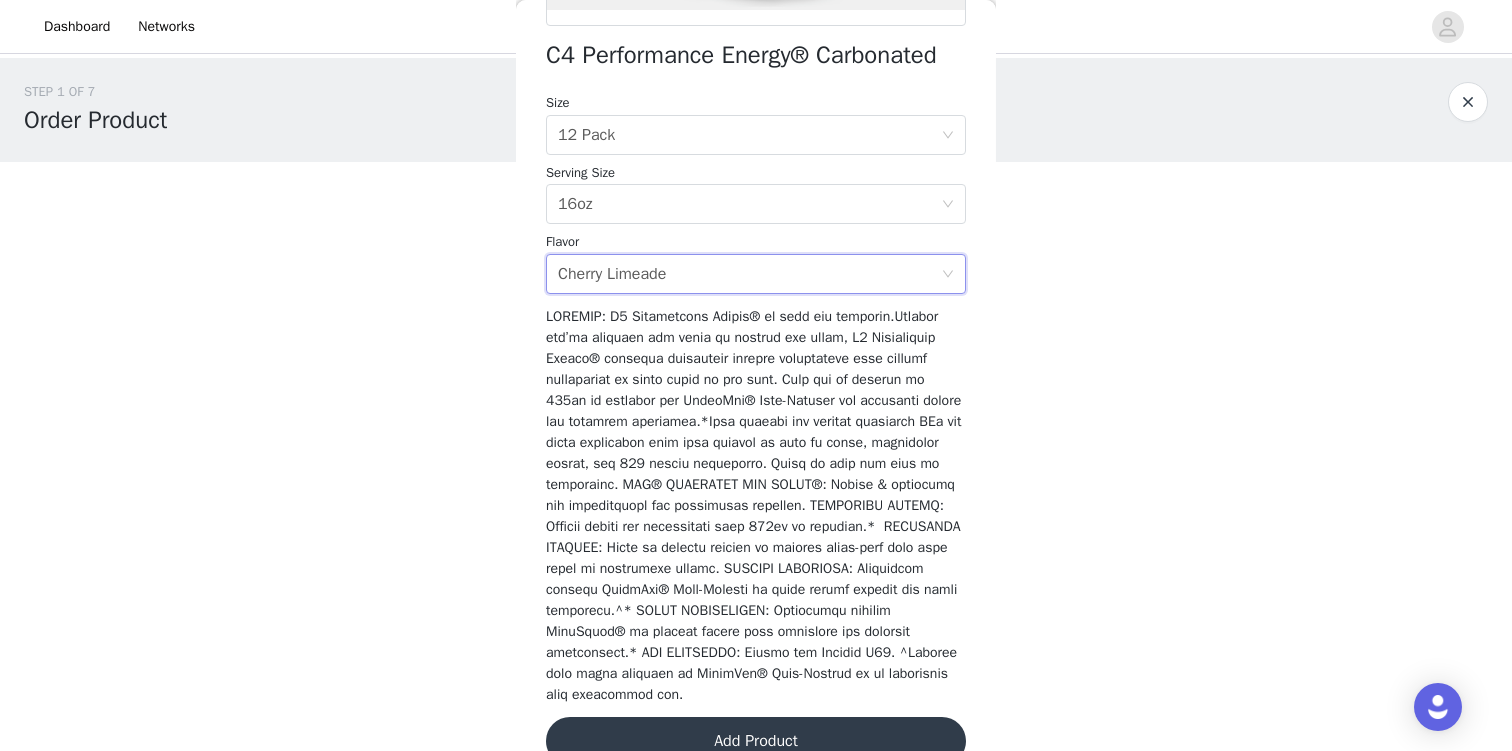 scroll, scrollTop: 582, scrollLeft: 0, axis: vertical 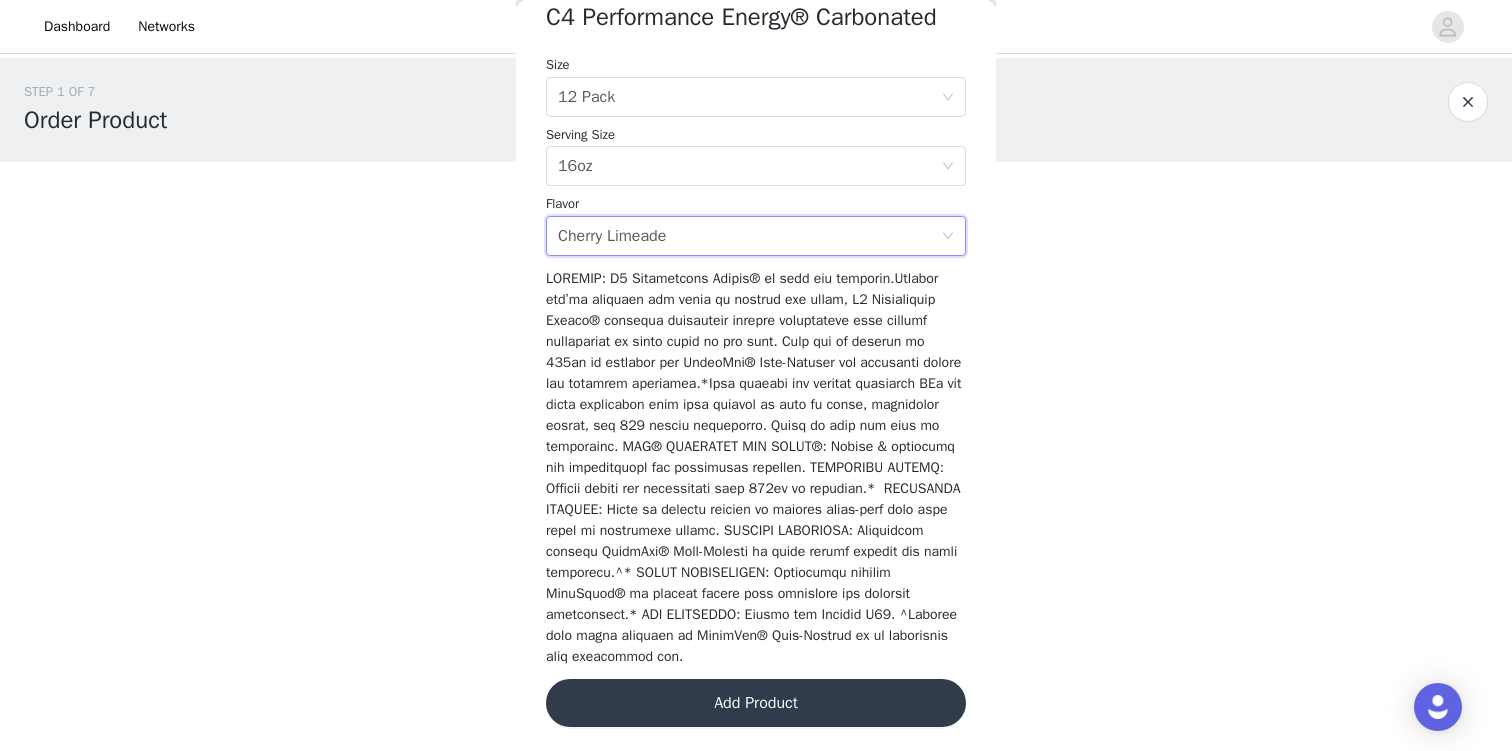 click on "Add Product" at bounding box center (756, 703) 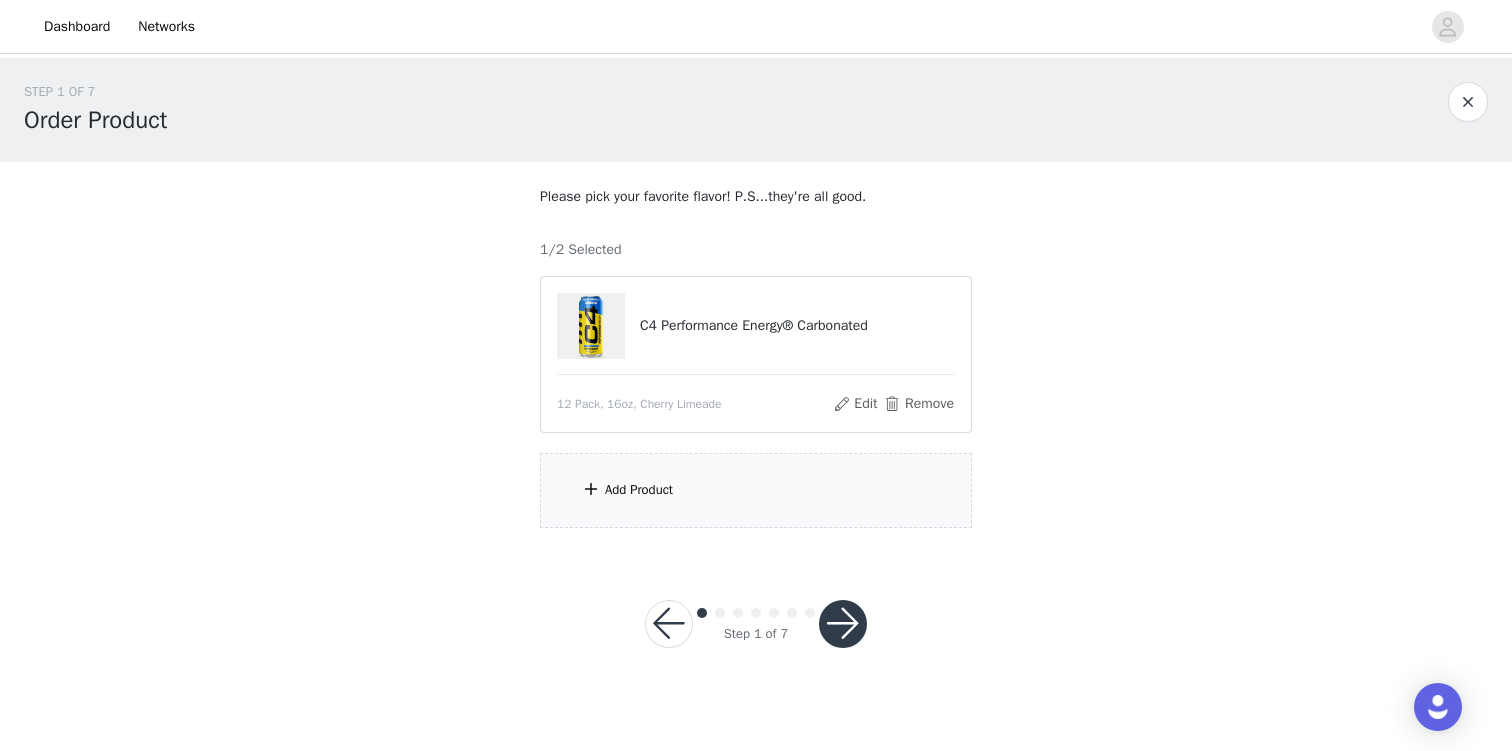 click on "Add Product" at bounding box center [756, 490] 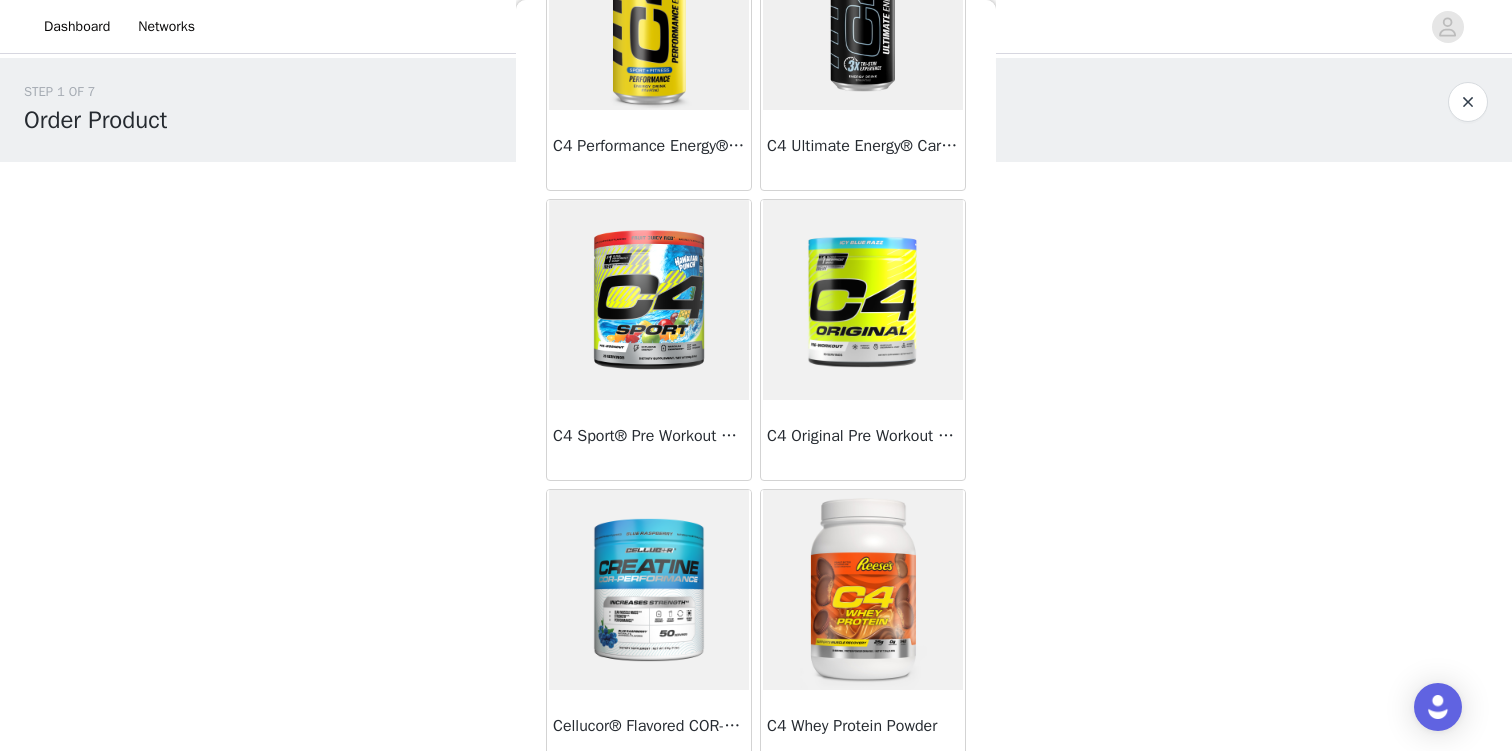 scroll, scrollTop: 212, scrollLeft: 0, axis: vertical 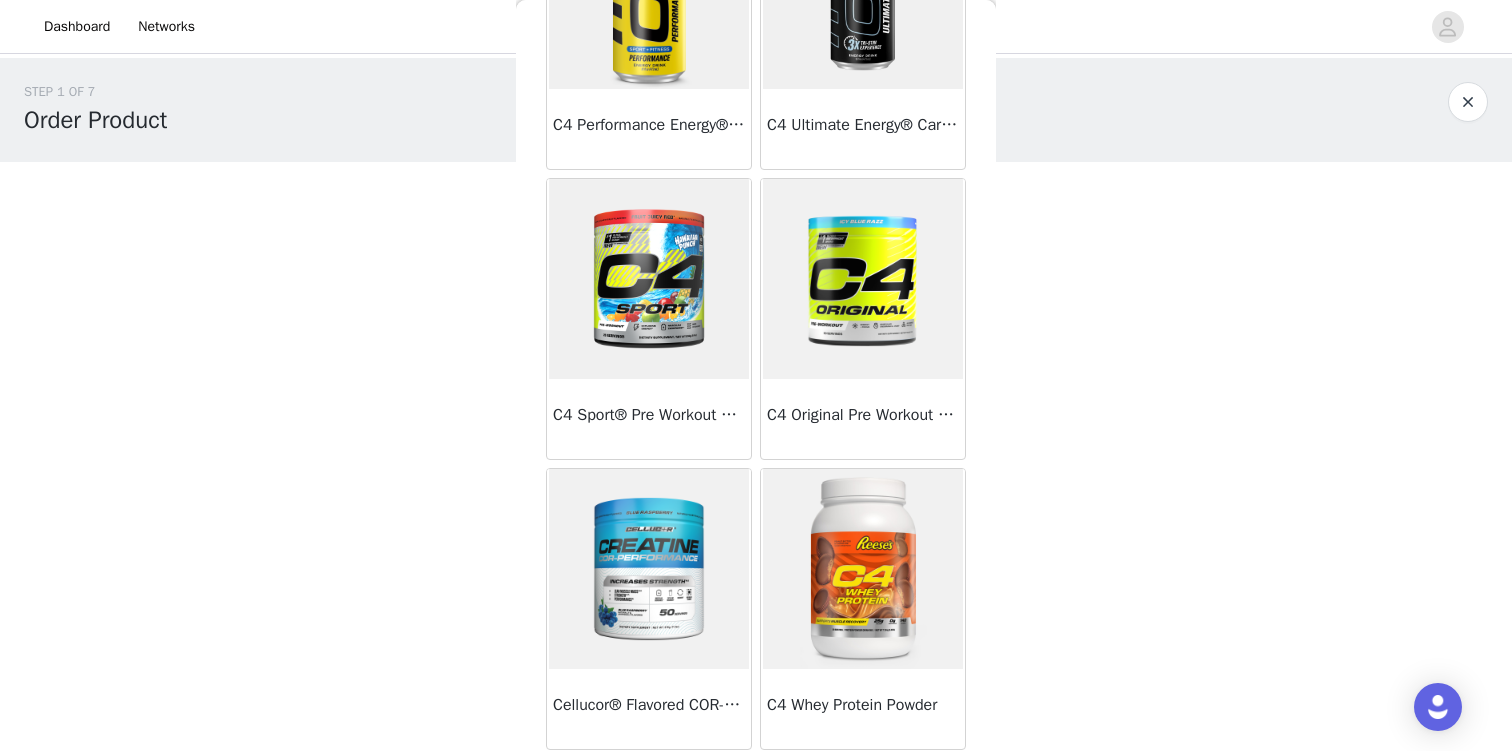 click at bounding box center [649, 569] 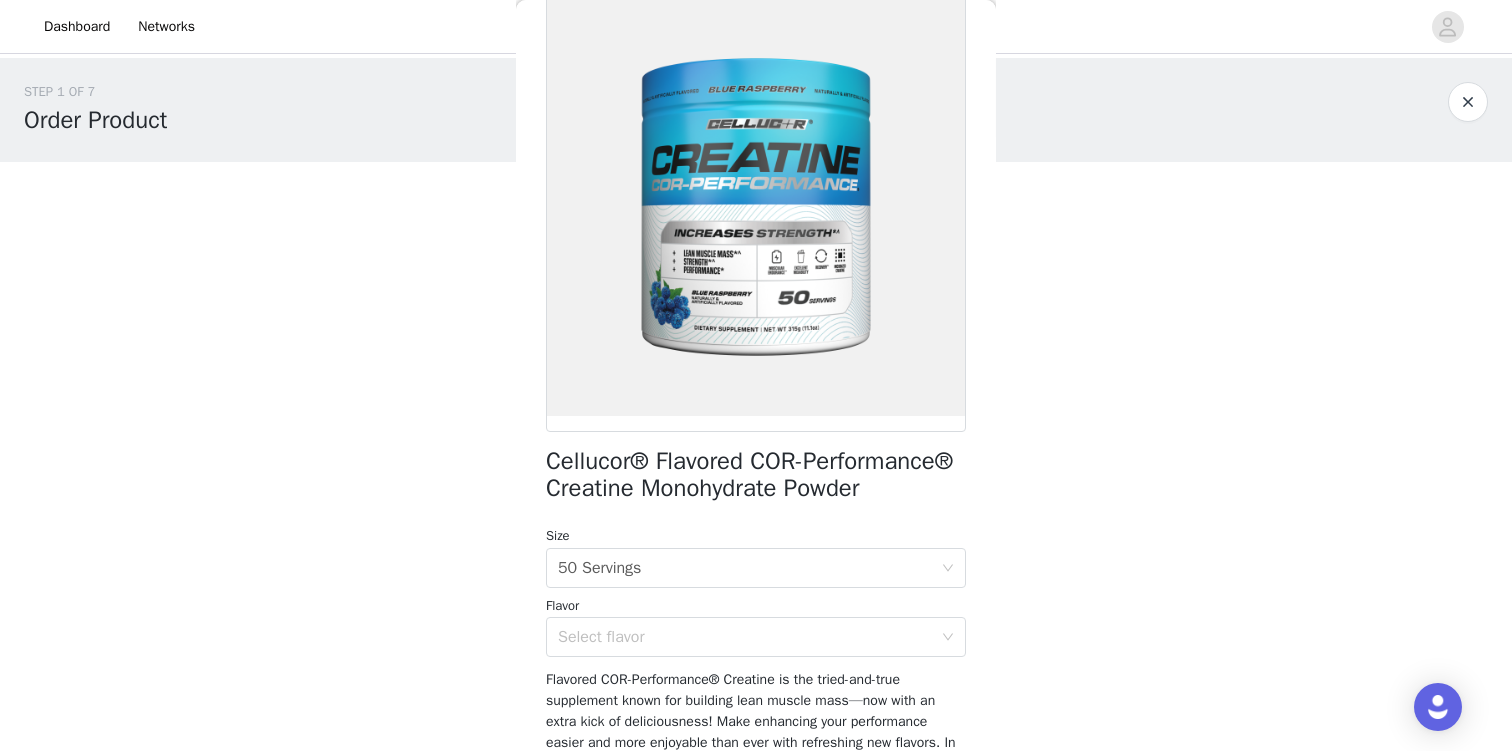 scroll, scrollTop: 0, scrollLeft: 0, axis: both 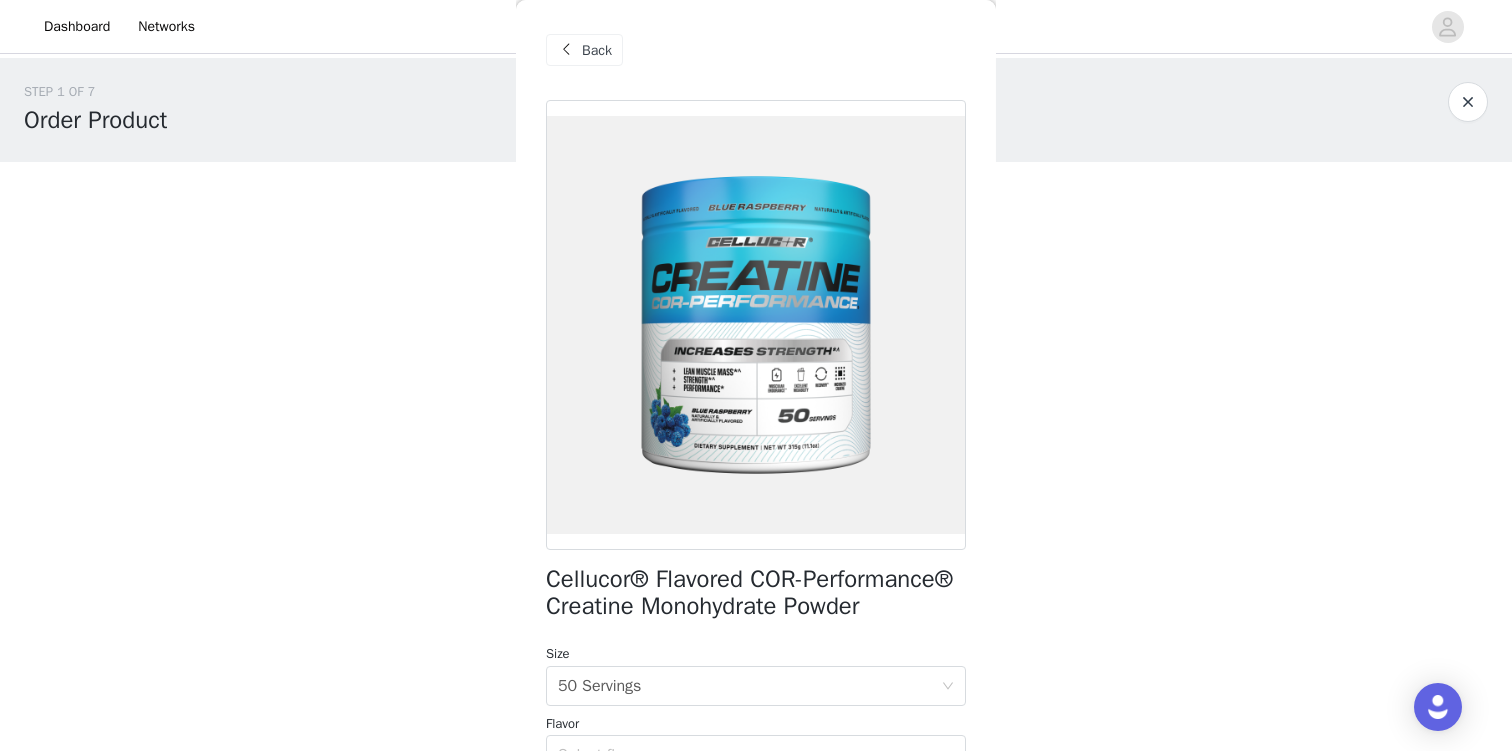 click on "Back" at bounding box center [584, 50] 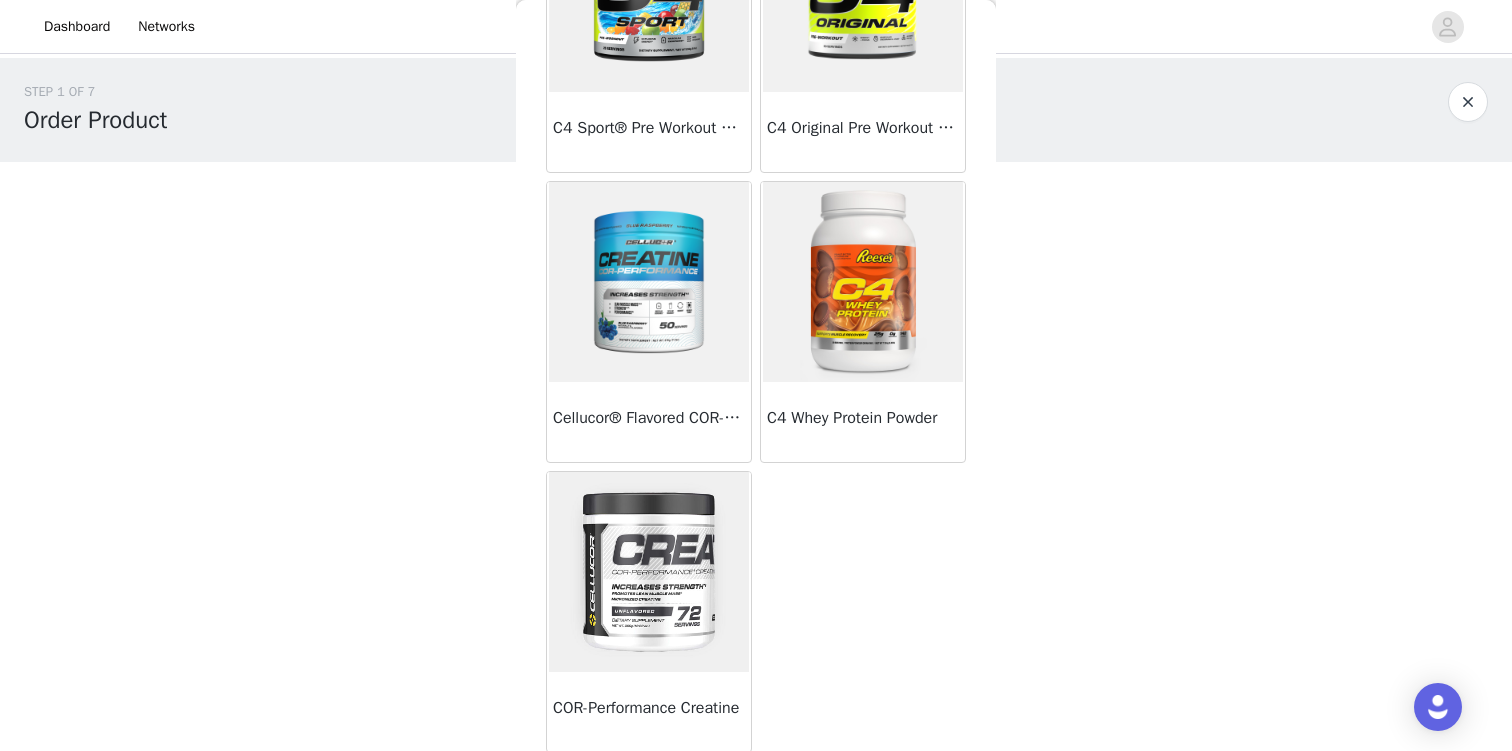 scroll, scrollTop: 505, scrollLeft: 0, axis: vertical 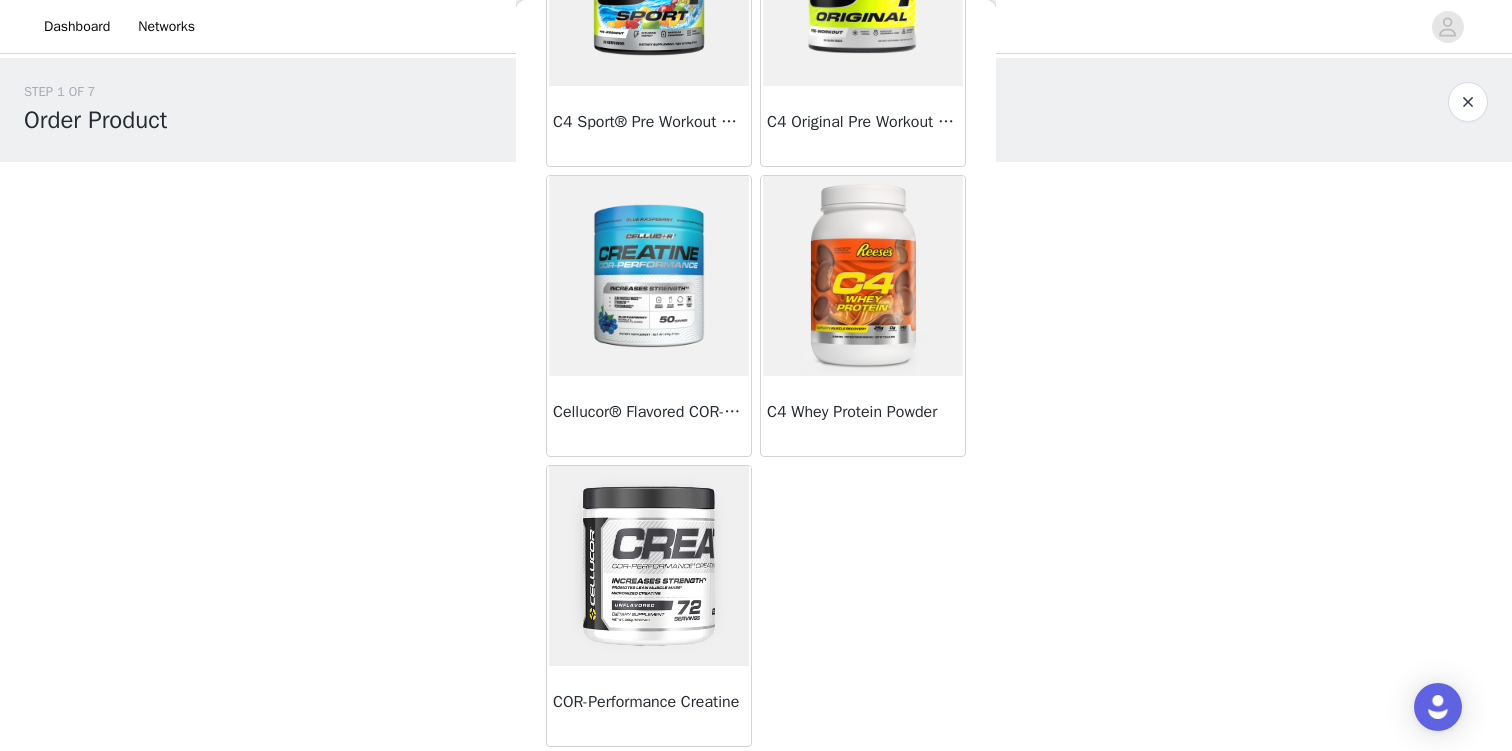 click at bounding box center (649, 566) 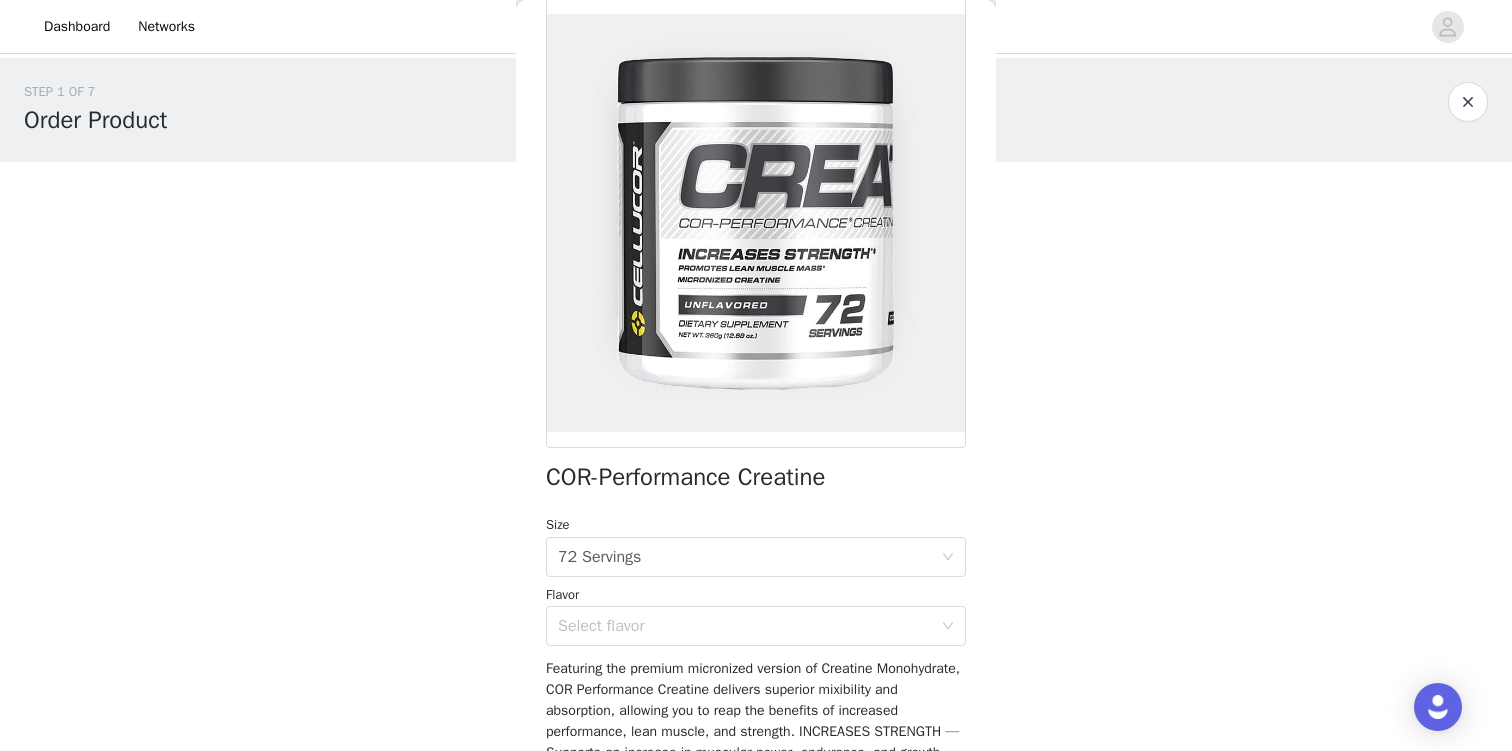 scroll, scrollTop: 0, scrollLeft: 0, axis: both 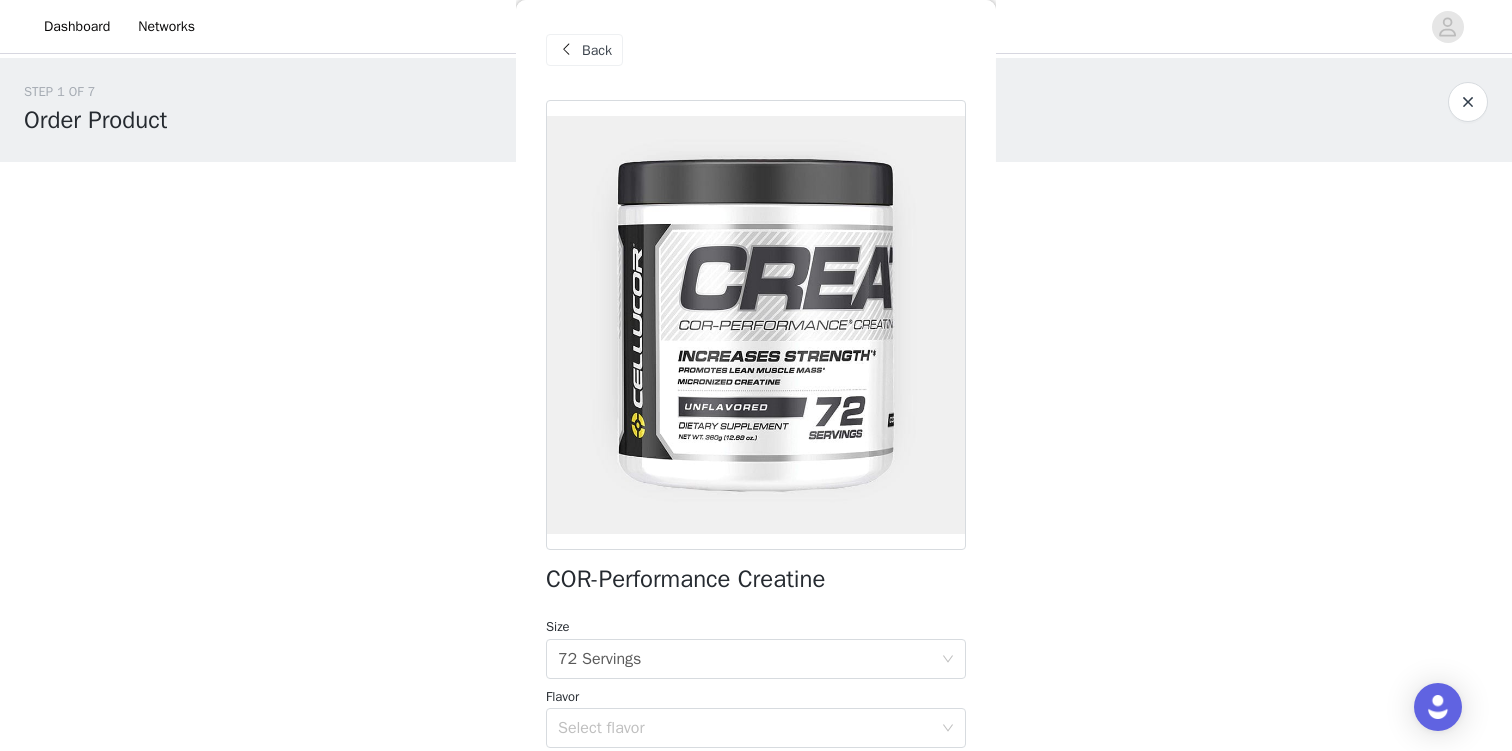 click on "Back" at bounding box center [584, 50] 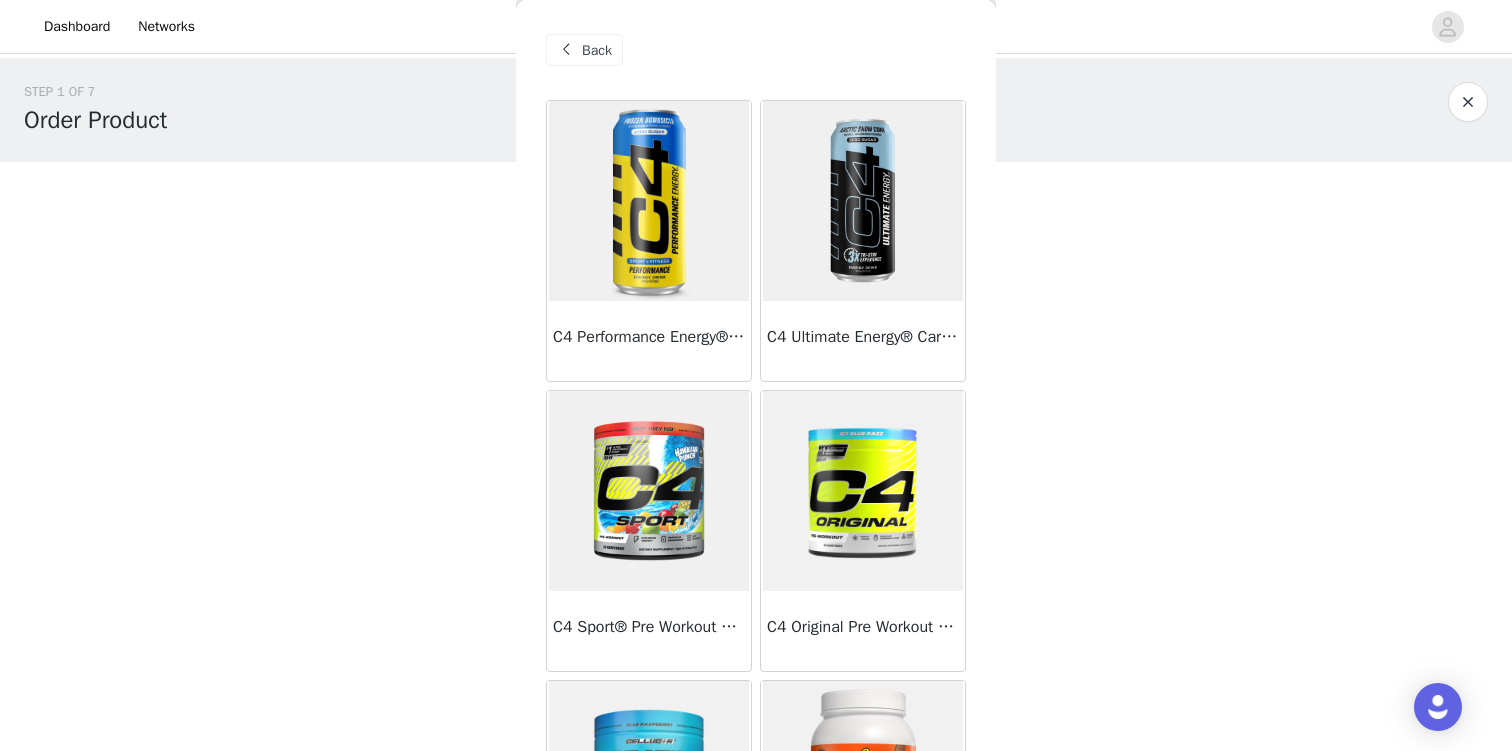 click at bounding box center [863, 491] 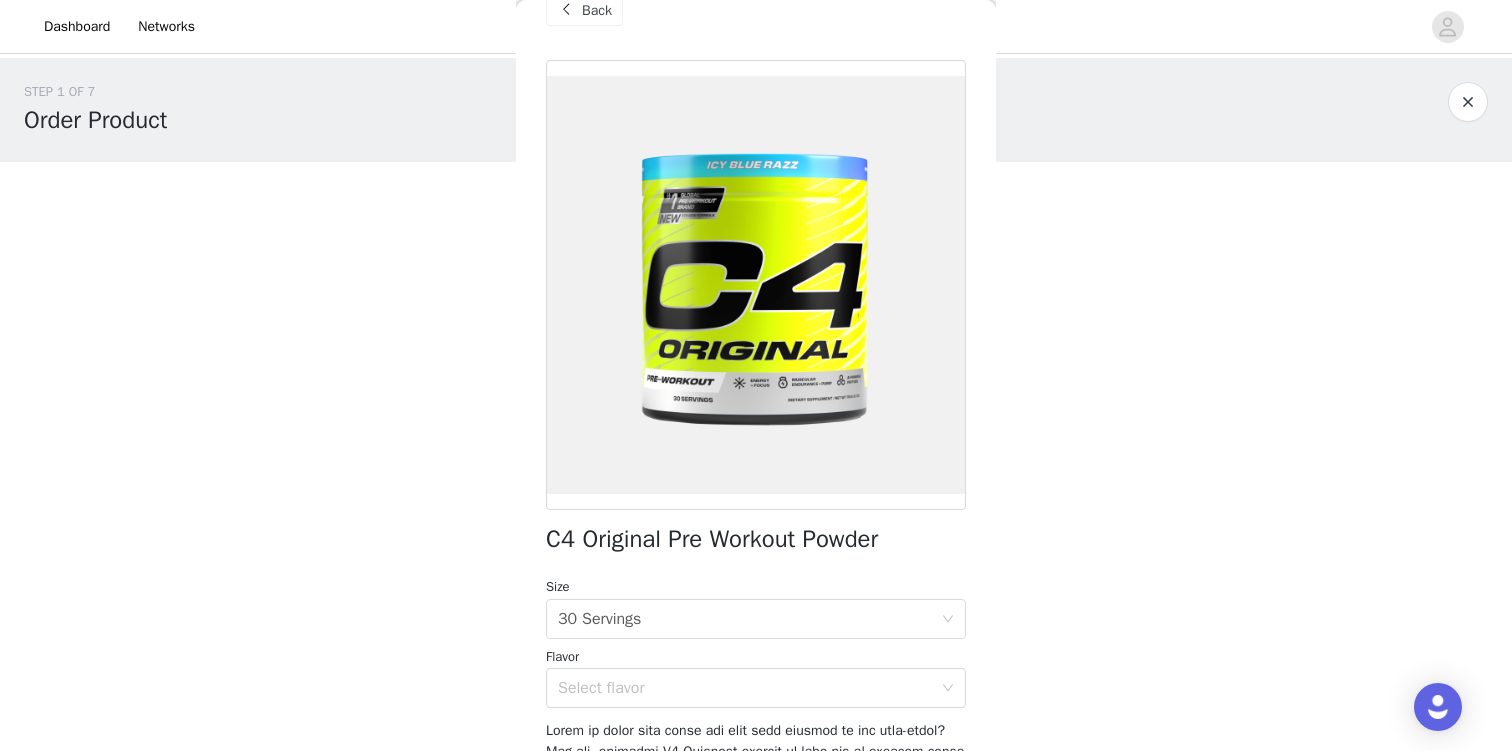scroll, scrollTop: 0, scrollLeft: 0, axis: both 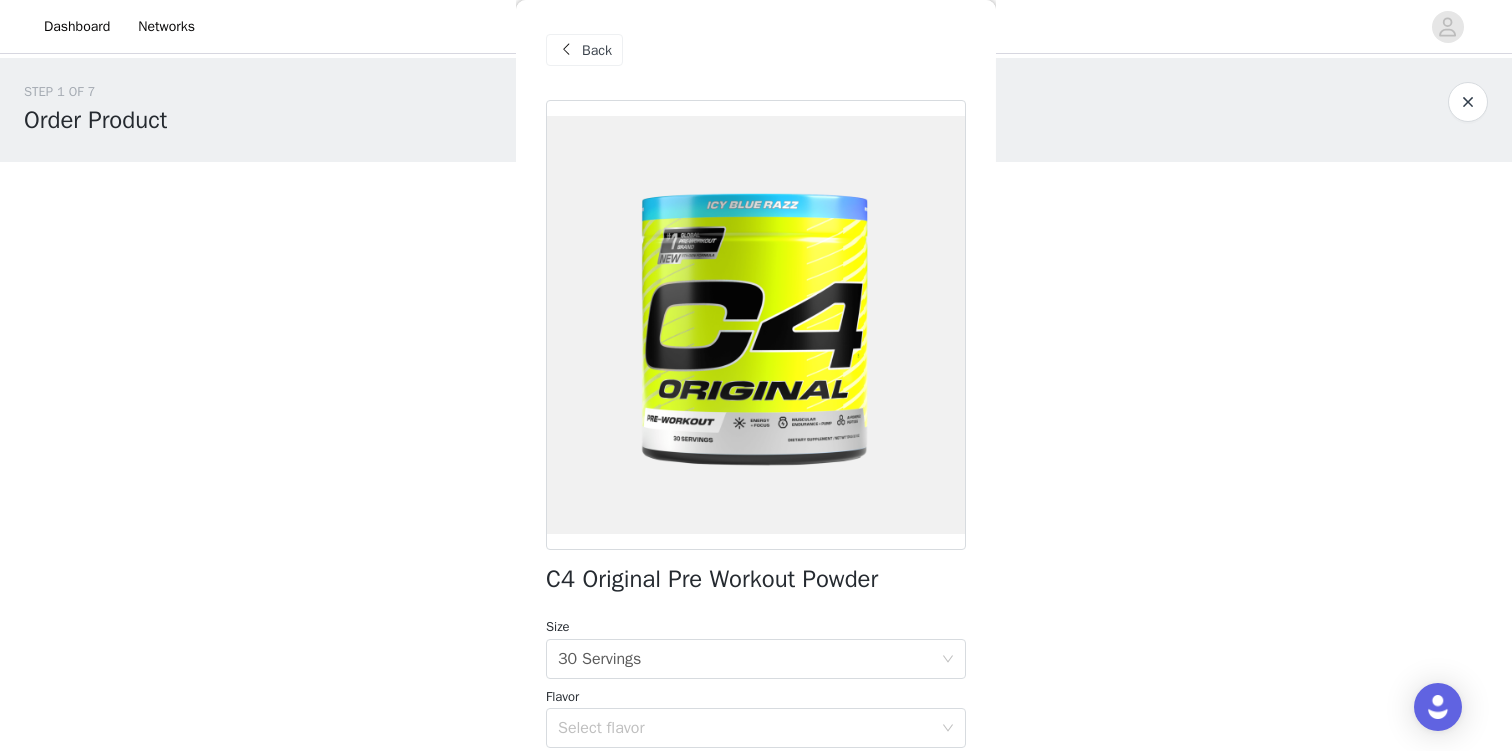 click at bounding box center [566, 50] 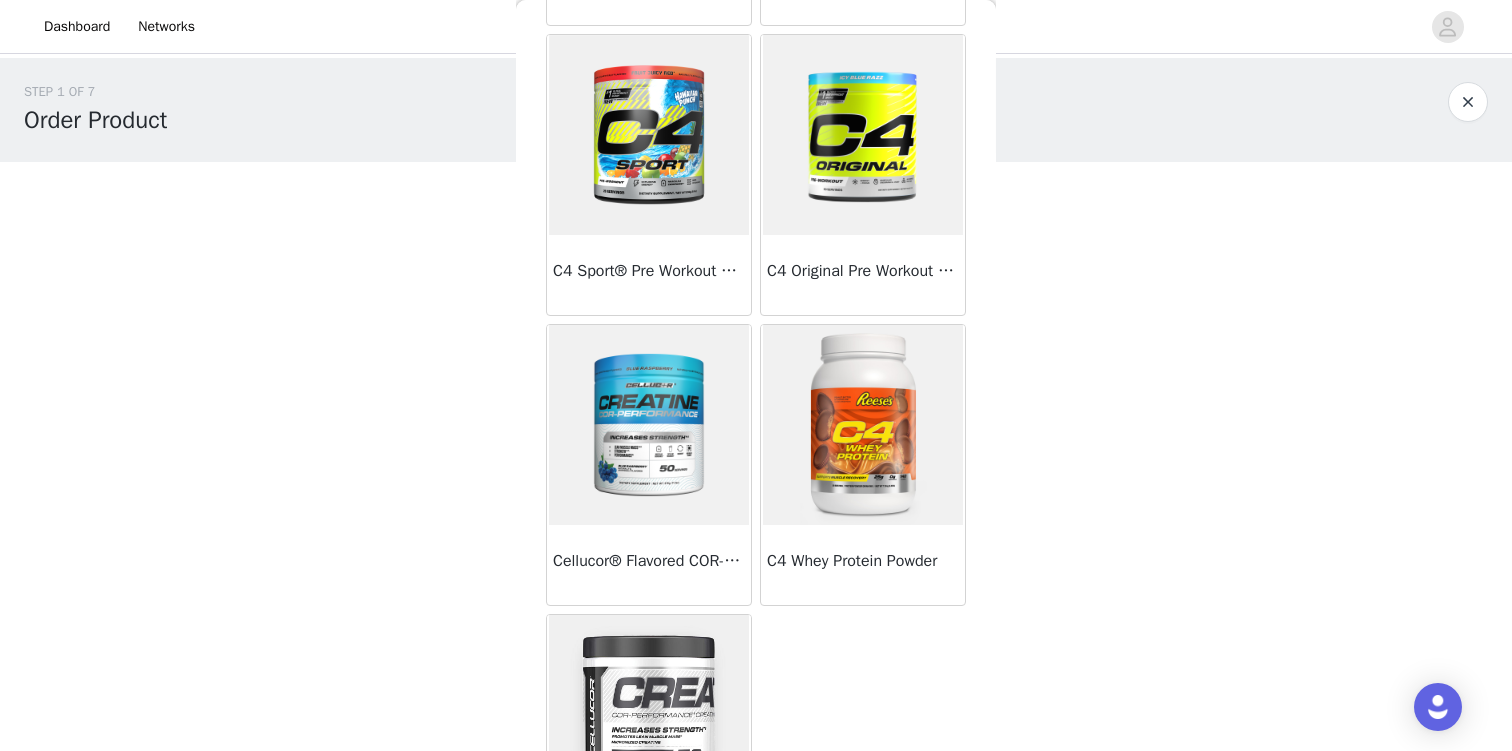 scroll, scrollTop: 358, scrollLeft: 0, axis: vertical 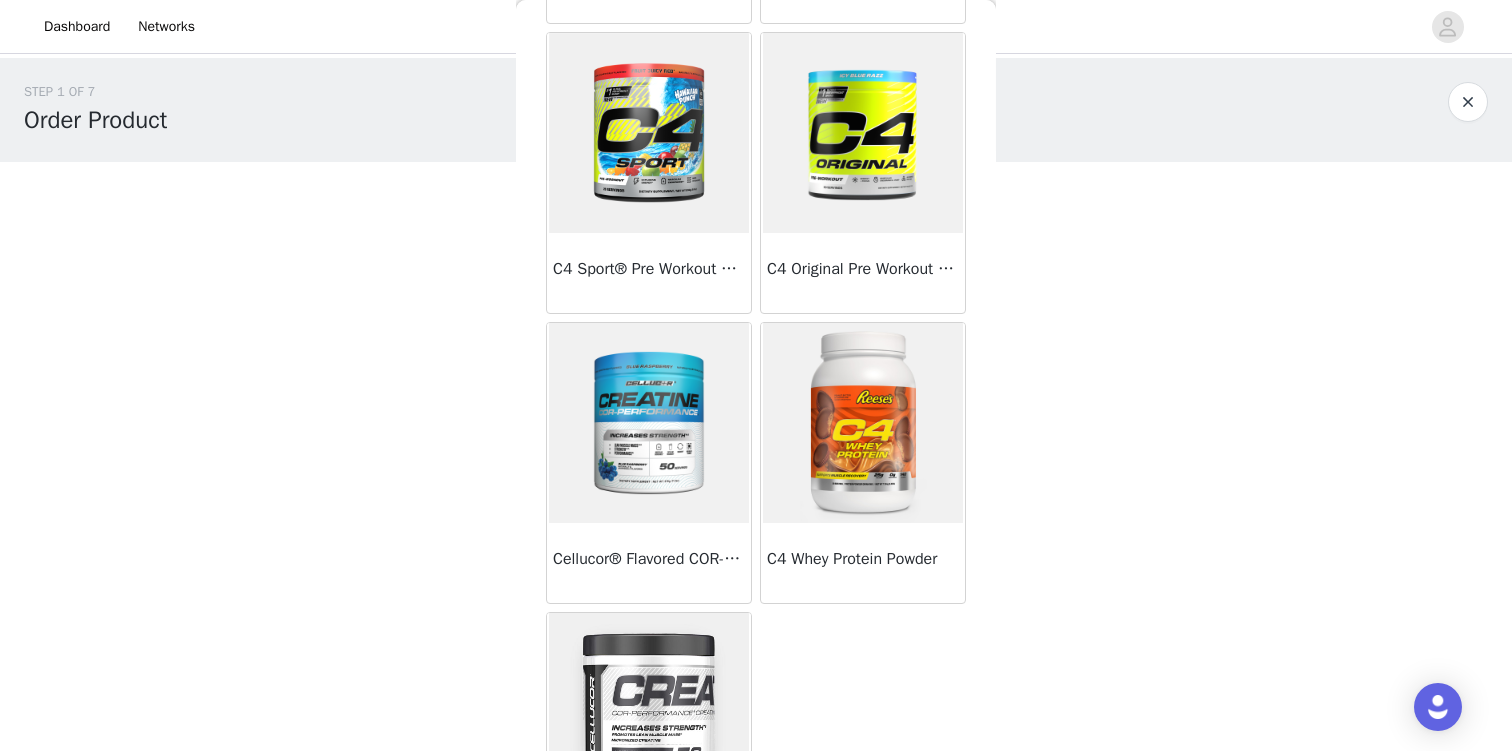 click at bounding box center [649, 423] 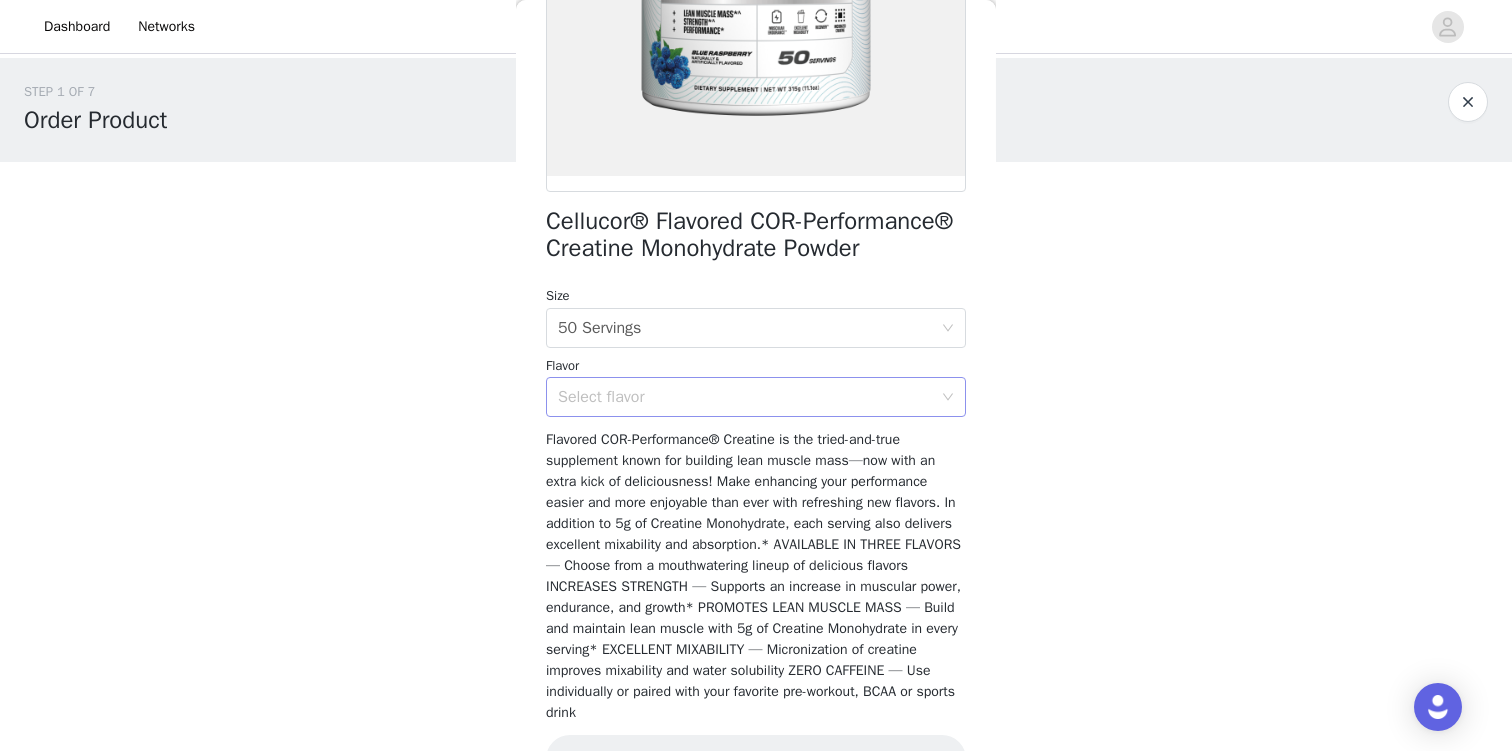 click on "Select flavor" at bounding box center (749, 397) 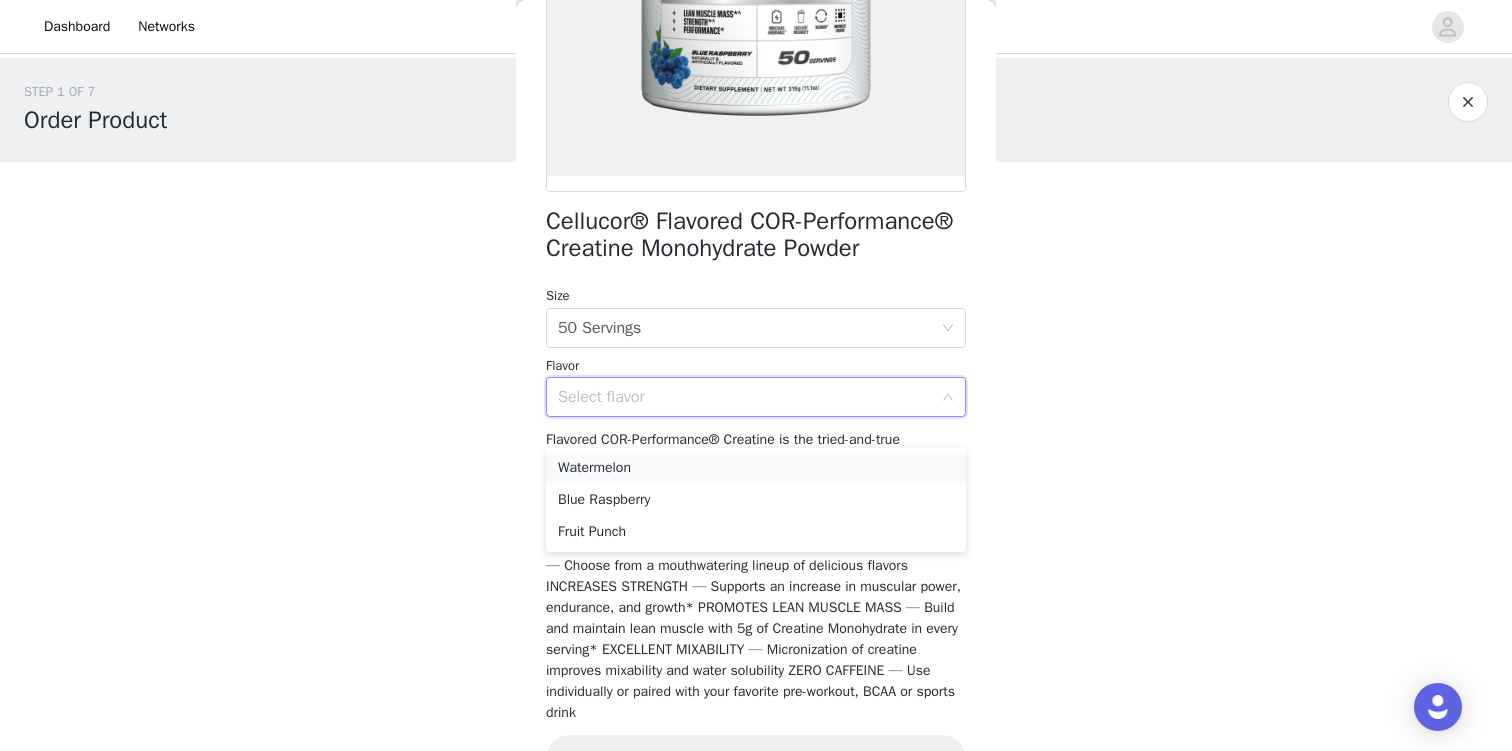 click on "Watermelon" at bounding box center [756, 468] 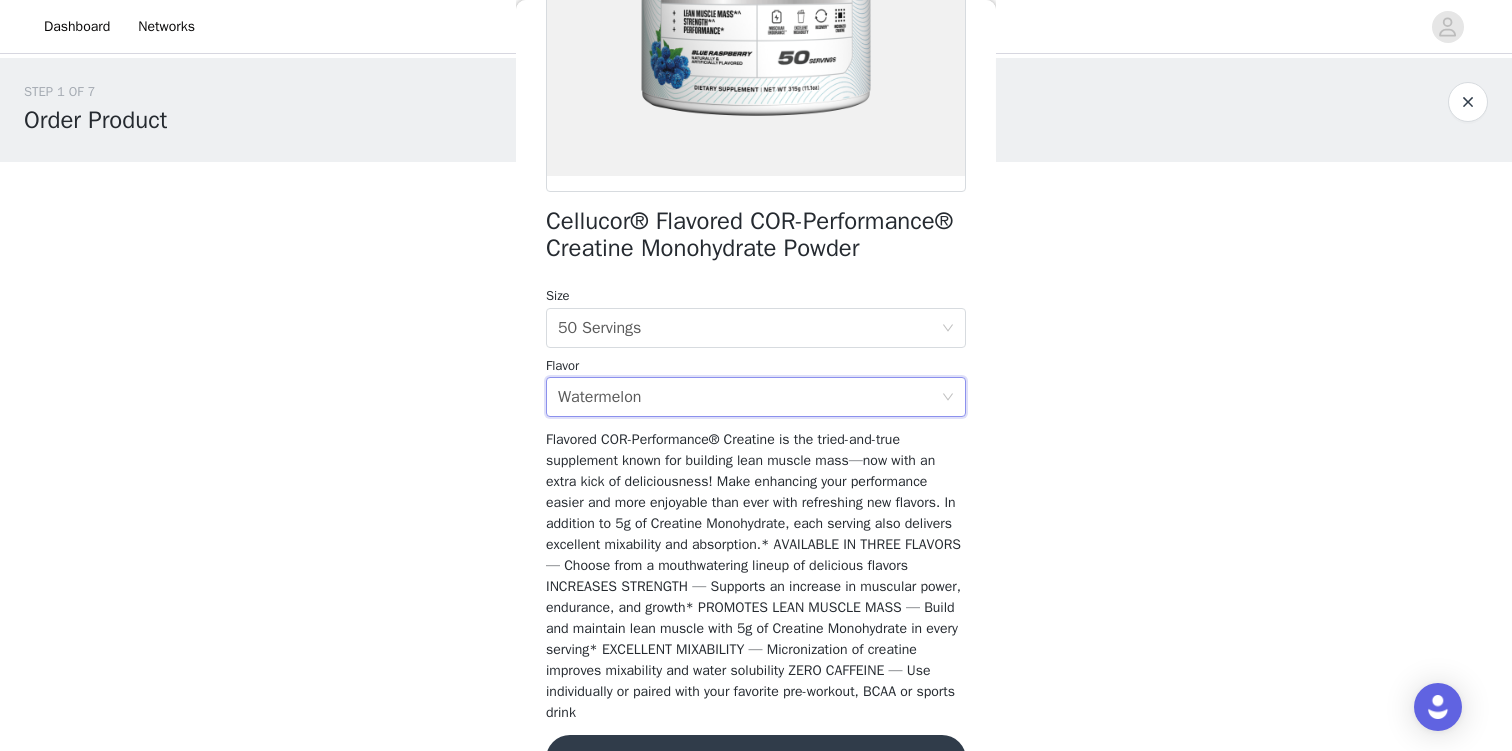 click on "Flavored COR-Performance® Creatine is the tried-and-true supplement known for building lean muscle mass—now with an extra kick of deliciousness! Make enhancing your performance easier and more enjoyable than ever with refreshing new flavors. In addition to 5g of Creatine Monohydrate, each serving also delivers excellent mixability and absorption.* AVAILABLE IN THREE FLAVORS — Choose from a mouthwatering lineup of delicious flavors INCREASES STRENGTH — Supports an increase in muscular power, endurance, and growth* PROMOTES LEAN MUSCLE MASS — Build and maintain lean muscle with 5g of Creatine Monohydrate in every serving* EXCELLENT MIXABILITY — Micronization of creatine improves mixability and water solubility ZERO CAFFEINE — Use individually or paired with your favorite pre-workout, BCAA or sports drink" at bounding box center [753, 576] 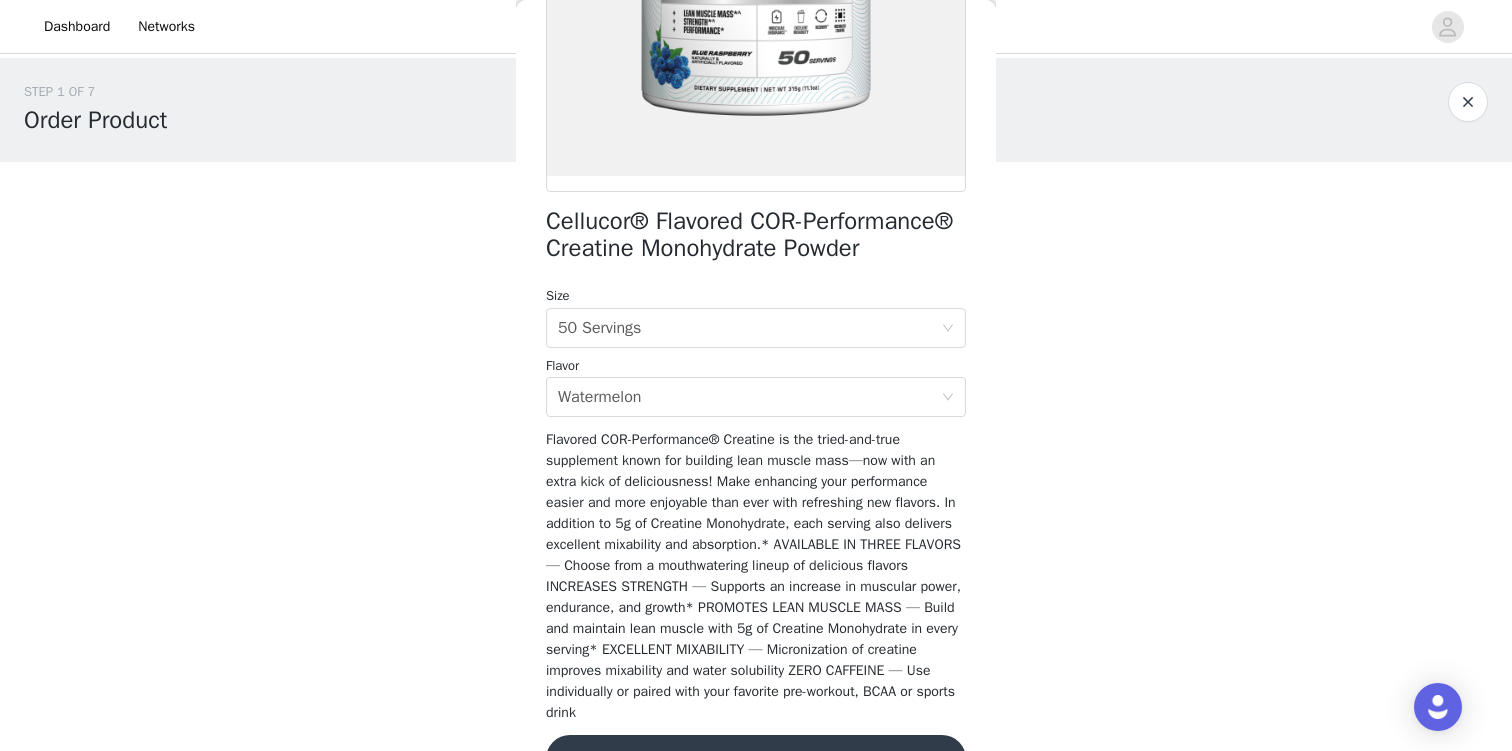 scroll, scrollTop: 441, scrollLeft: 0, axis: vertical 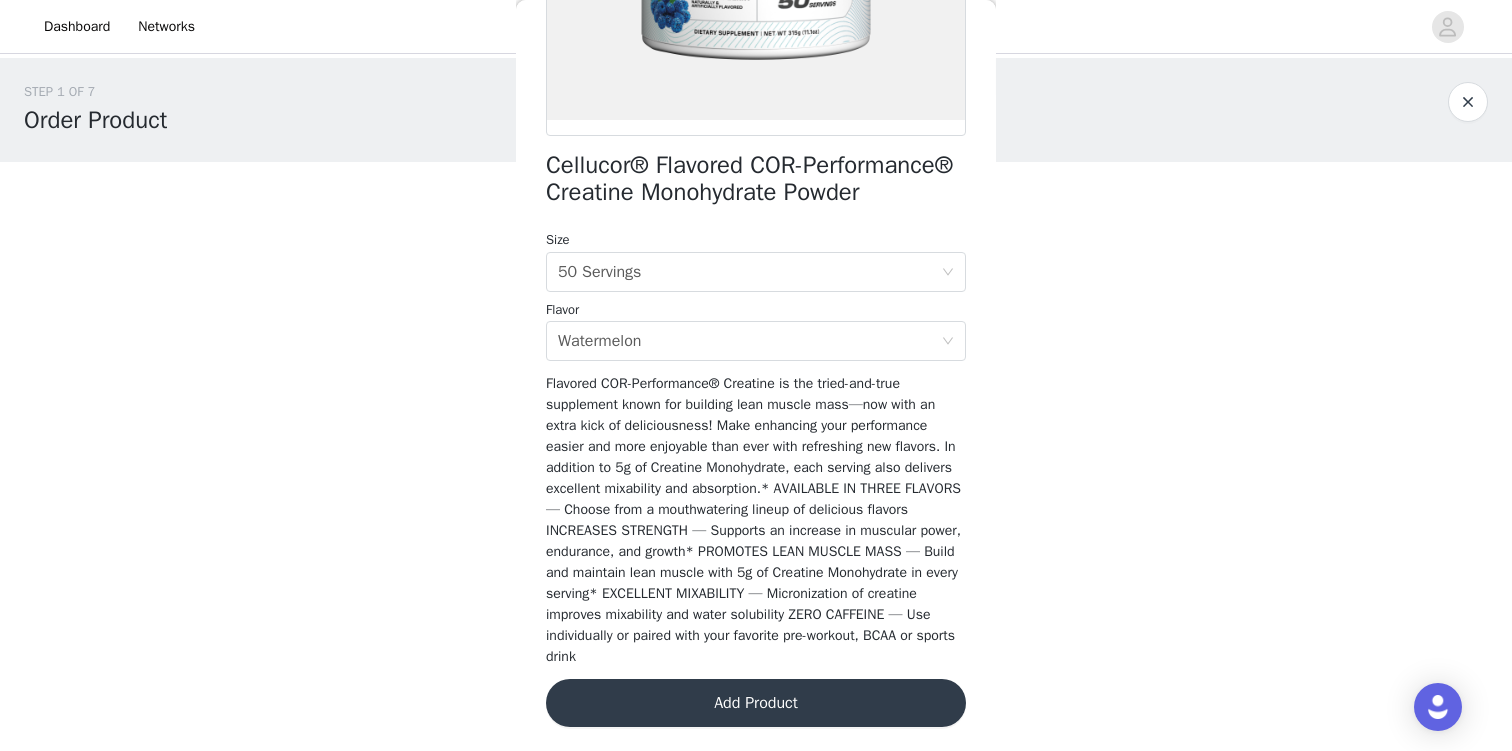 click on "Add Product" at bounding box center (756, 703) 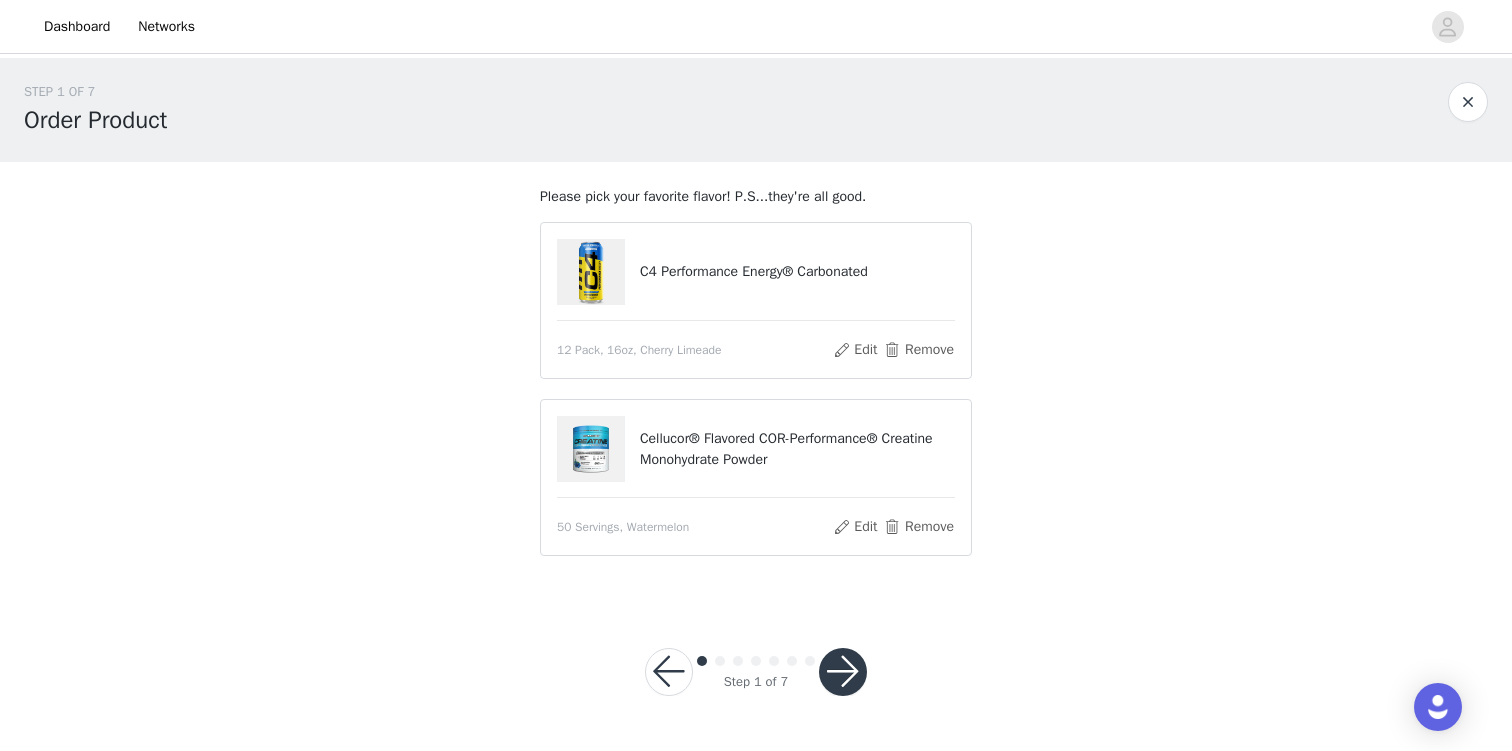 click at bounding box center (843, 672) 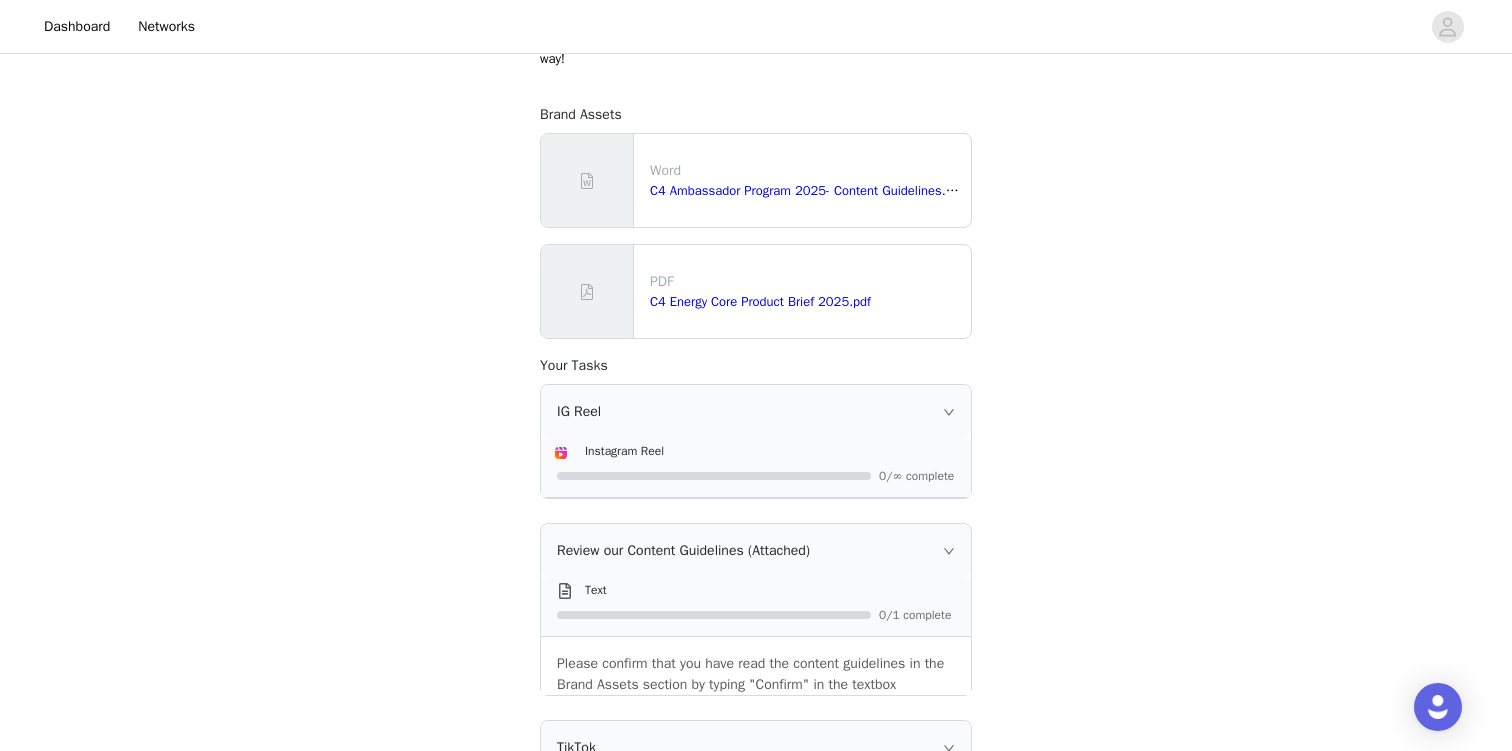 scroll, scrollTop: 494, scrollLeft: 0, axis: vertical 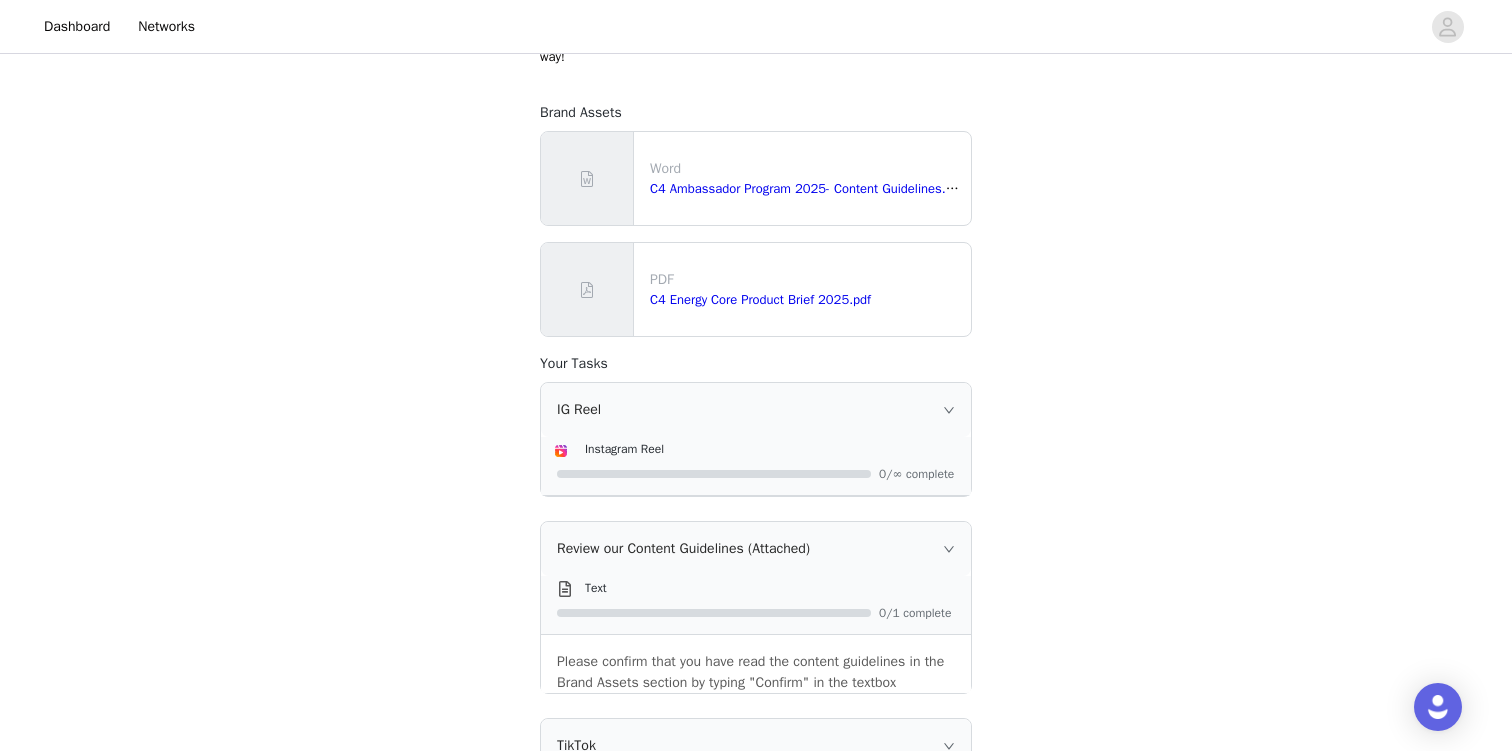 click on "Instagram Reel" at bounding box center [772, 448] 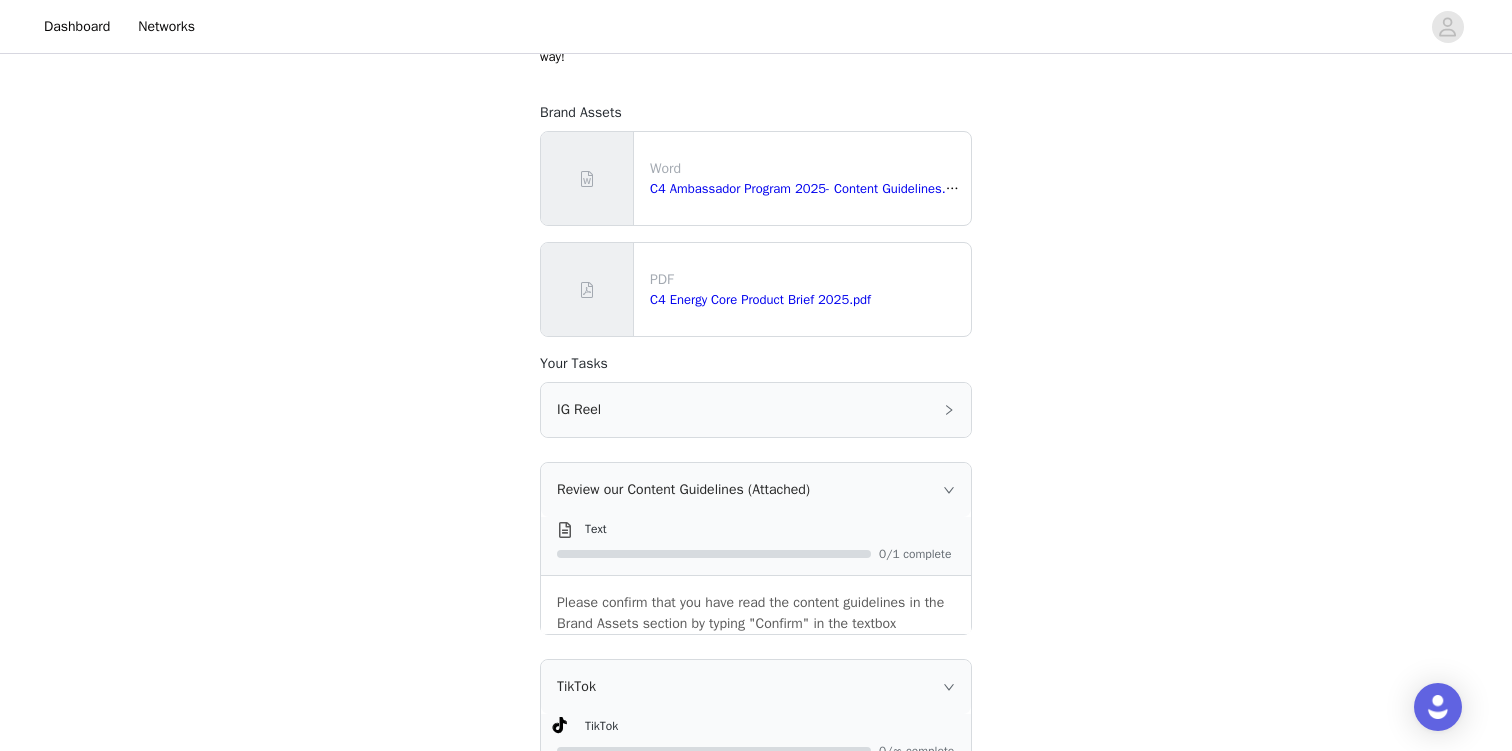 click 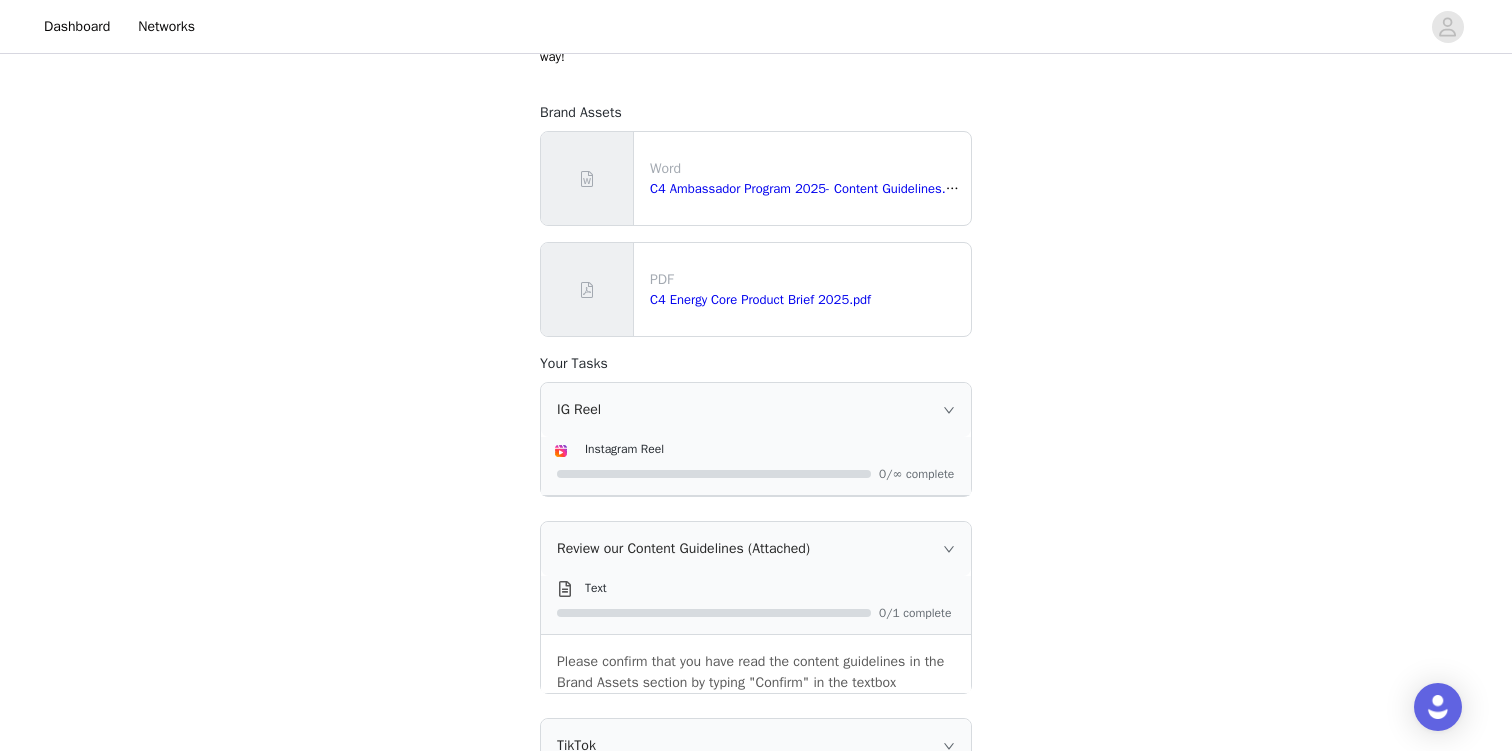 click at bounding box center [565, 450] 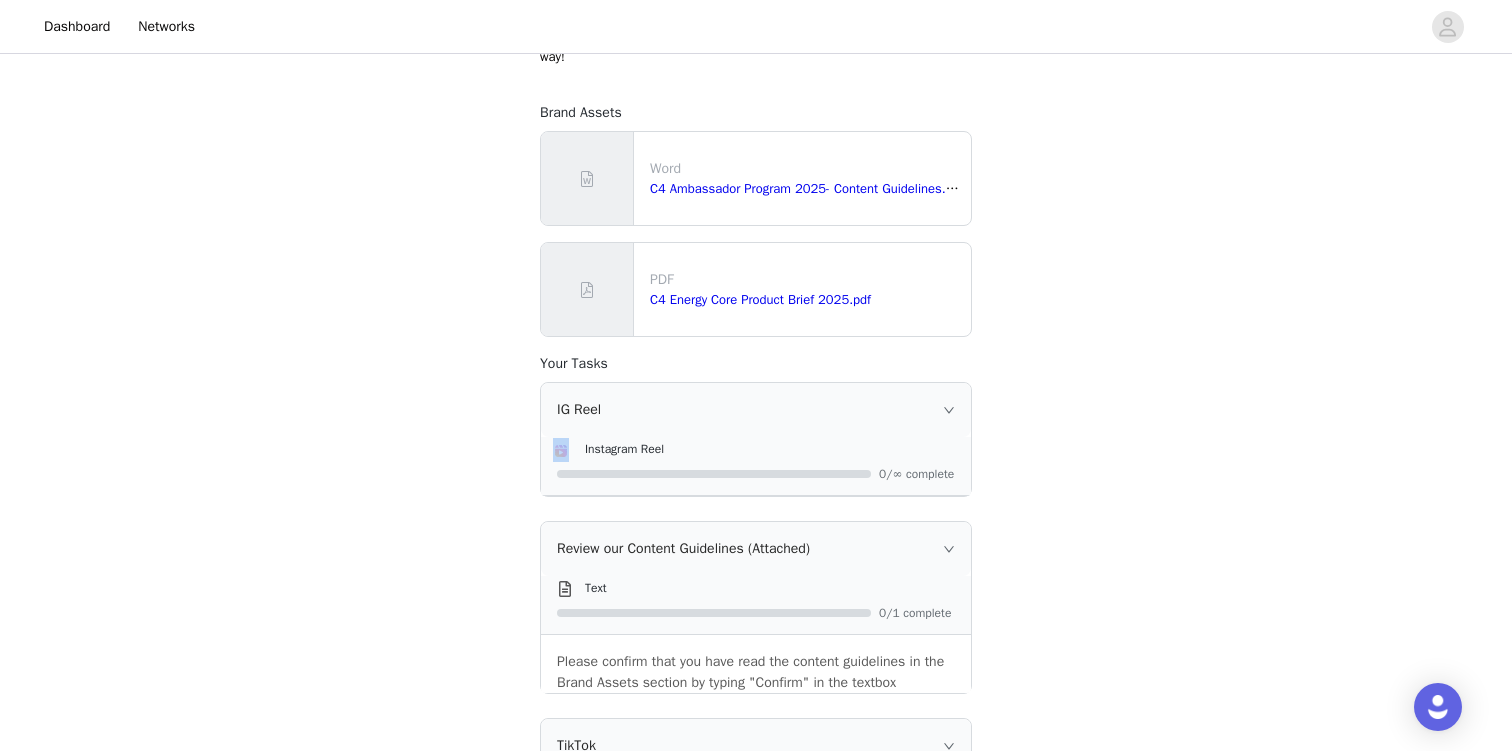 click at bounding box center (565, 450) 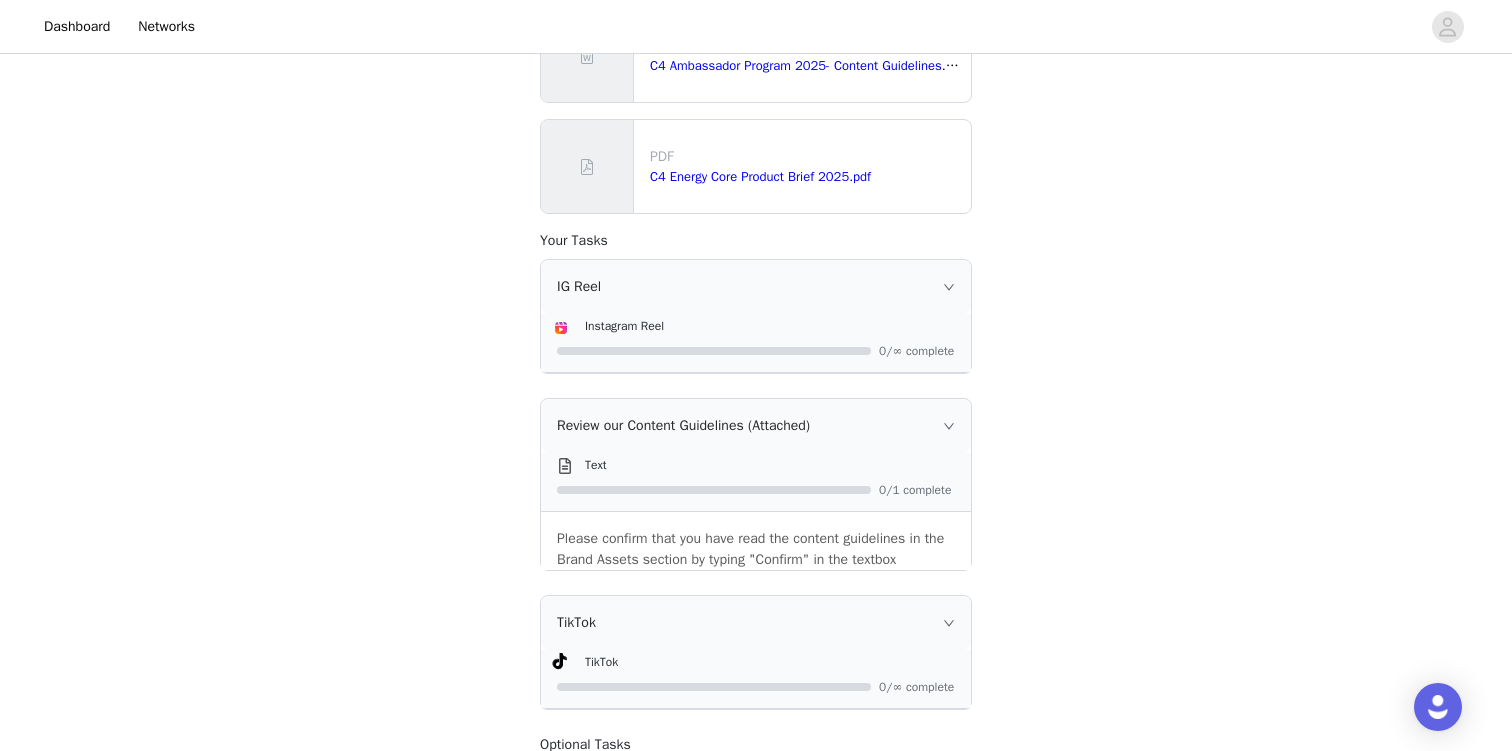 click on "Please confirm that you have read the content guidelines in the Brand Assets section by typing "Confirm" in the textbox" at bounding box center (756, 549) 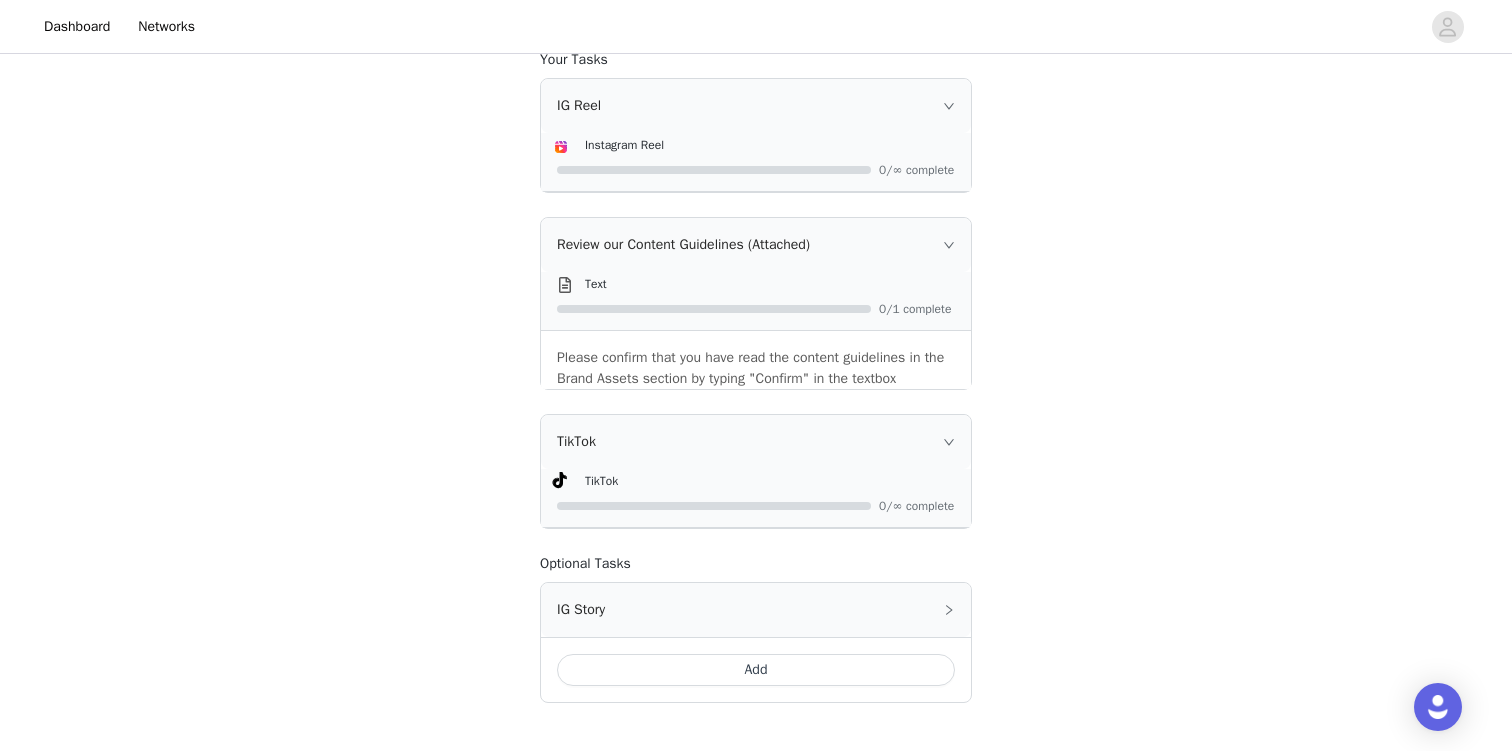 scroll, scrollTop: 792, scrollLeft: 0, axis: vertical 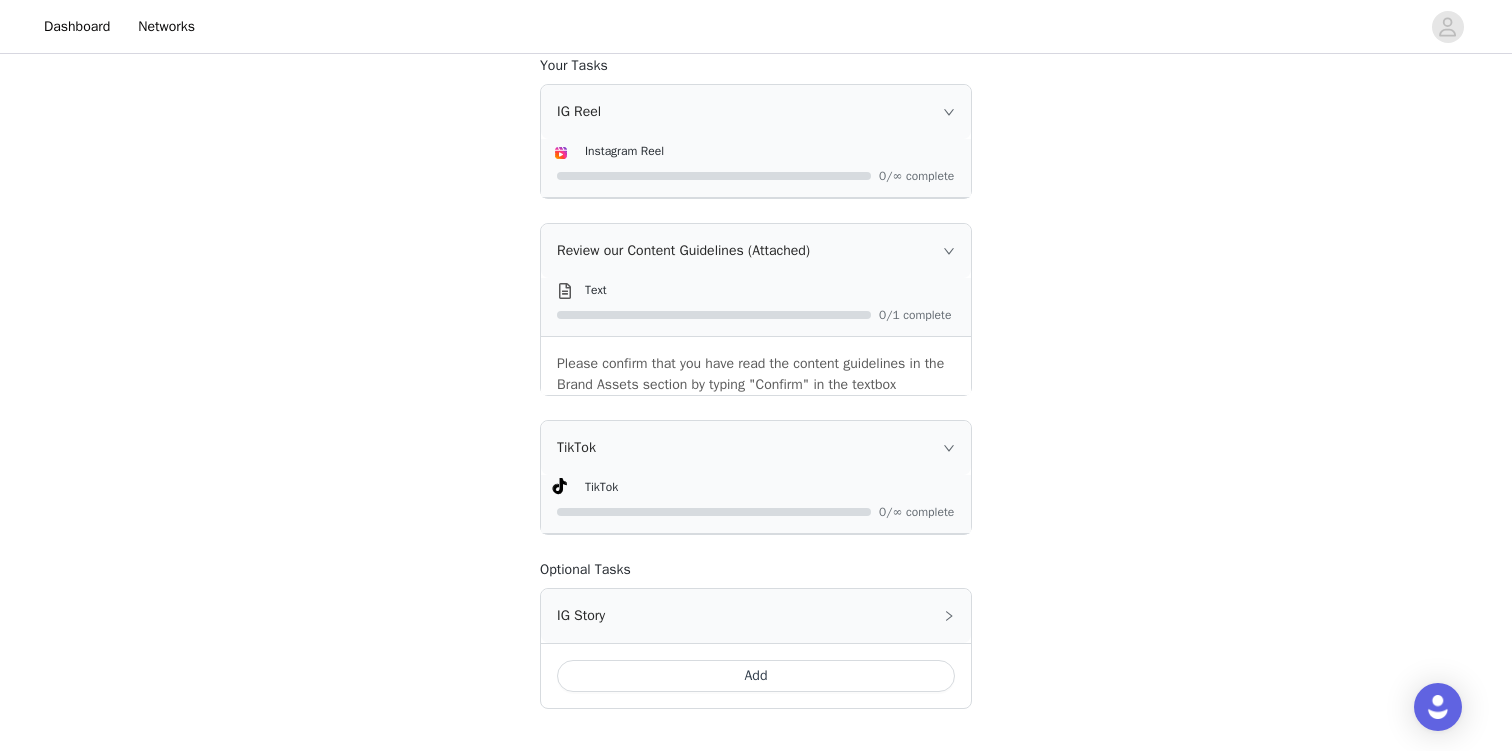 click on "TikTok" at bounding box center (756, 448) 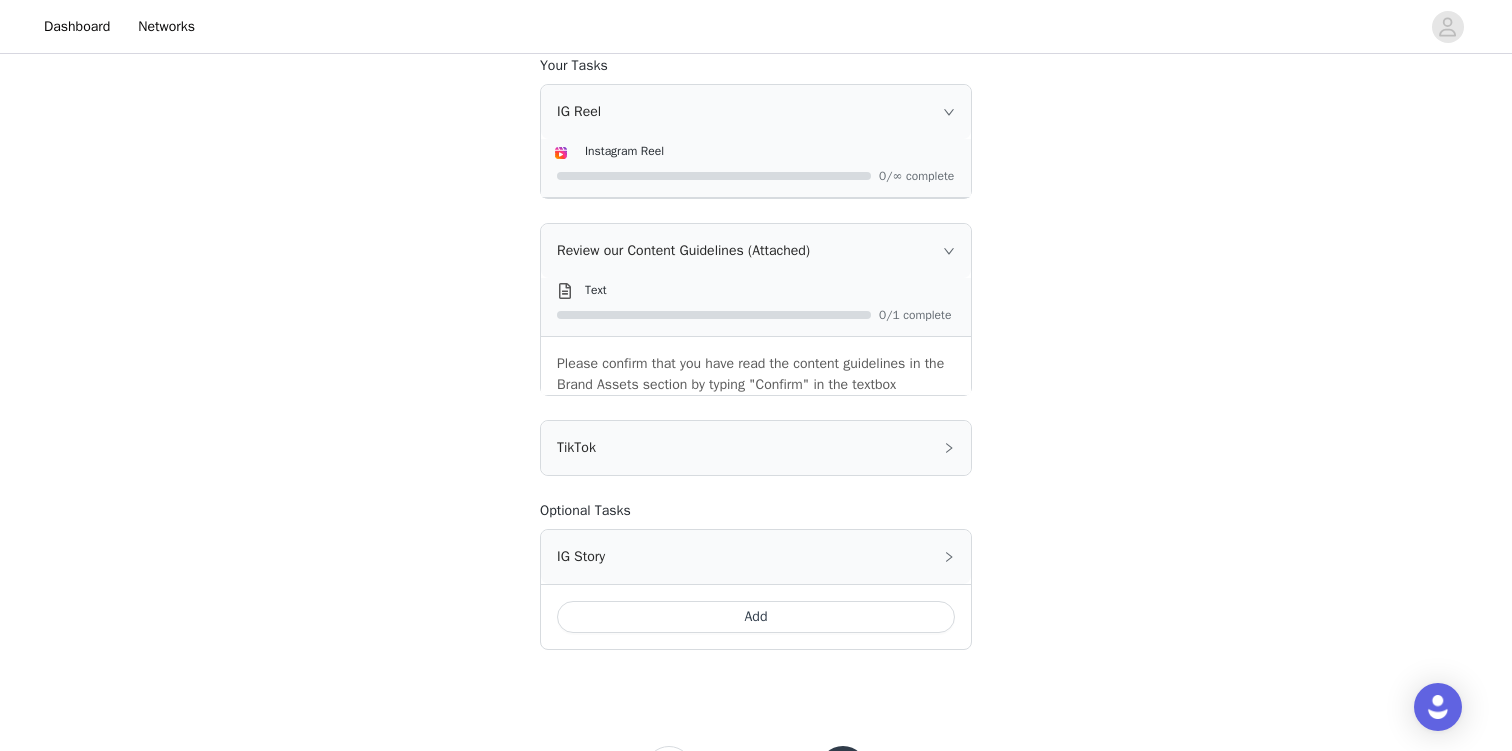 click on "Please confirm that you have read the content guidelines in the Brand Assets section by typing "Confirm" in the textbox" at bounding box center [756, 374] 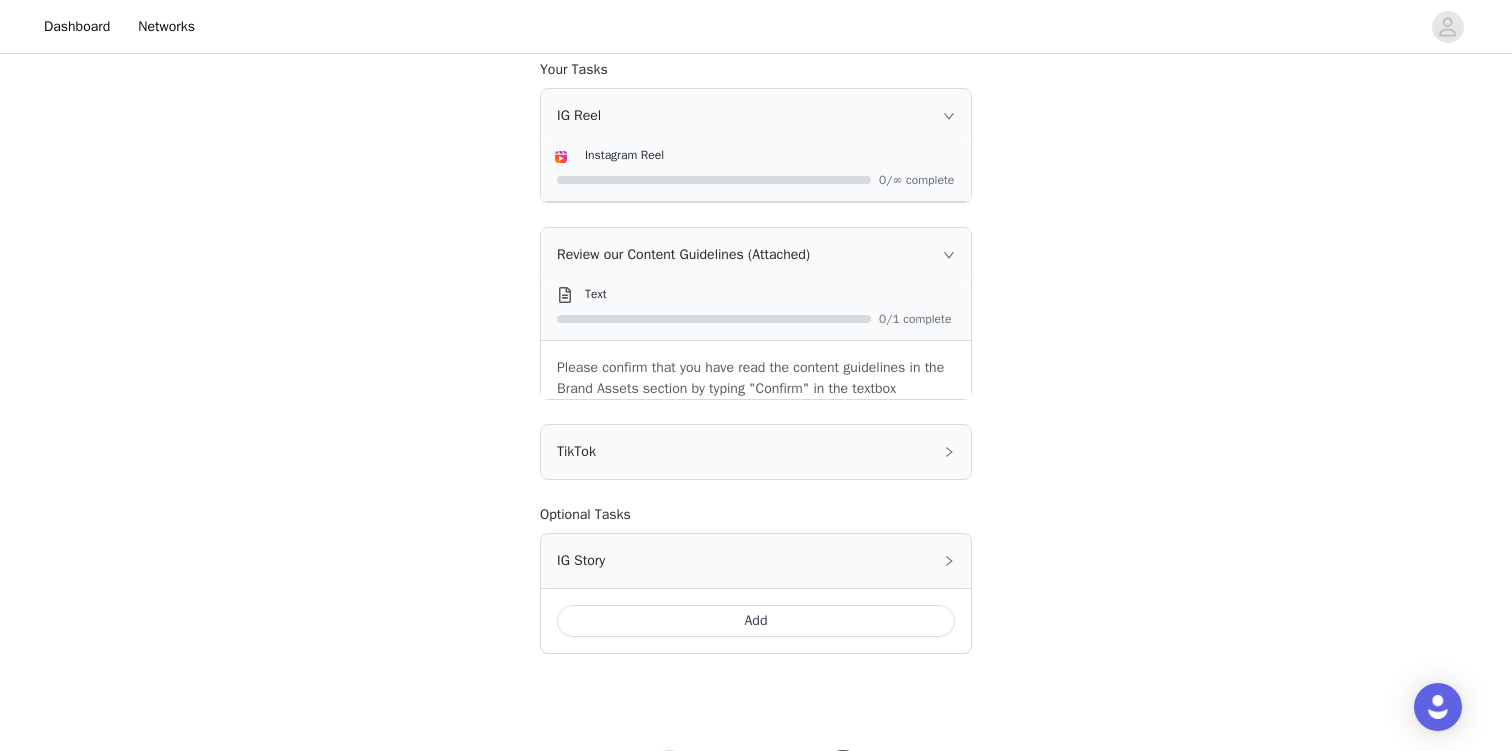 scroll, scrollTop: 883, scrollLeft: 0, axis: vertical 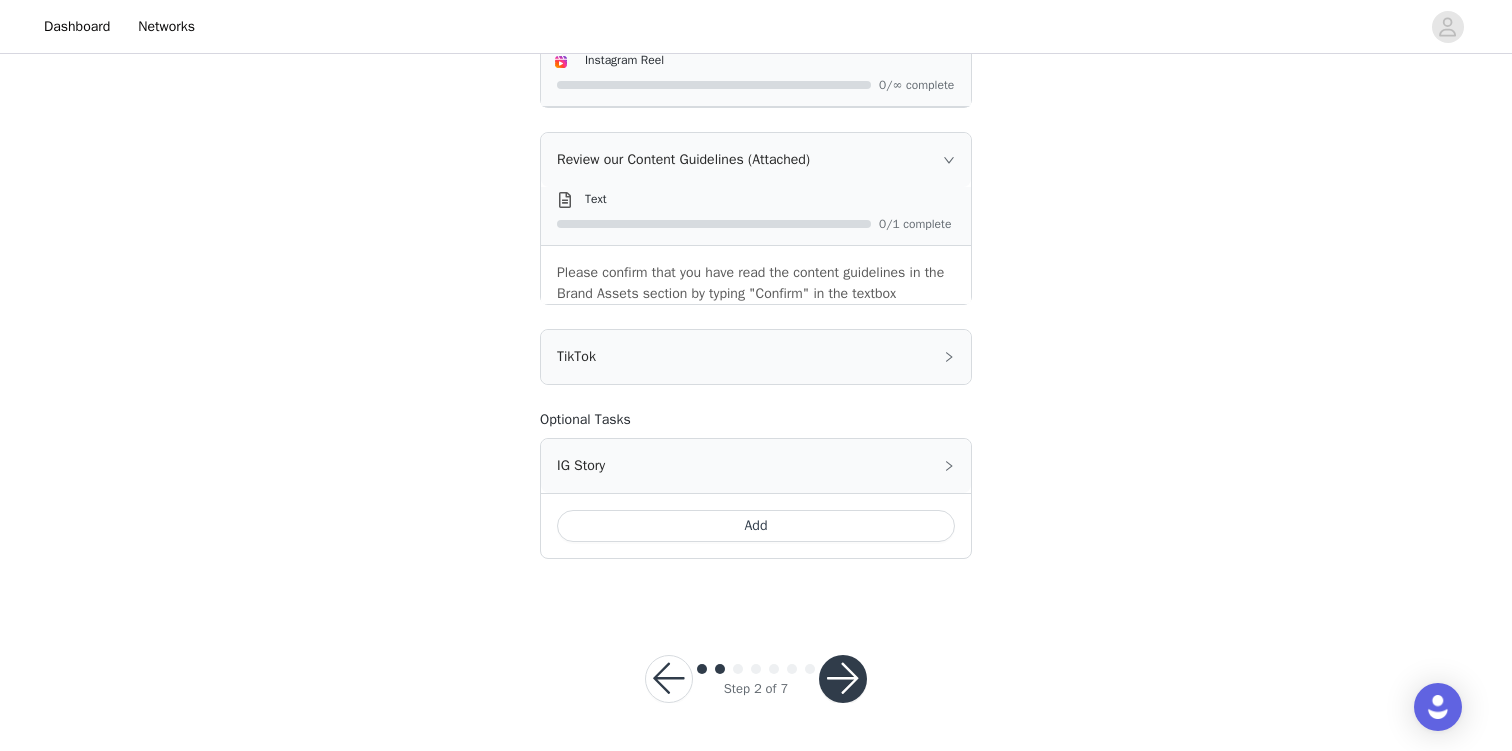 click at bounding box center (843, 679) 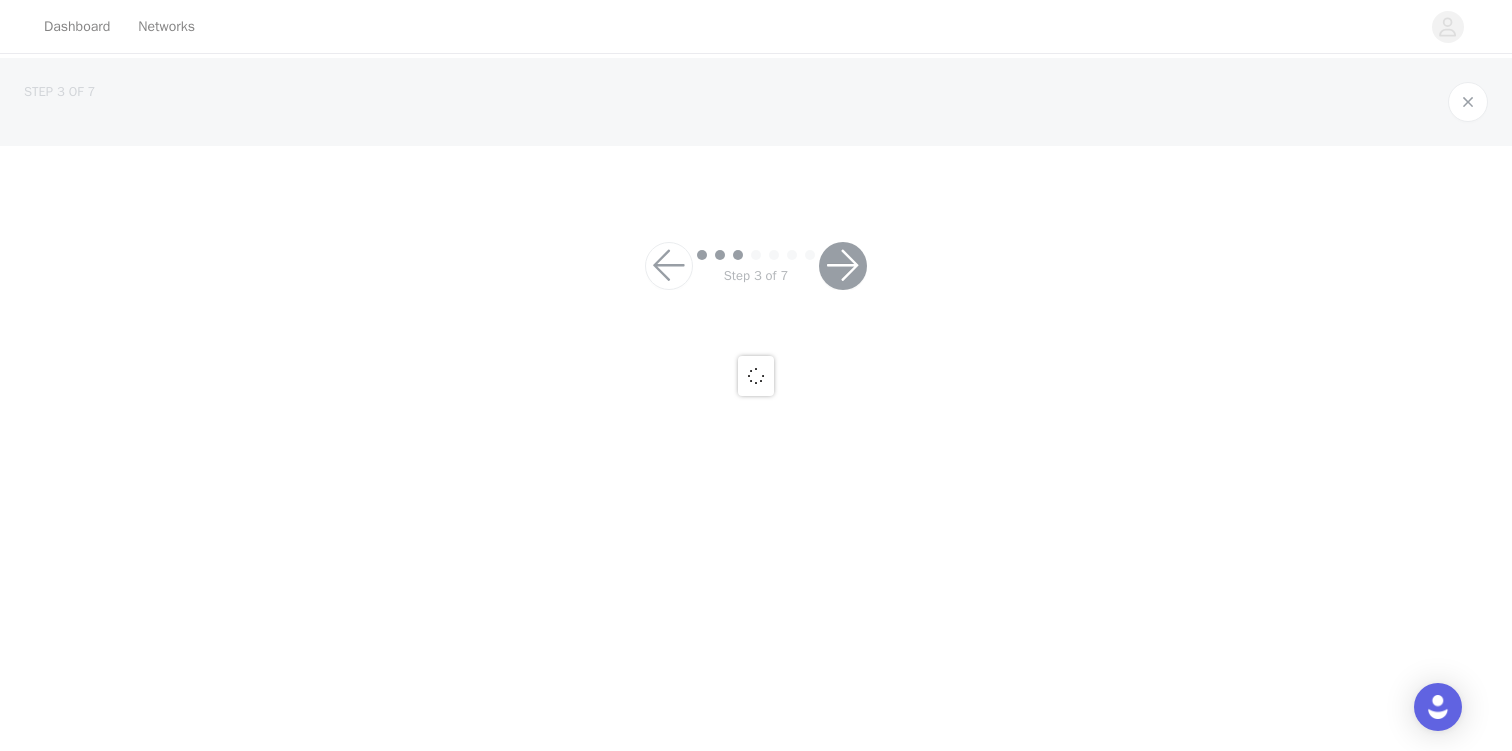 scroll, scrollTop: 0, scrollLeft: 0, axis: both 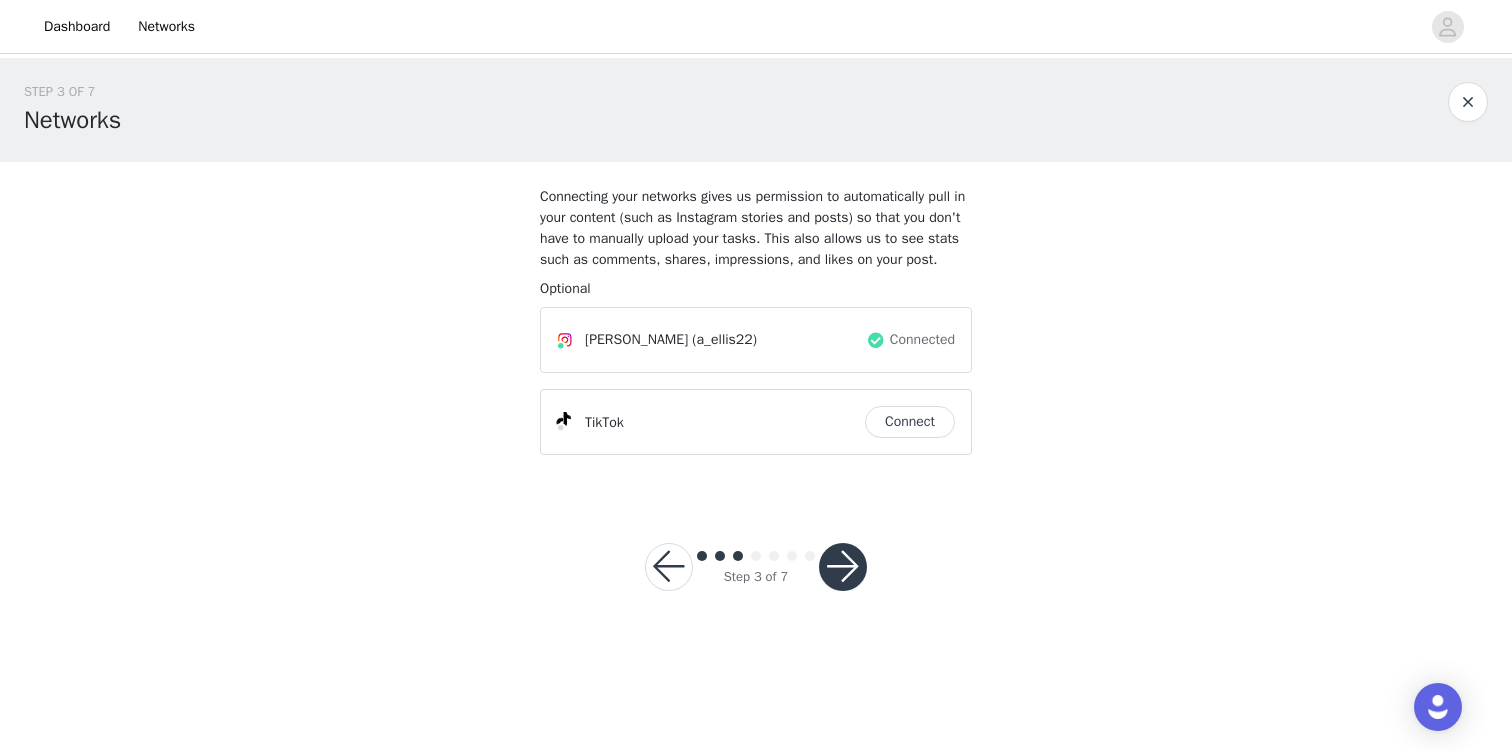 click at bounding box center [669, 567] 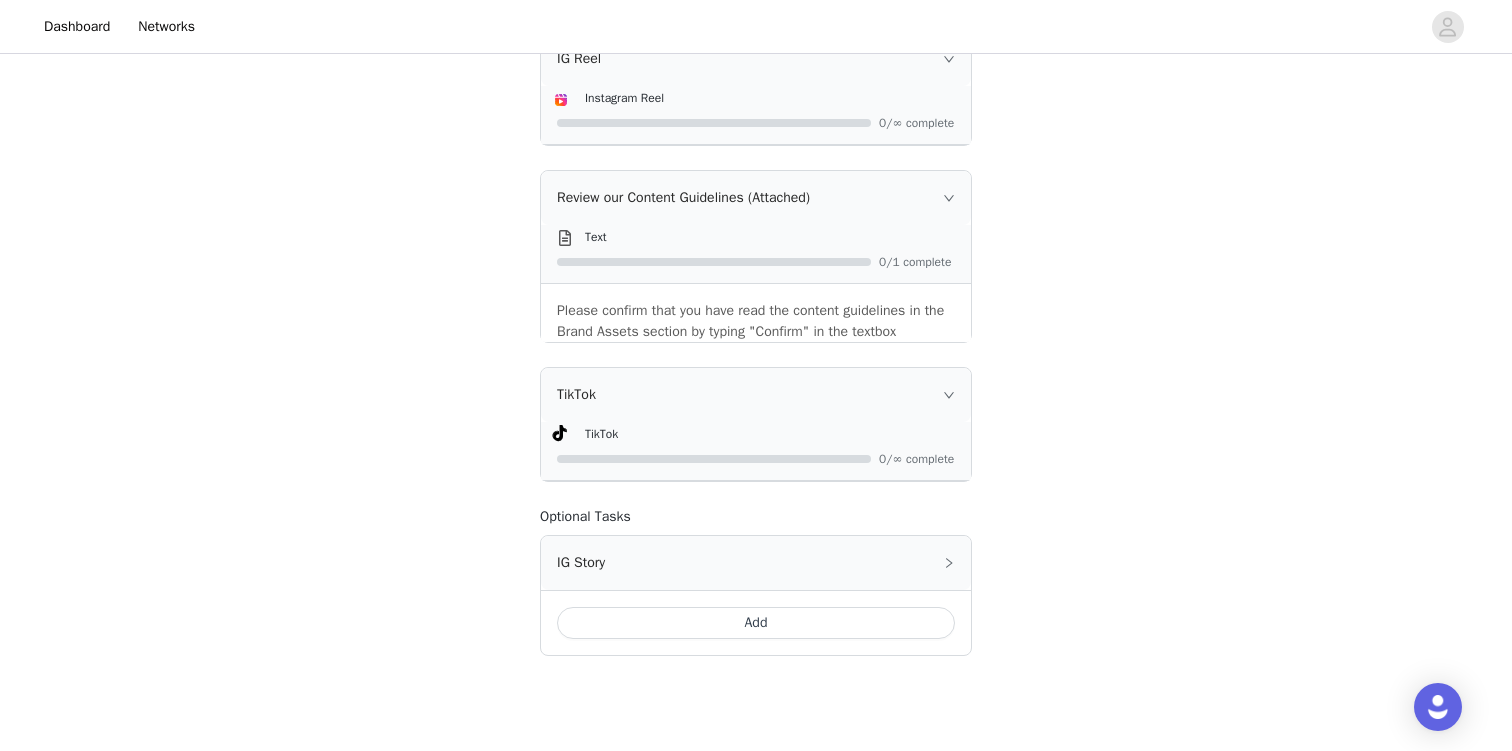 scroll, scrollTop: 894, scrollLeft: 0, axis: vertical 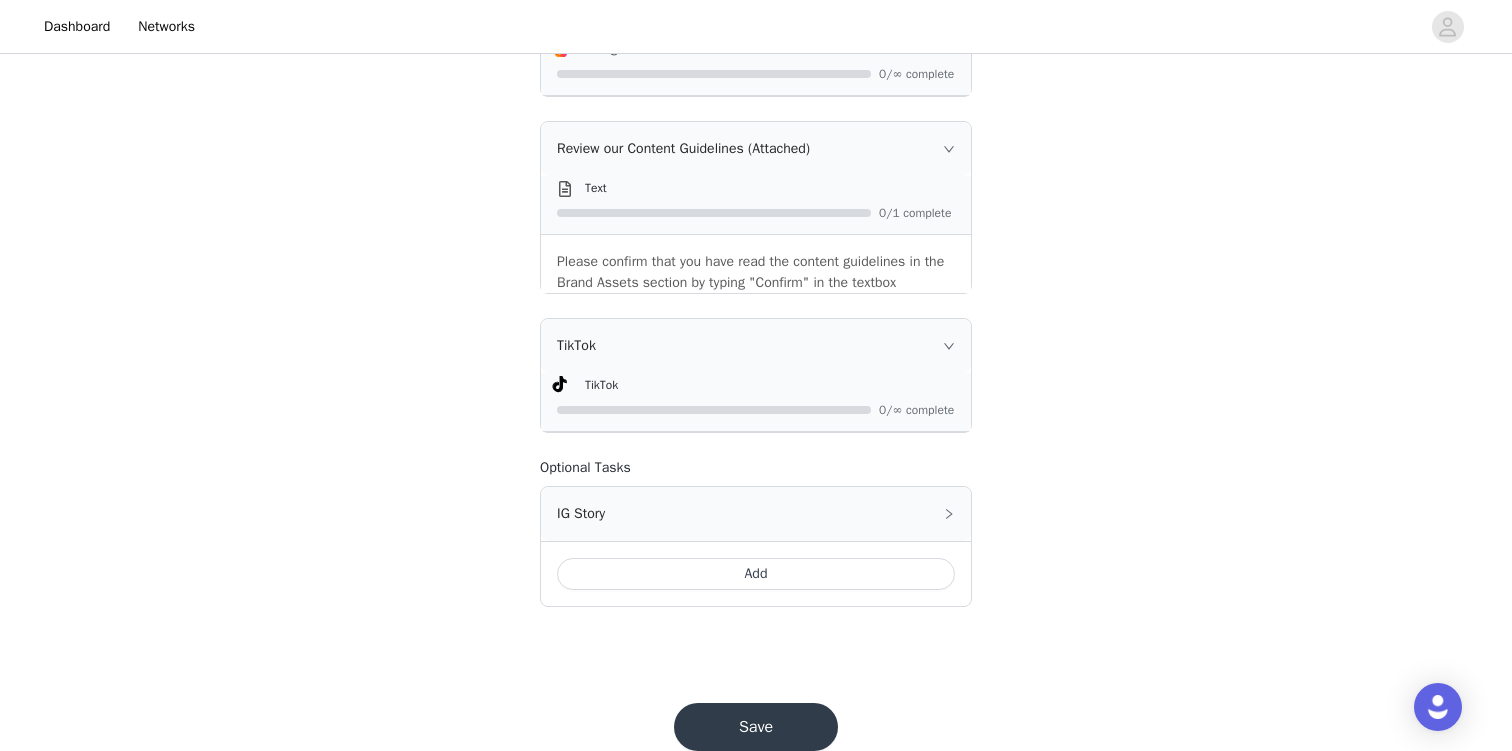 click on "Save" at bounding box center (756, 727) 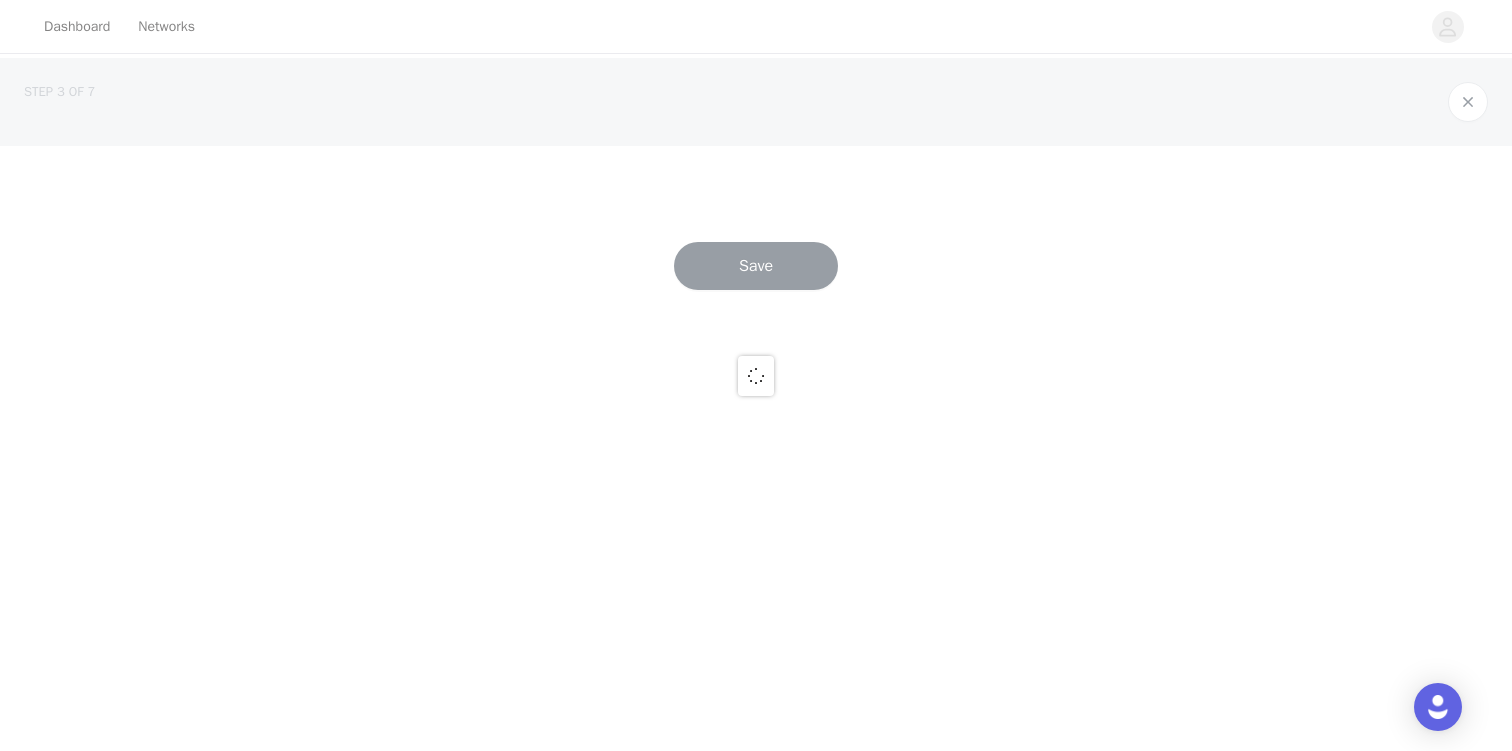 scroll, scrollTop: 0, scrollLeft: 0, axis: both 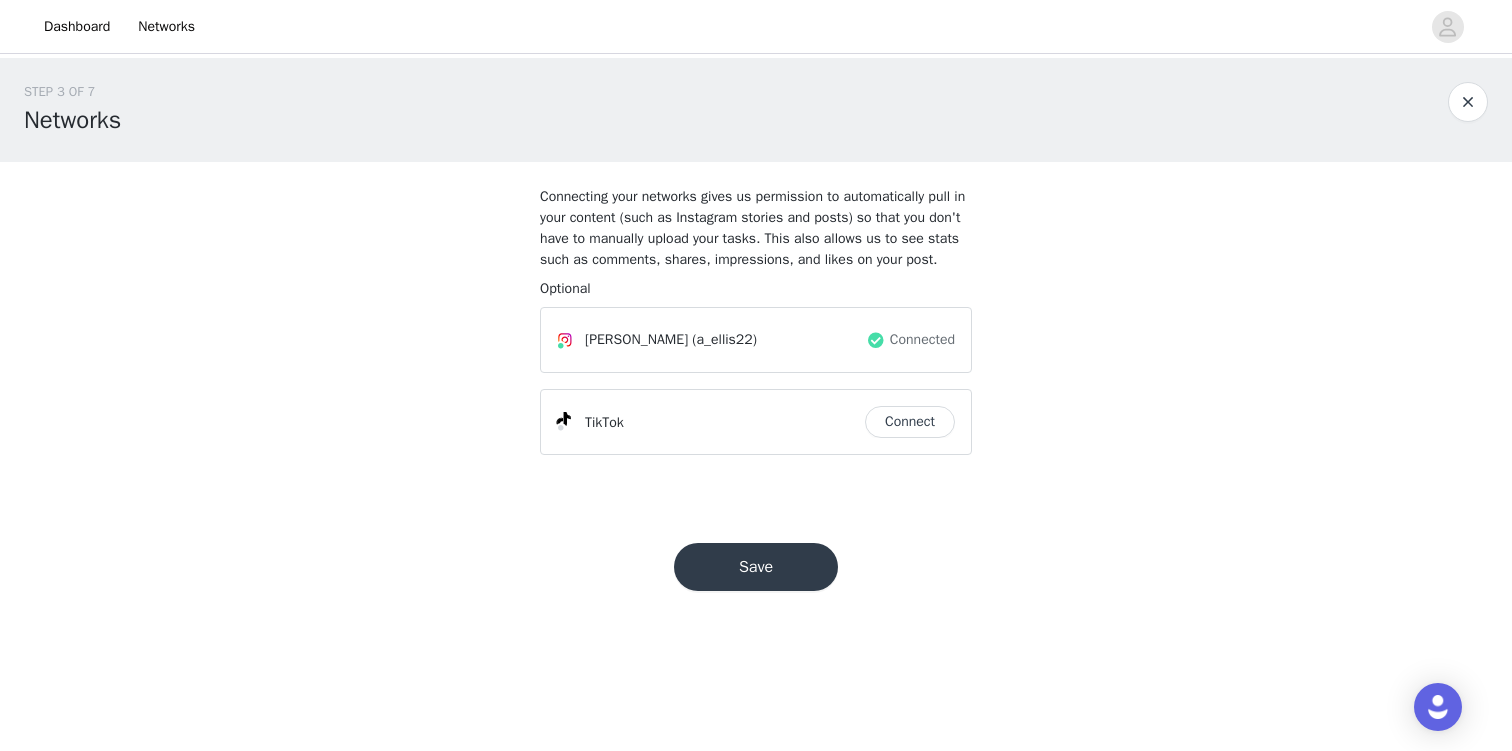 click on "Connect" at bounding box center (910, 422) 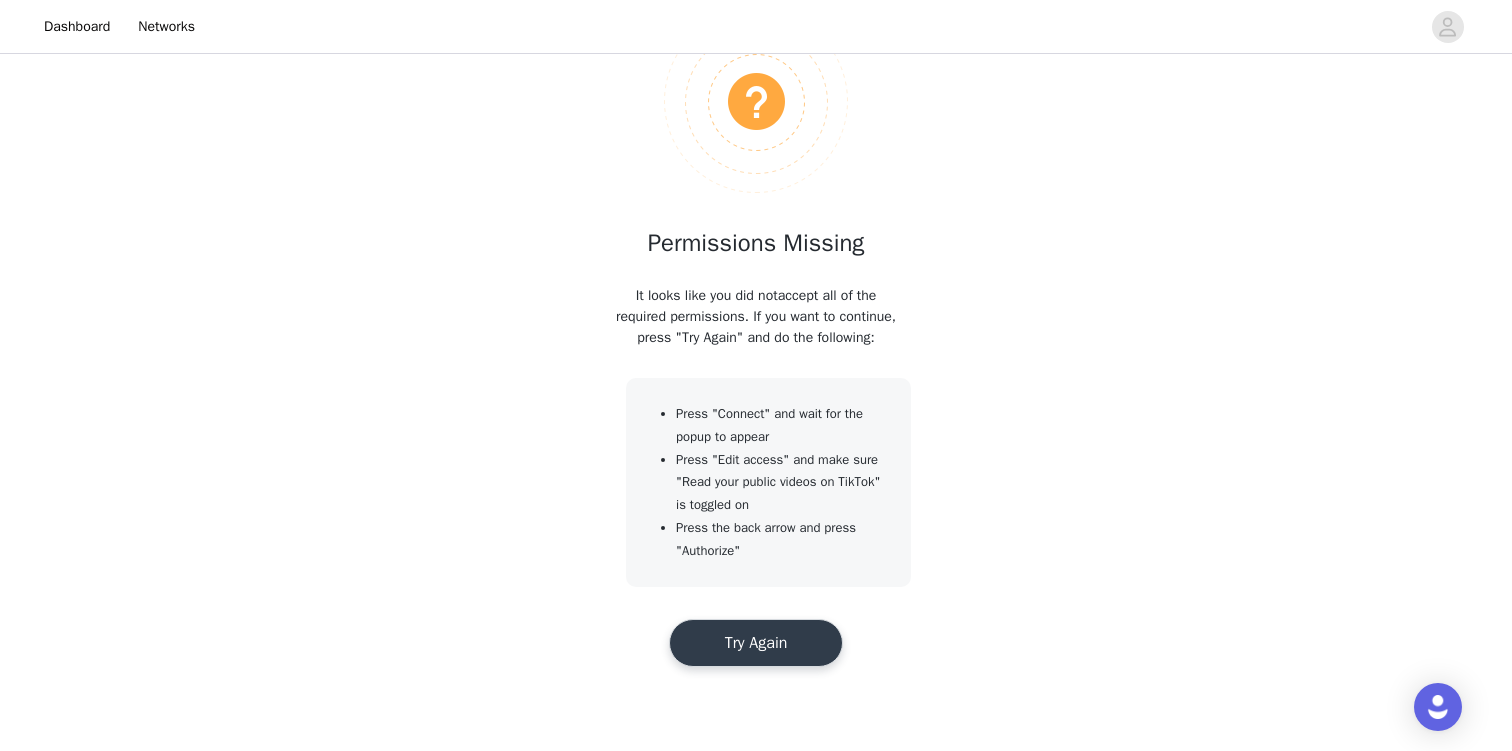 scroll, scrollTop: 100, scrollLeft: 0, axis: vertical 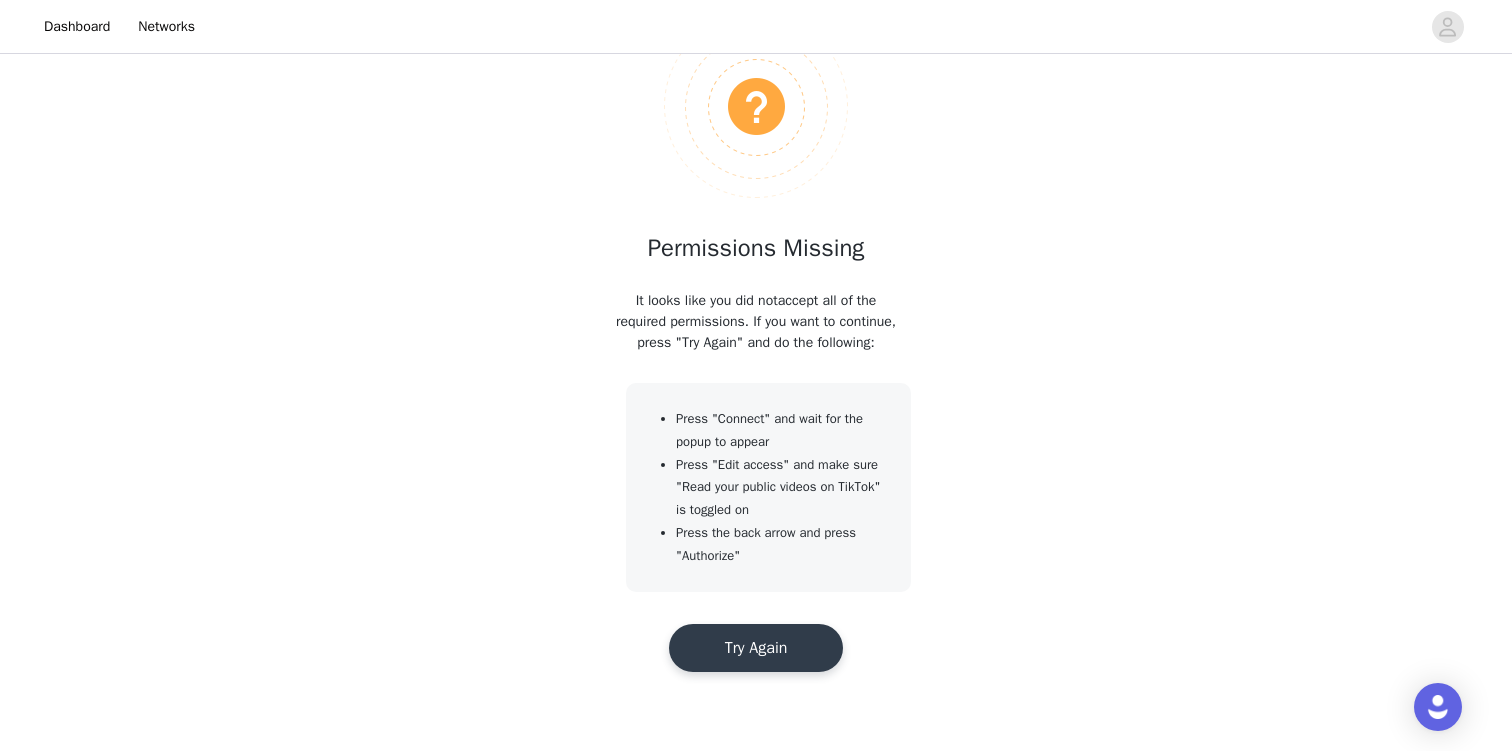 click on "Try Again" at bounding box center [756, 648] 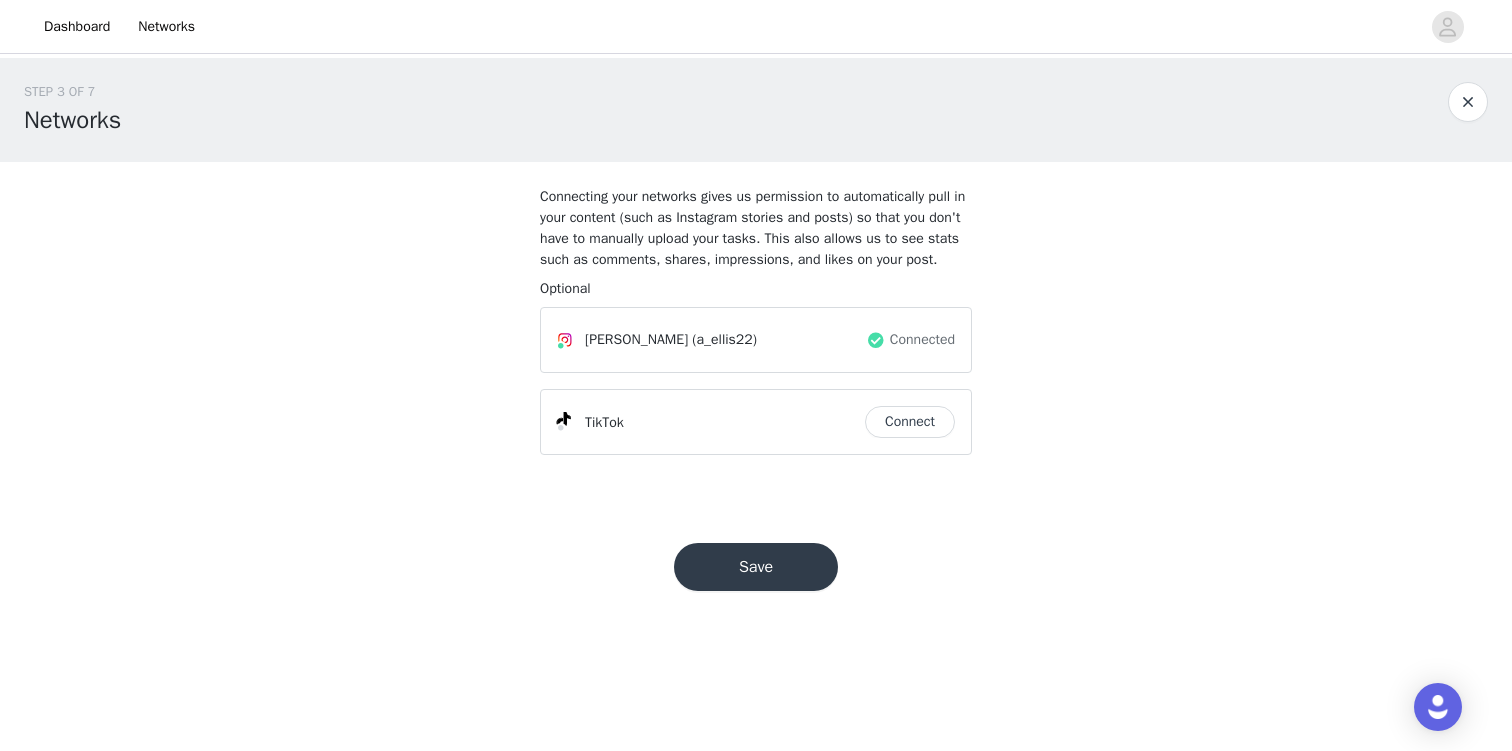 click on "Connect" at bounding box center (910, 422) 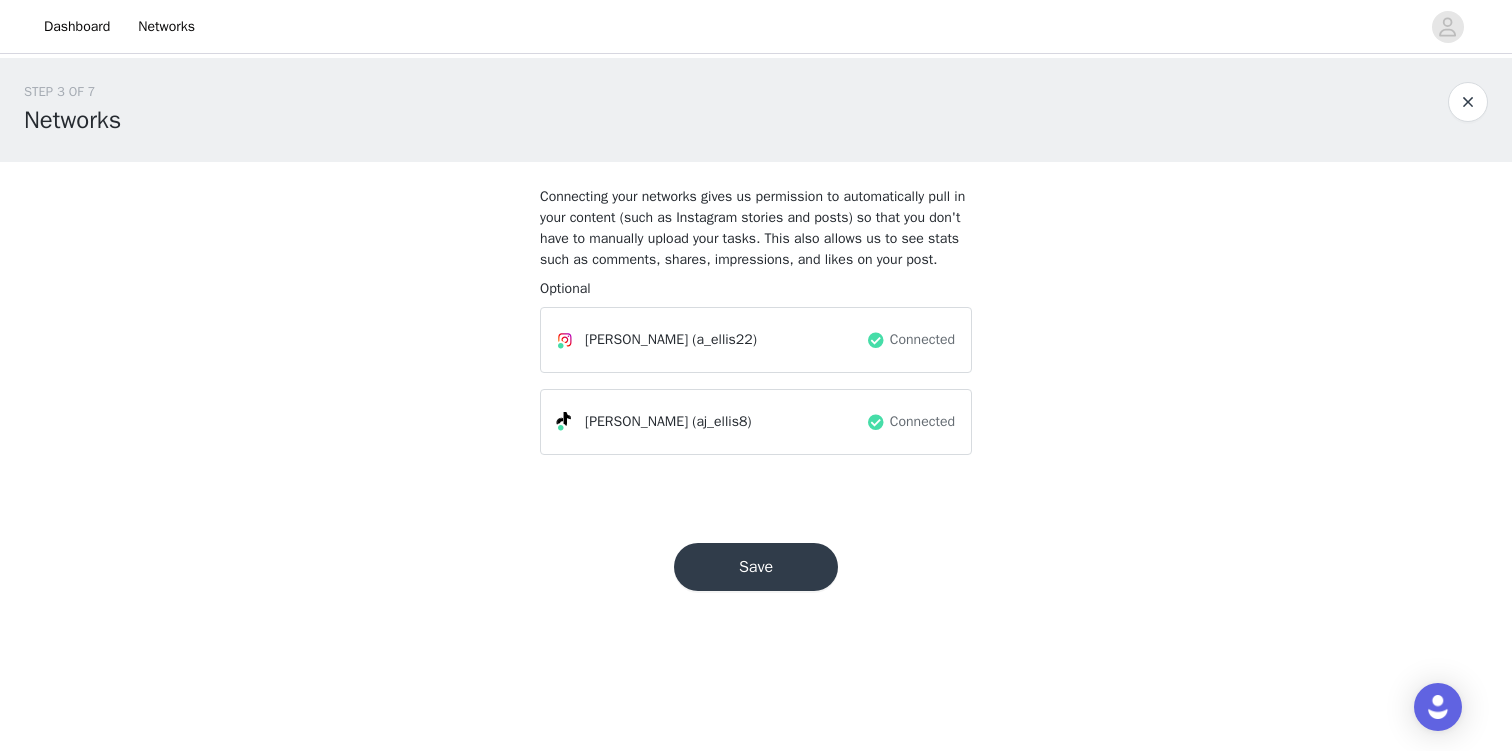 click on "Save" at bounding box center [756, 567] 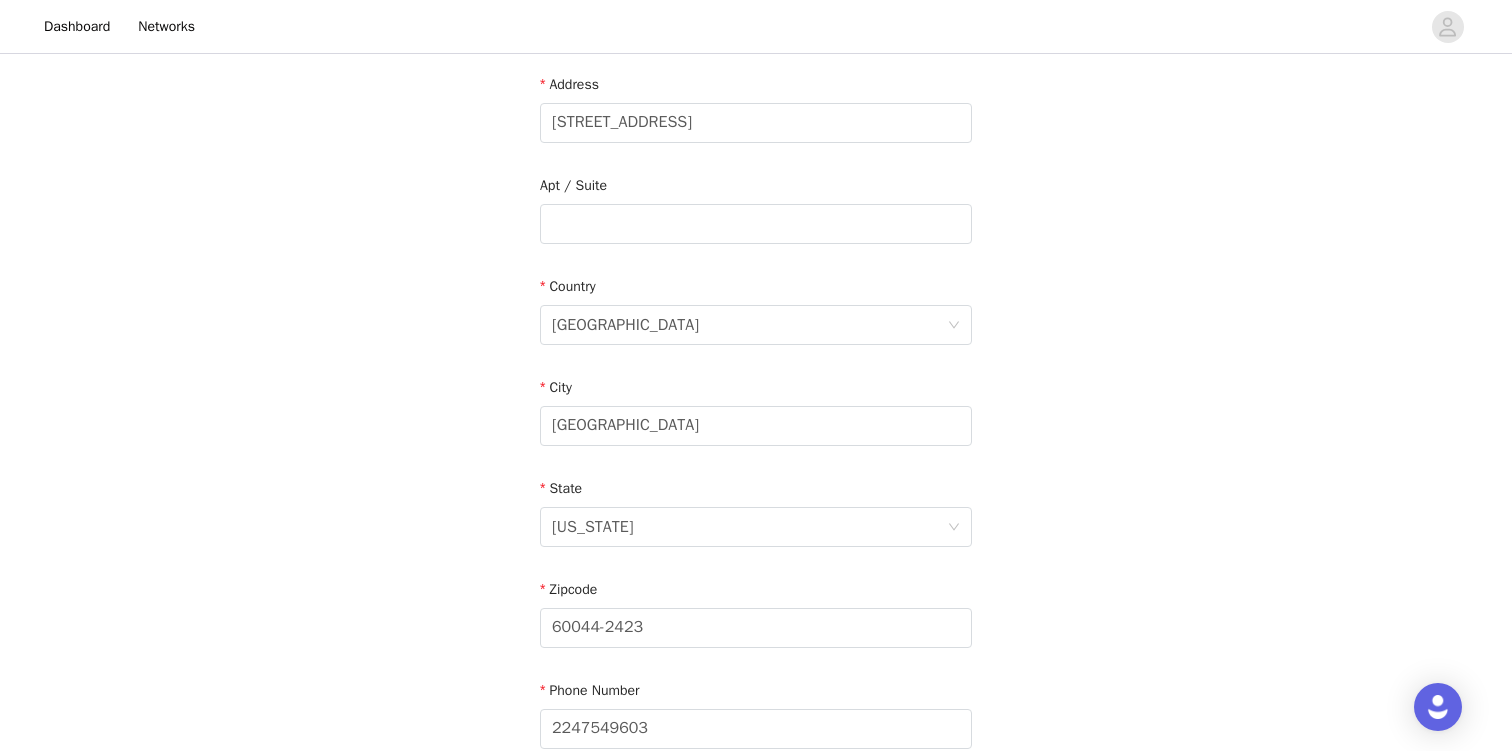 scroll, scrollTop: 612, scrollLeft: 0, axis: vertical 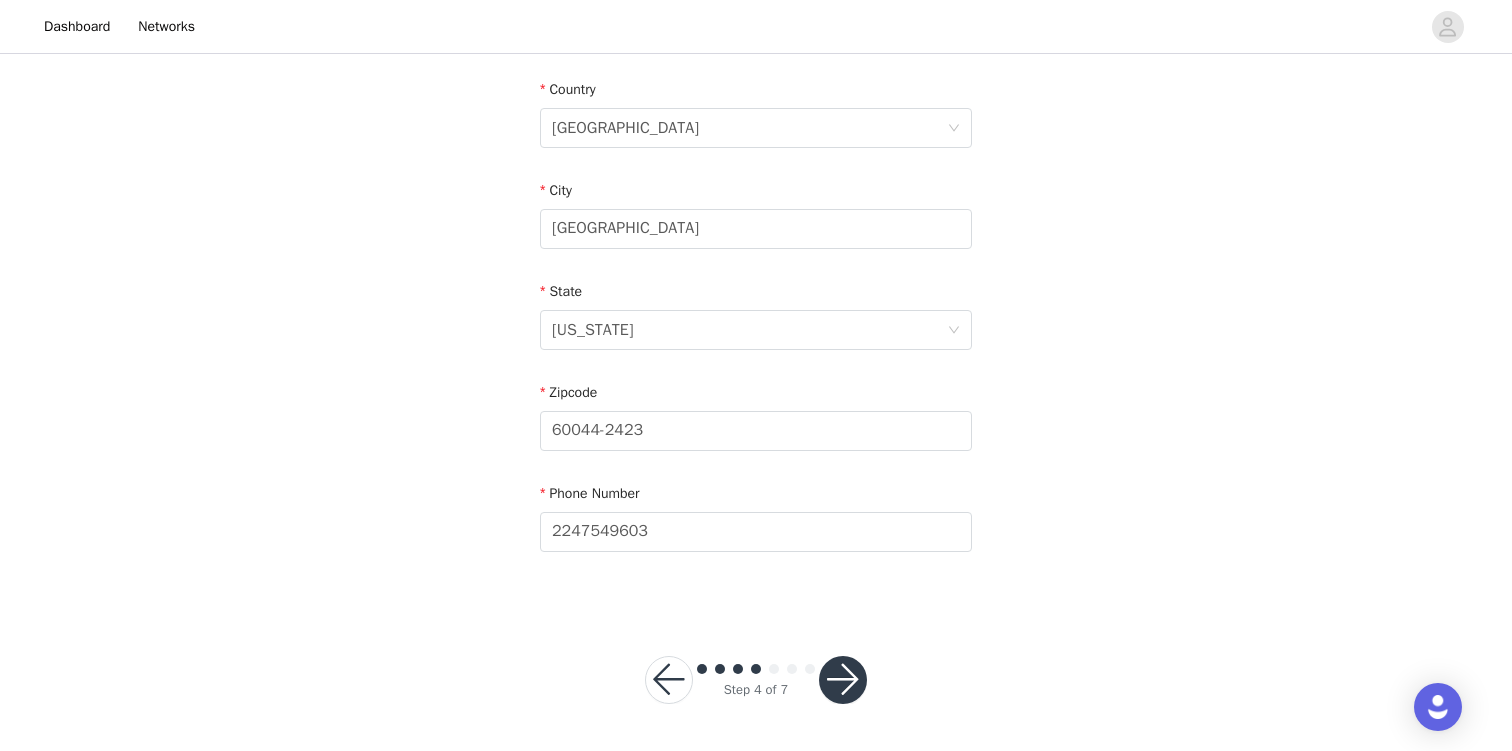 click at bounding box center (843, 680) 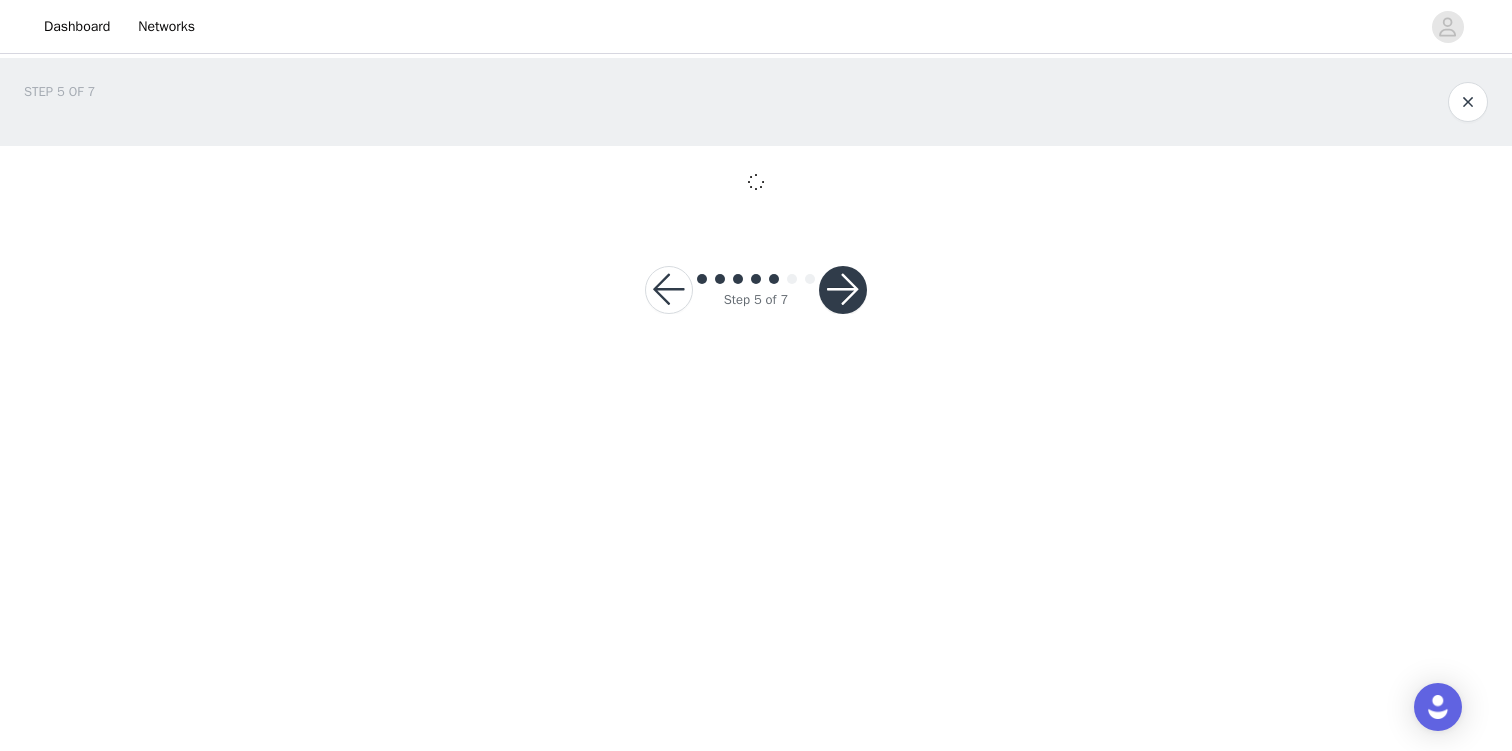 scroll, scrollTop: 0, scrollLeft: 0, axis: both 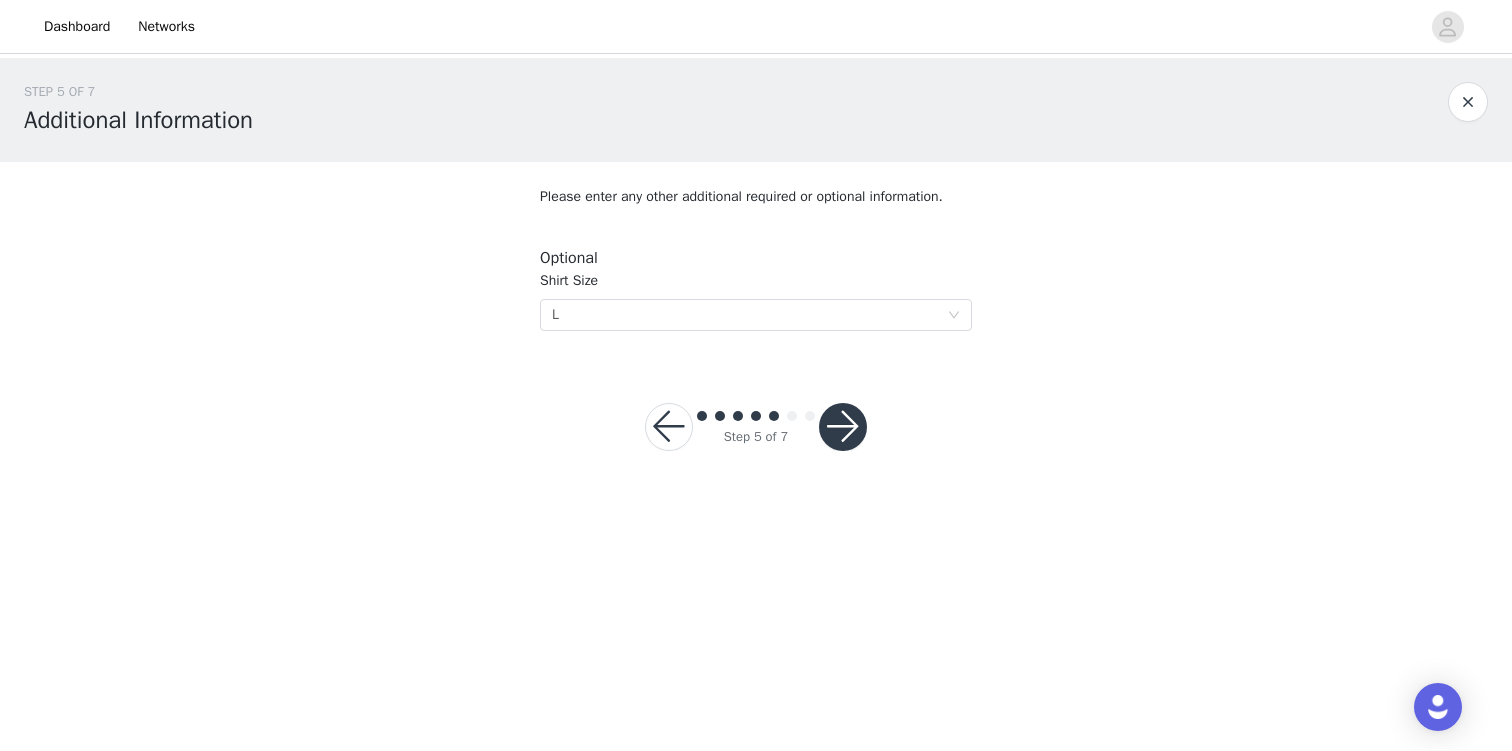 click at bounding box center [843, 427] 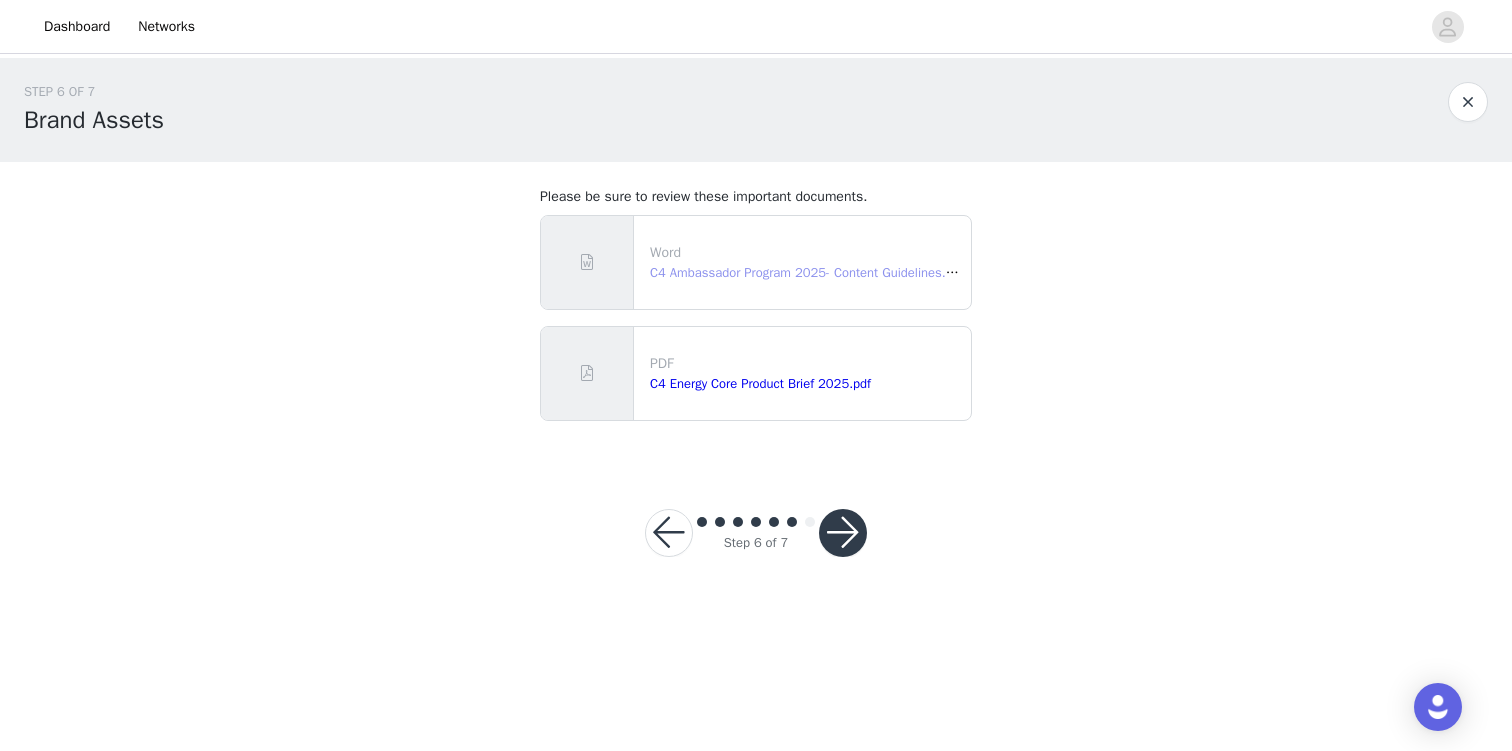 click on "C4 Ambassador Program 2025- Content Guidelines.docx" at bounding box center (811, 272) 